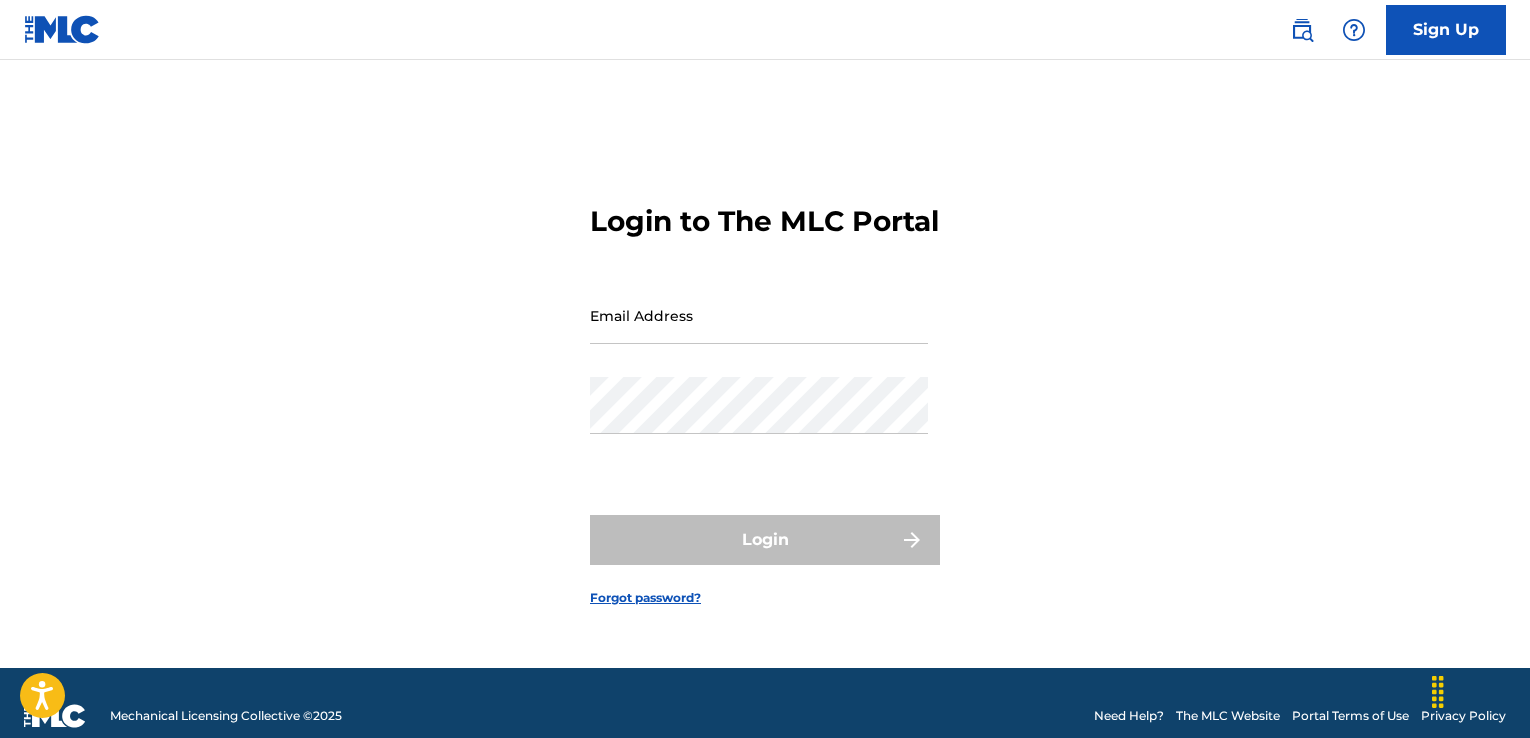scroll, scrollTop: 0, scrollLeft: 0, axis: both 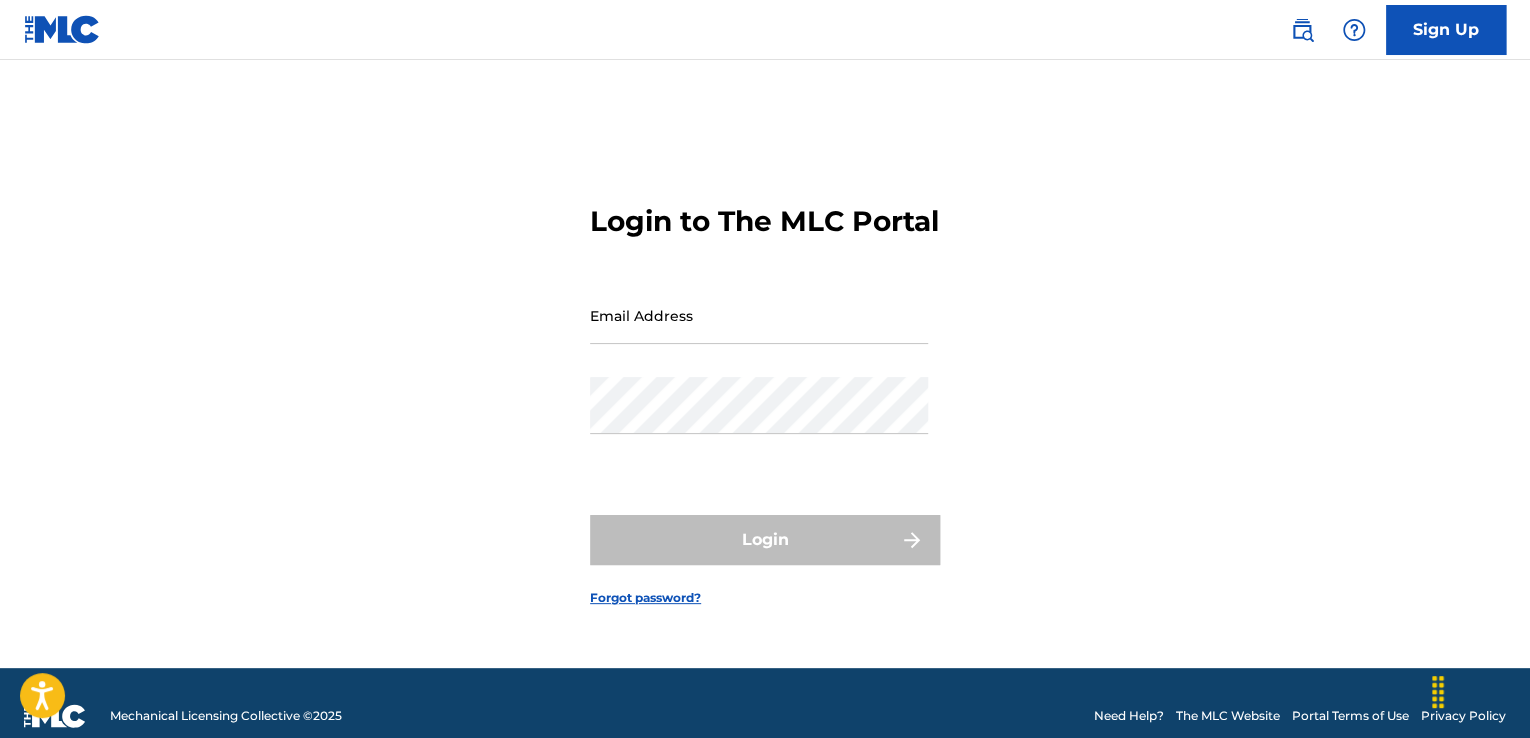 click on "Email Address" at bounding box center (759, 315) 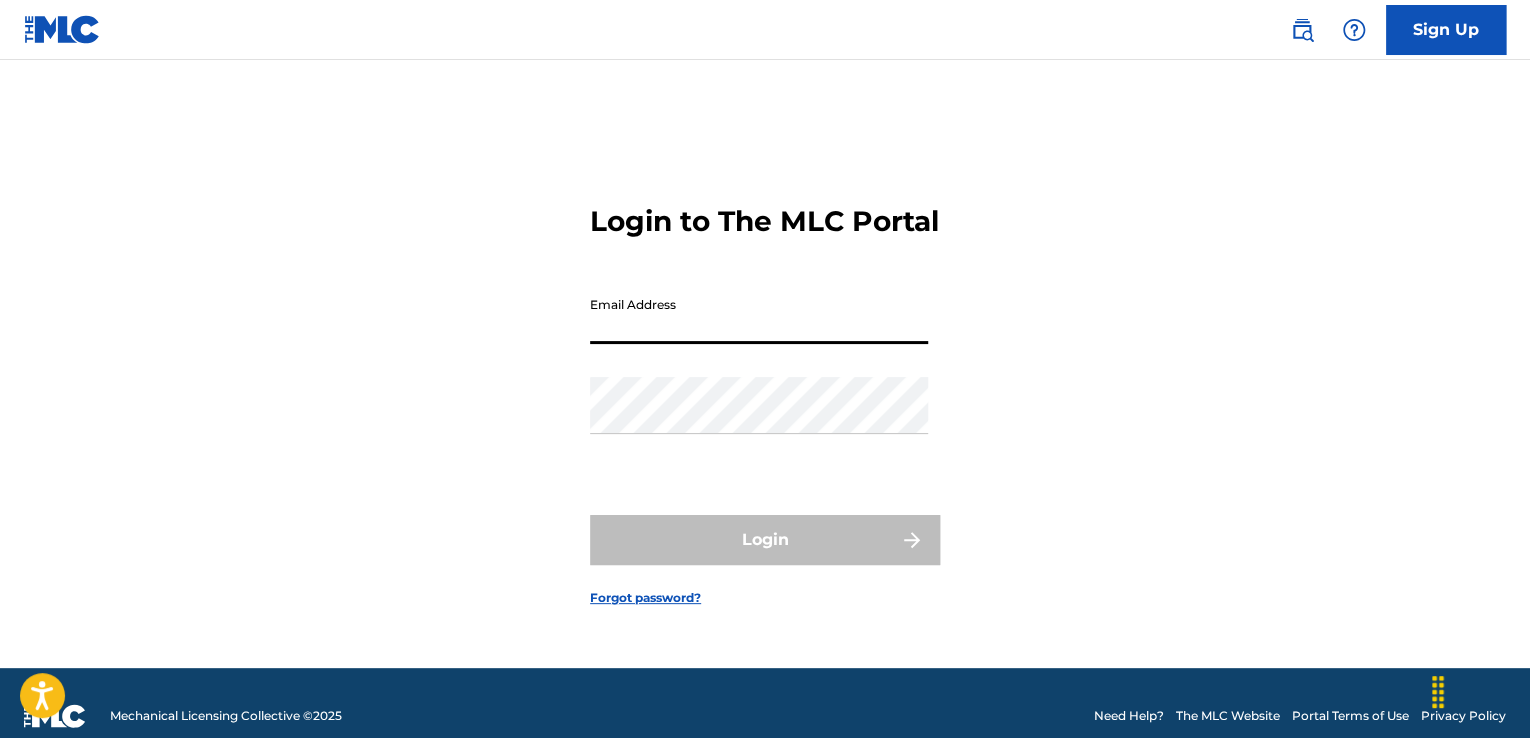 click on "Email Address" at bounding box center (759, 315) 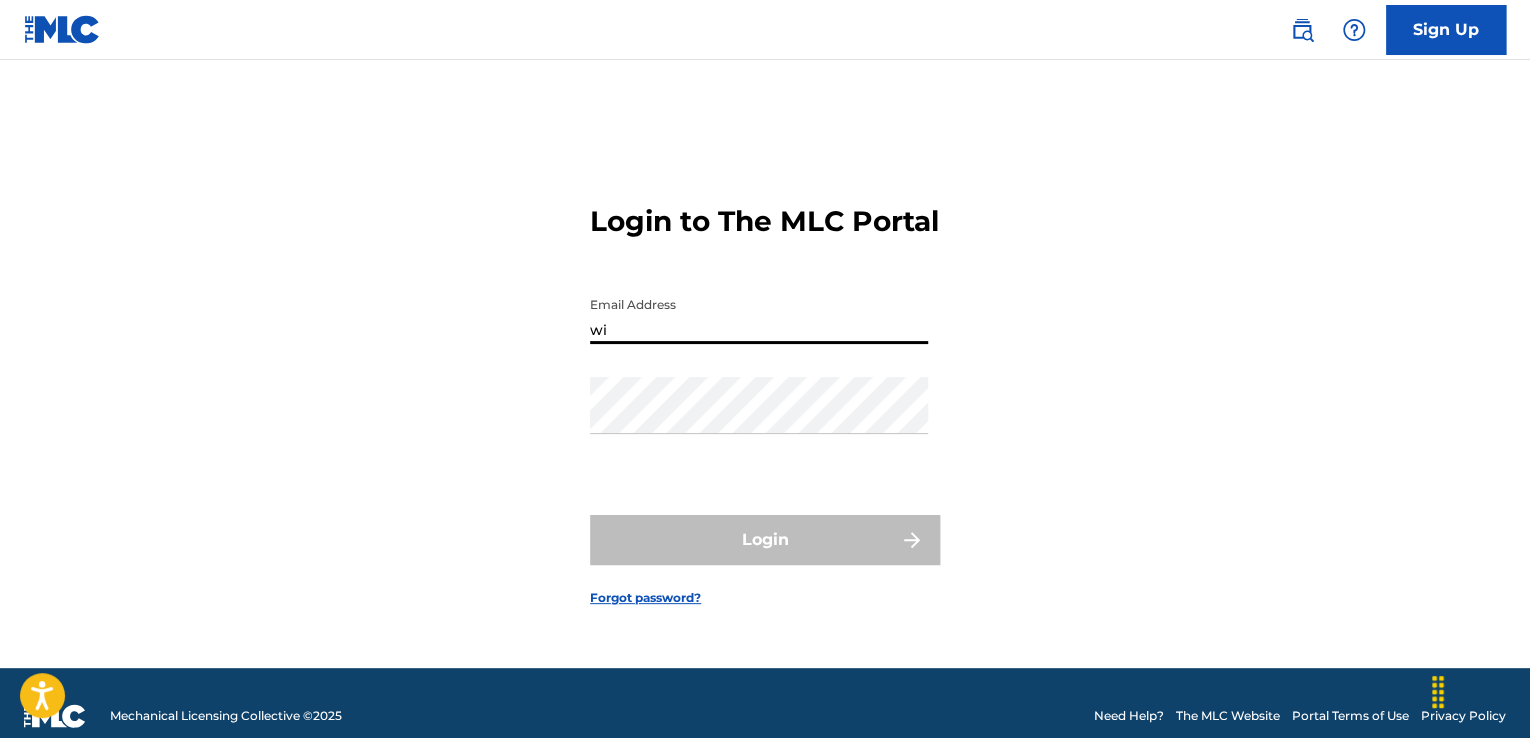 type on "[EMAIL]" 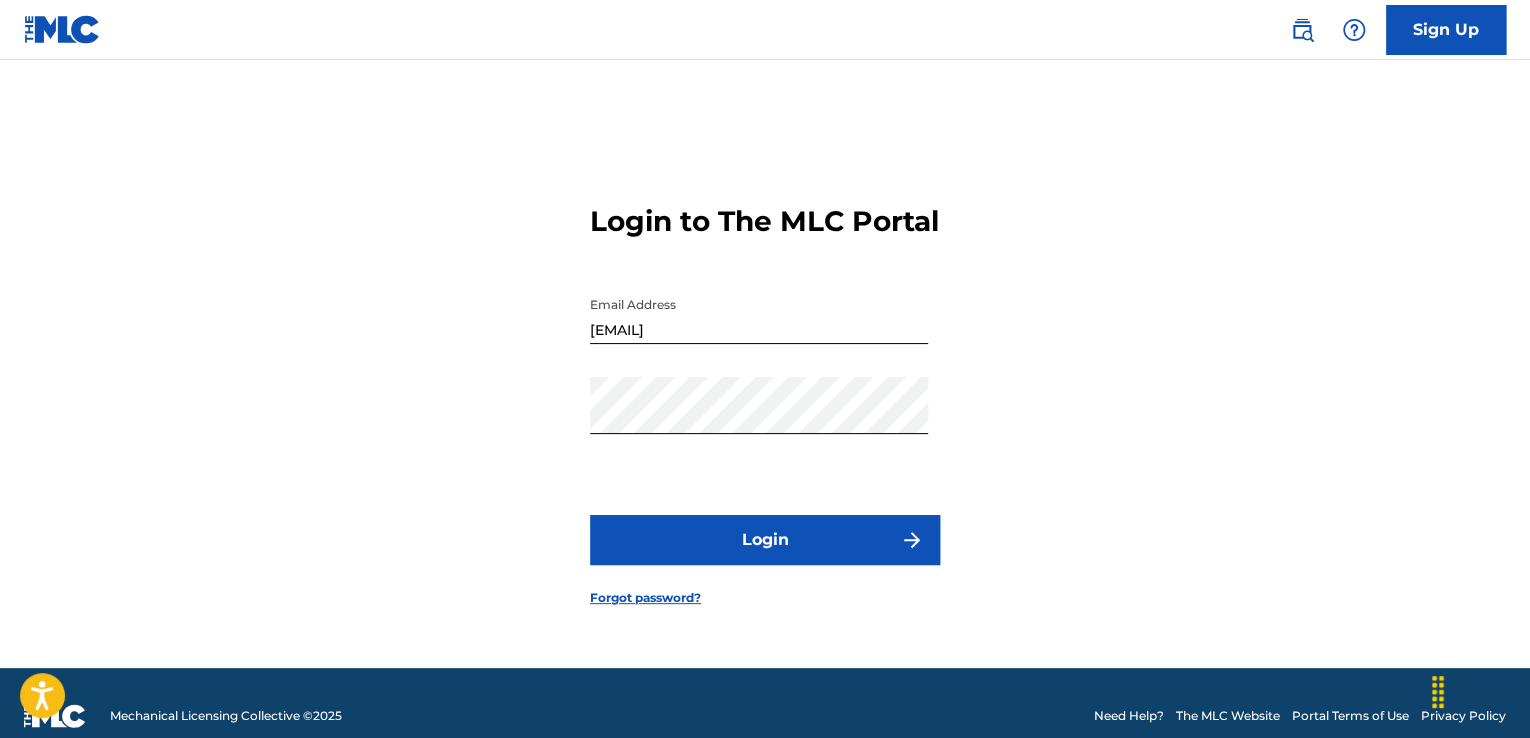 click on "Login" at bounding box center (765, 540) 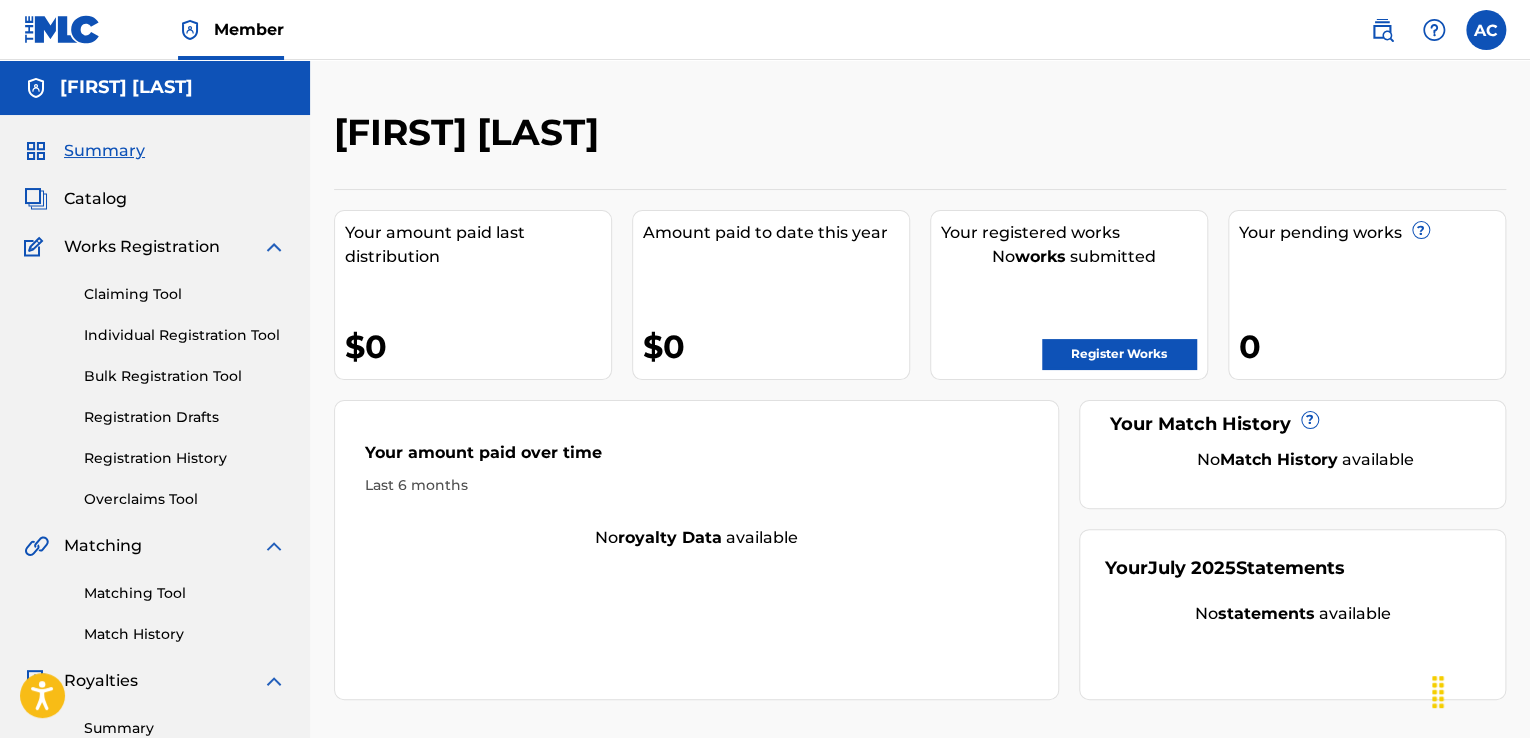 scroll, scrollTop: 0, scrollLeft: 0, axis: both 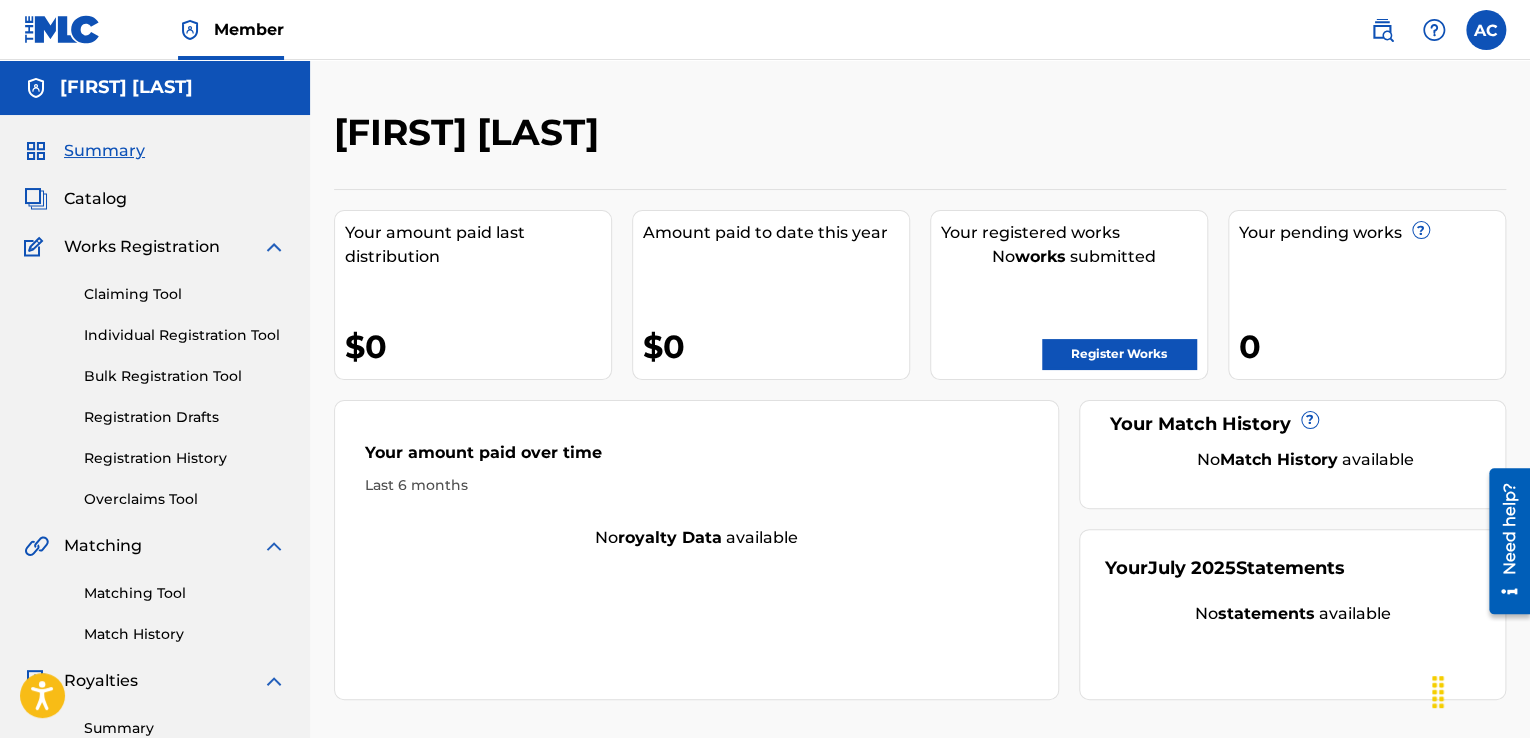 click on "Catalog" at bounding box center (95, 199) 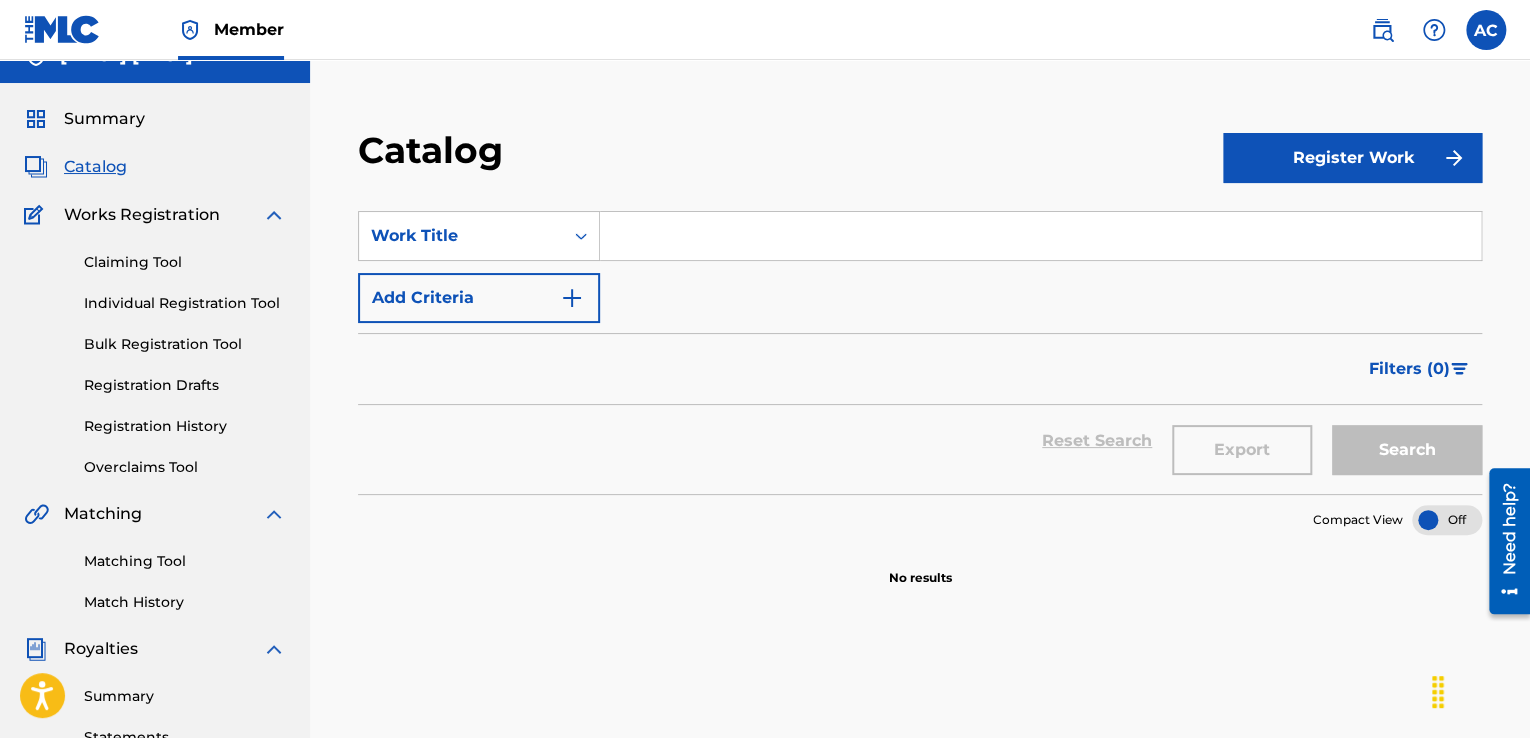 scroll, scrollTop: 24, scrollLeft: 0, axis: vertical 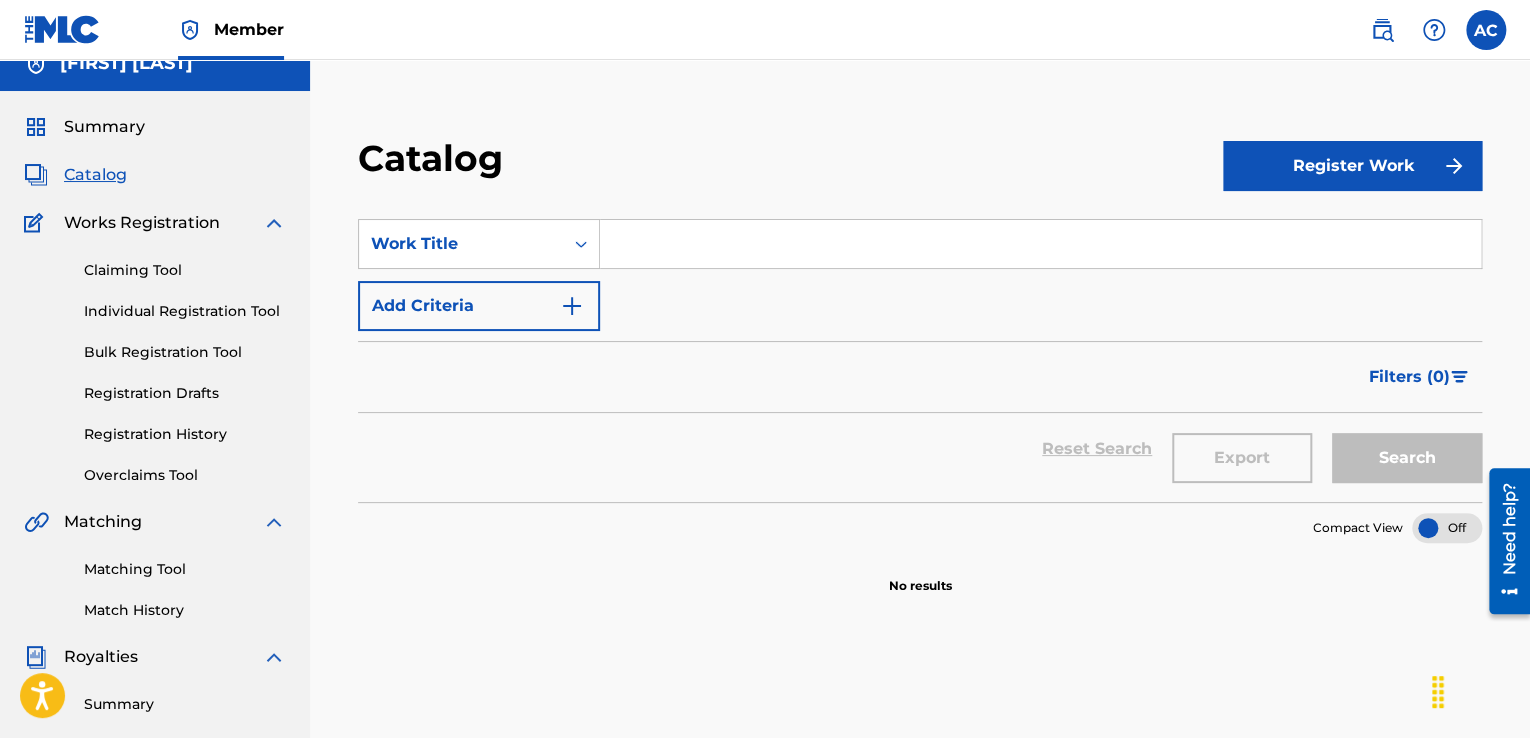 click on "Claiming Tool" at bounding box center (185, 270) 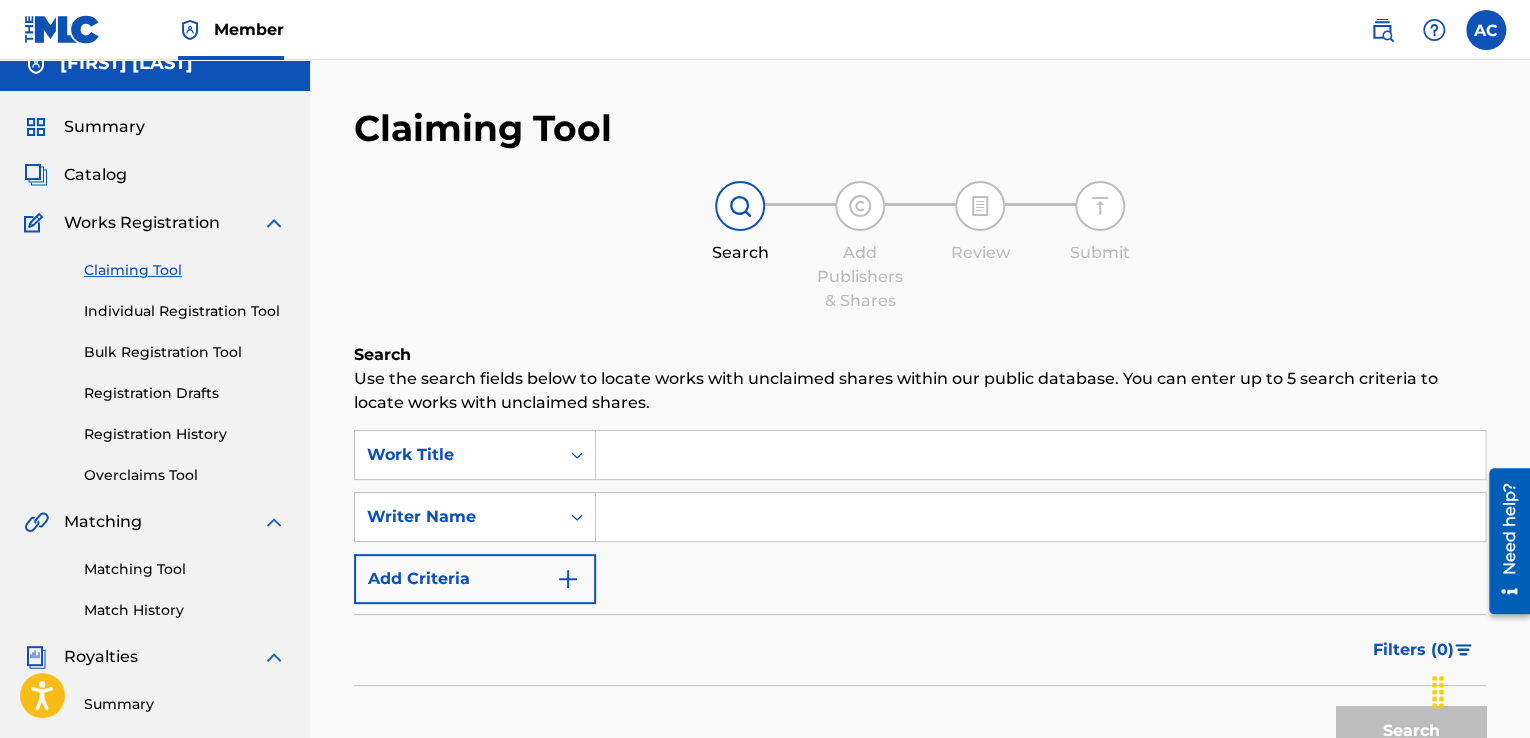 scroll, scrollTop: 0, scrollLeft: 0, axis: both 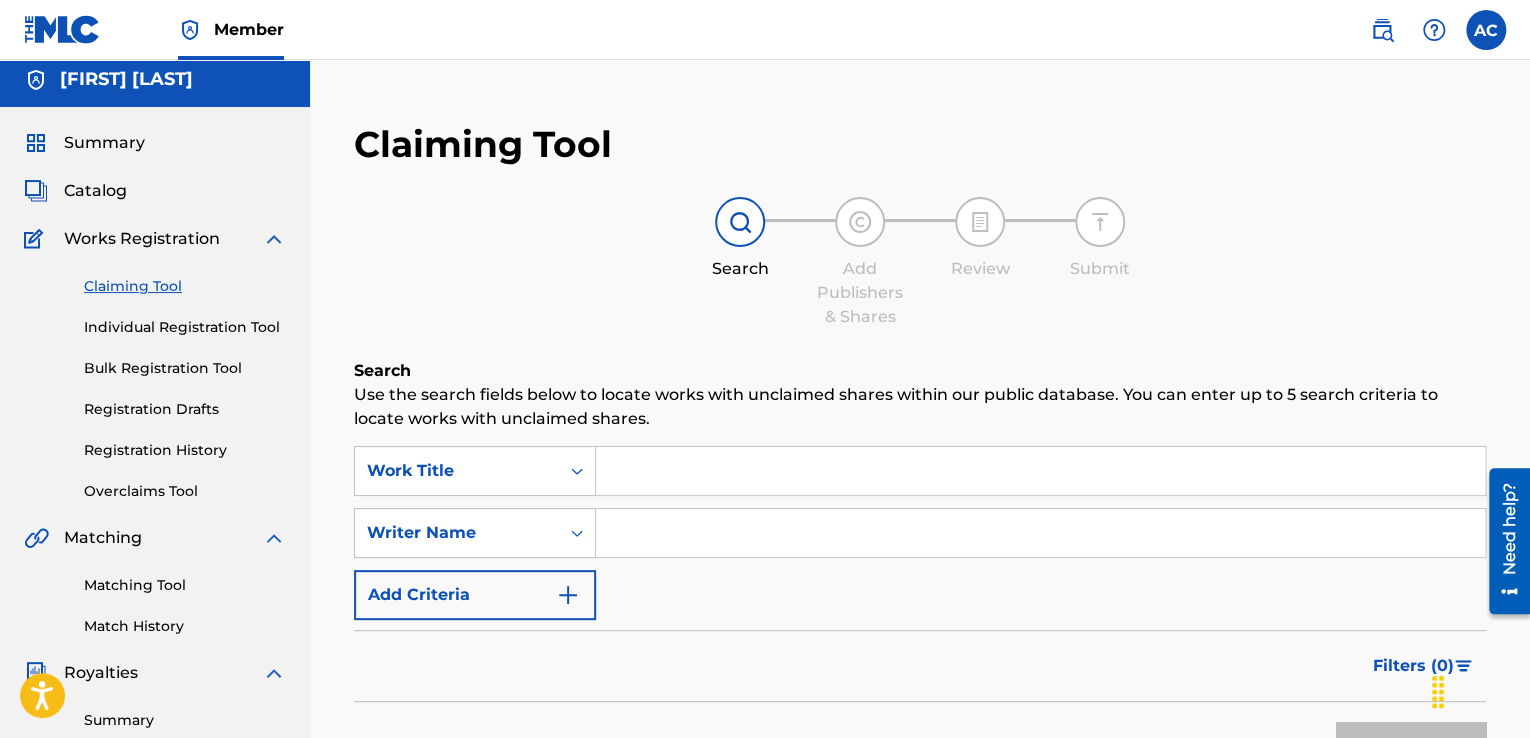 click on "Summary" at bounding box center (104, 143) 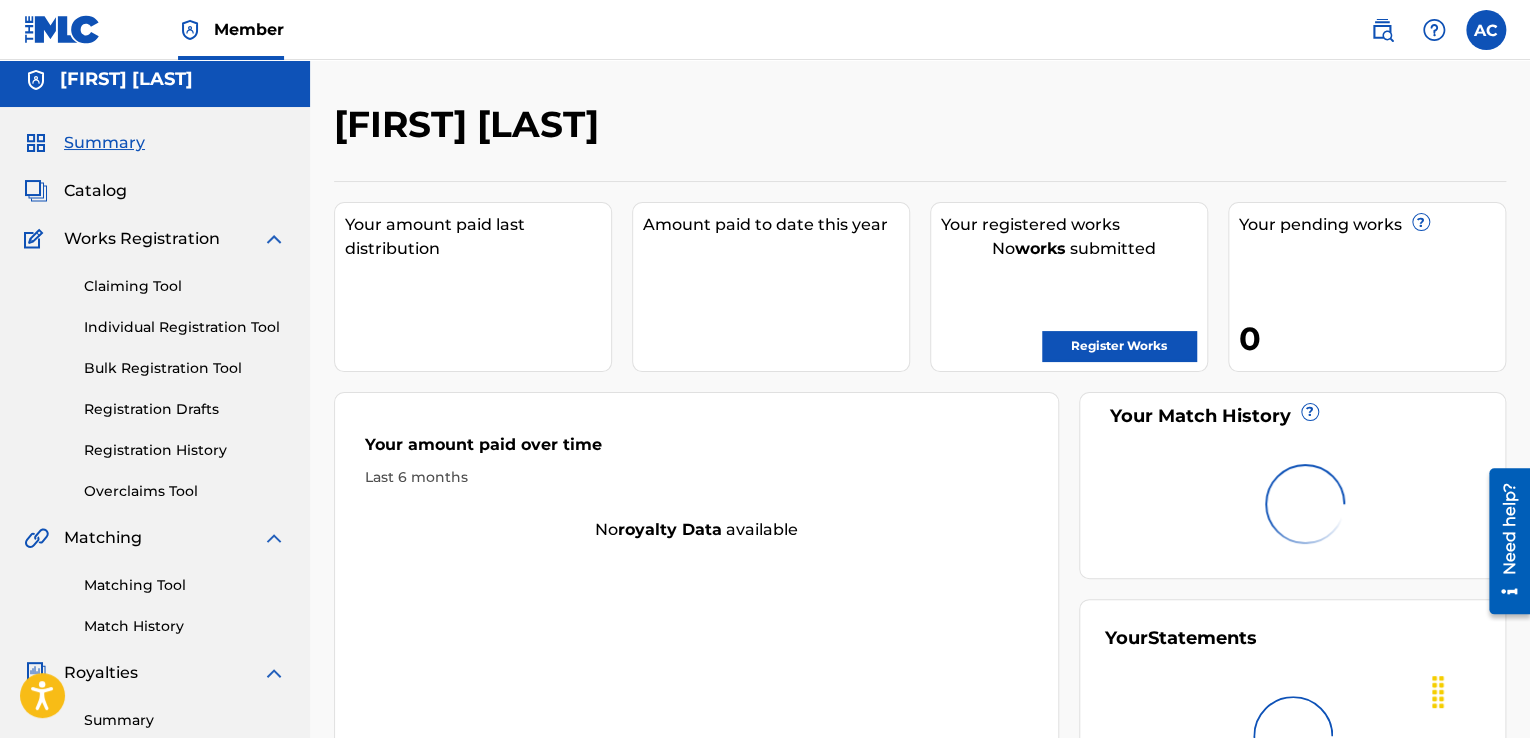 scroll, scrollTop: 0, scrollLeft: 0, axis: both 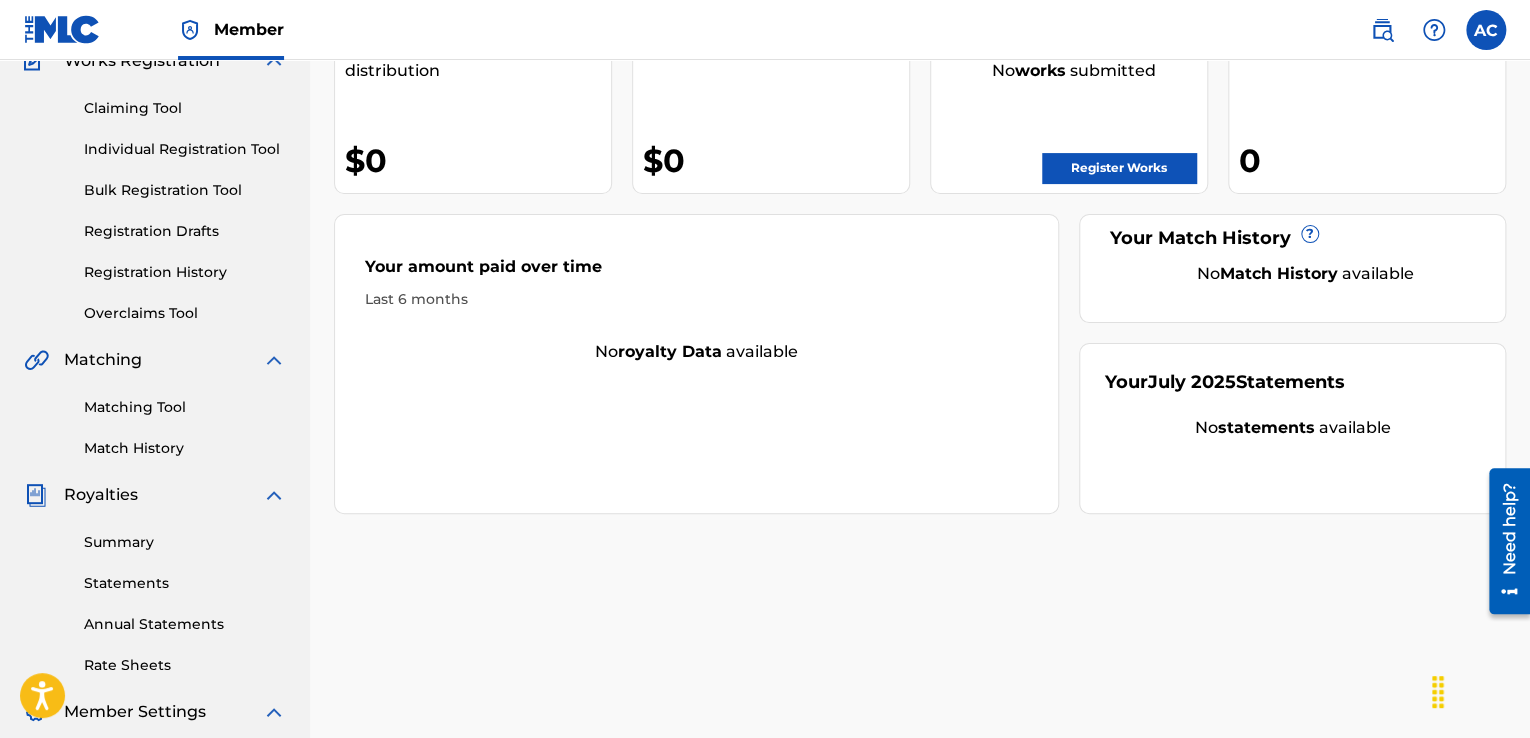 click on "Registration History" at bounding box center (185, 272) 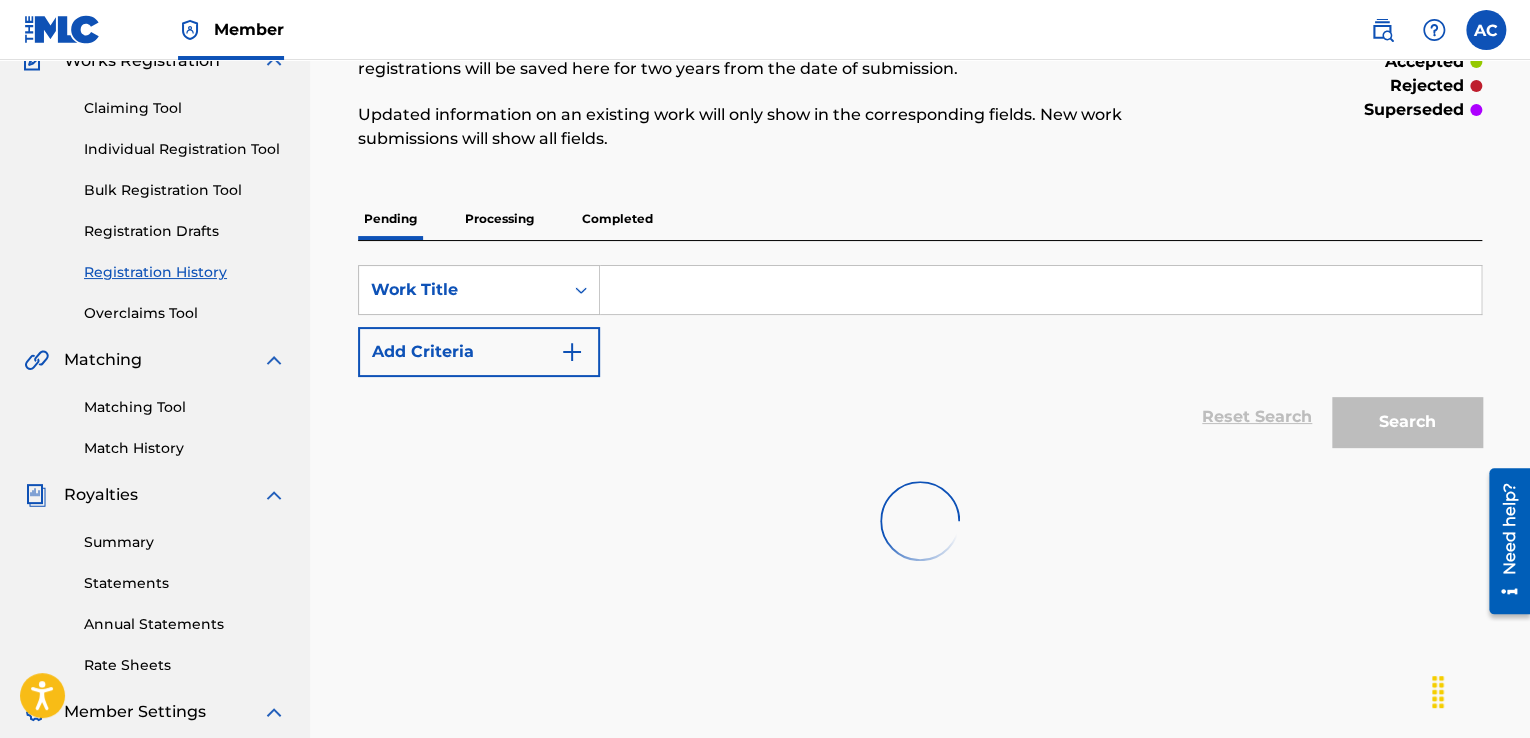 scroll, scrollTop: 0, scrollLeft: 0, axis: both 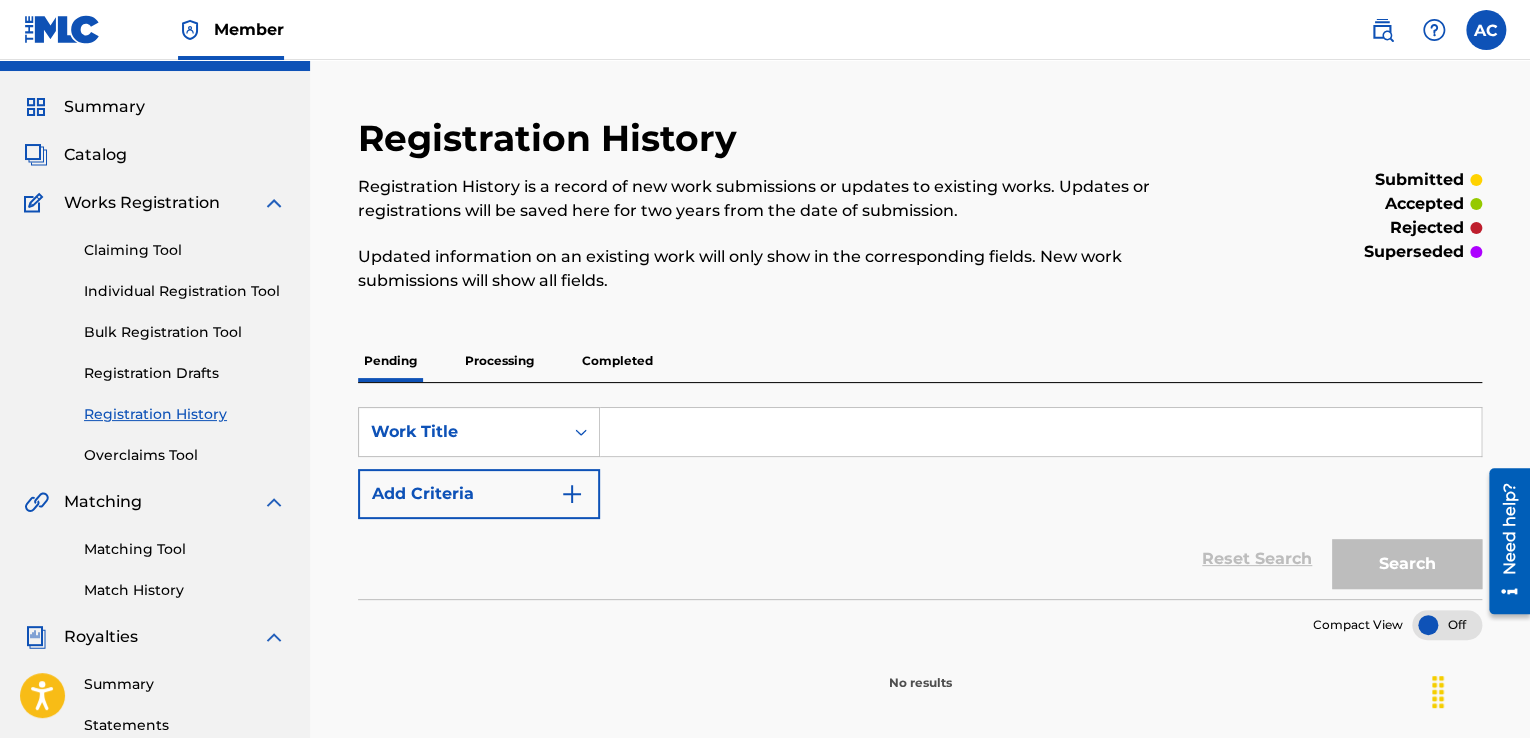 click on "Completed" at bounding box center (617, 361) 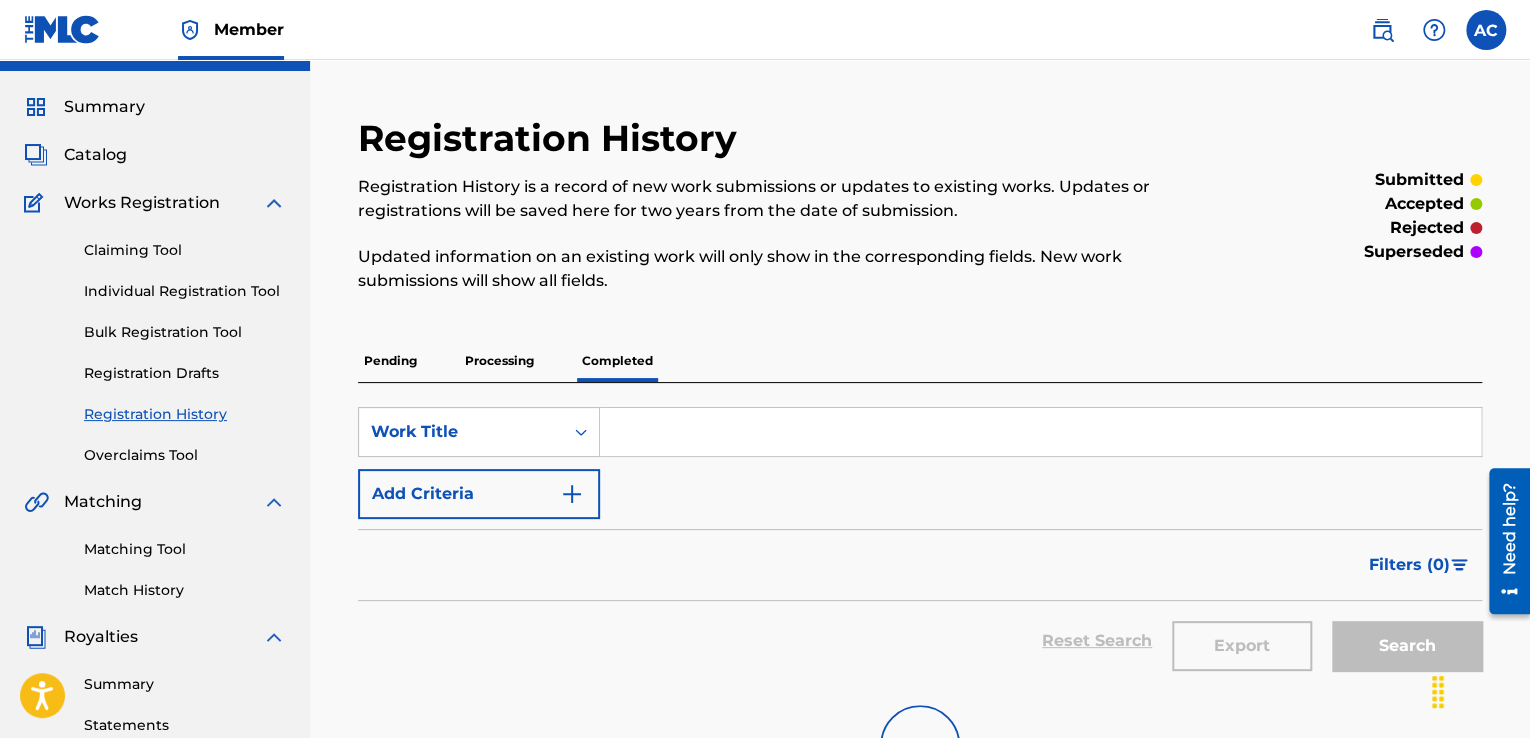 scroll, scrollTop: 0, scrollLeft: 0, axis: both 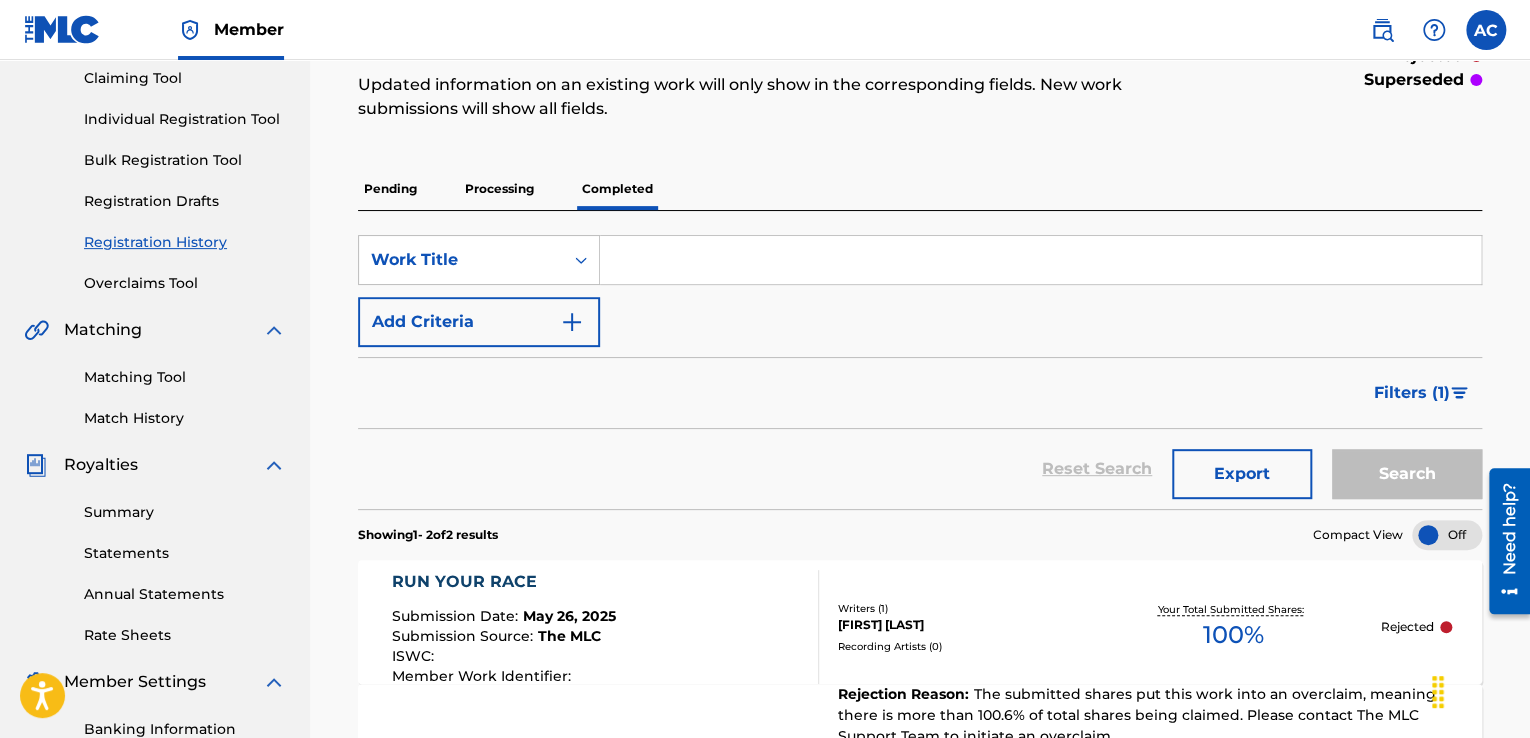 click on "Processing" at bounding box center (499, 189) 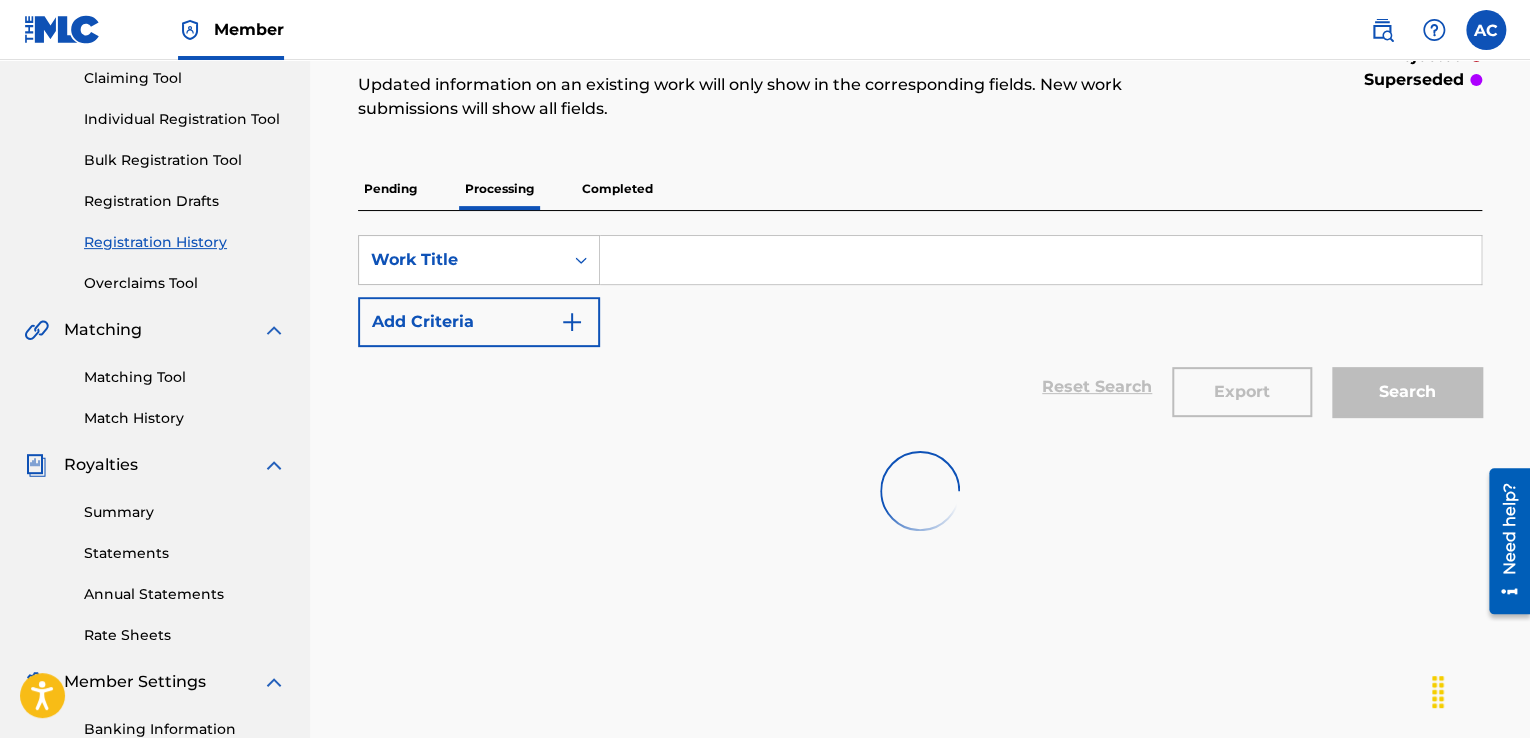 scroll, scrollTop: 0, scrollLeft: 0, axis: both 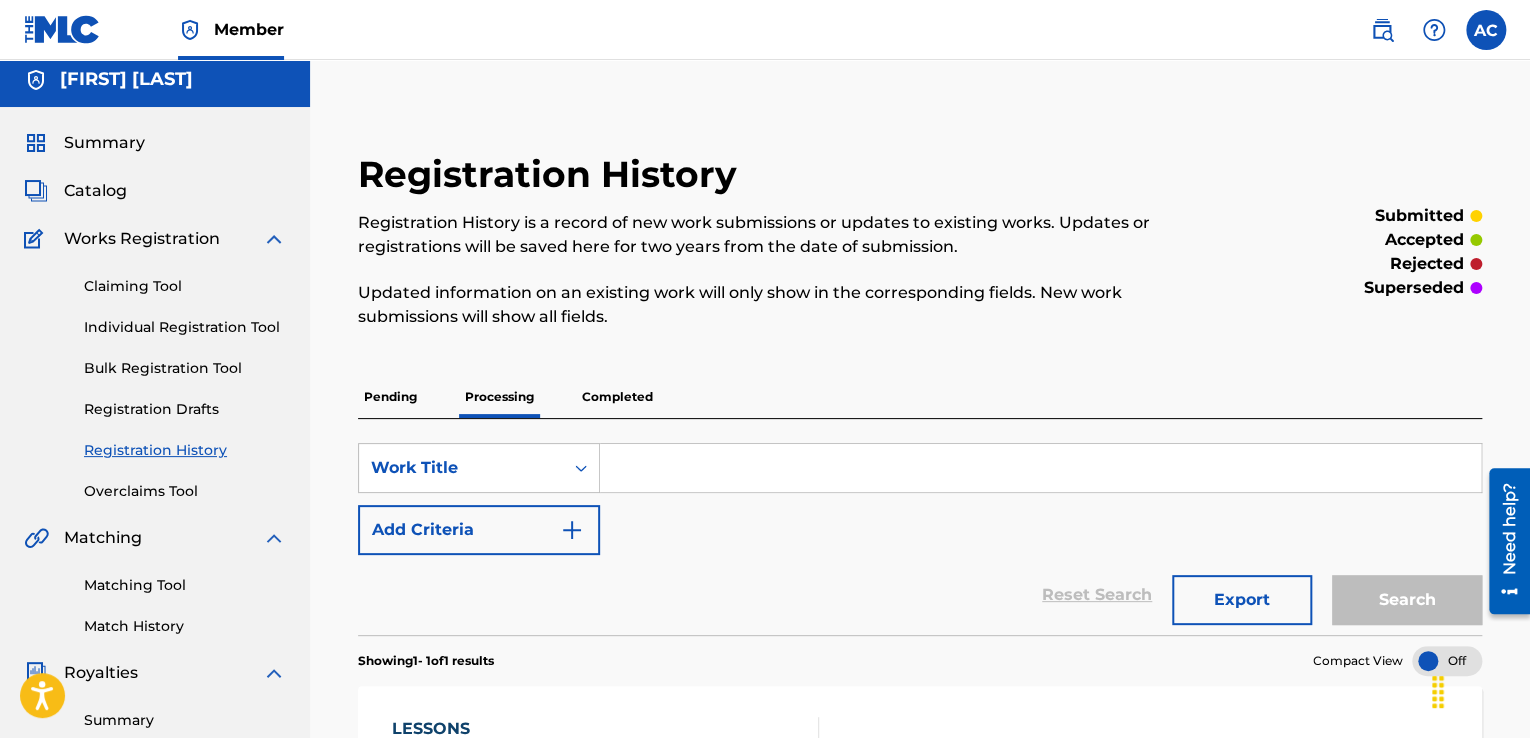 click on "Catalog" at bounding box center [95, 191] 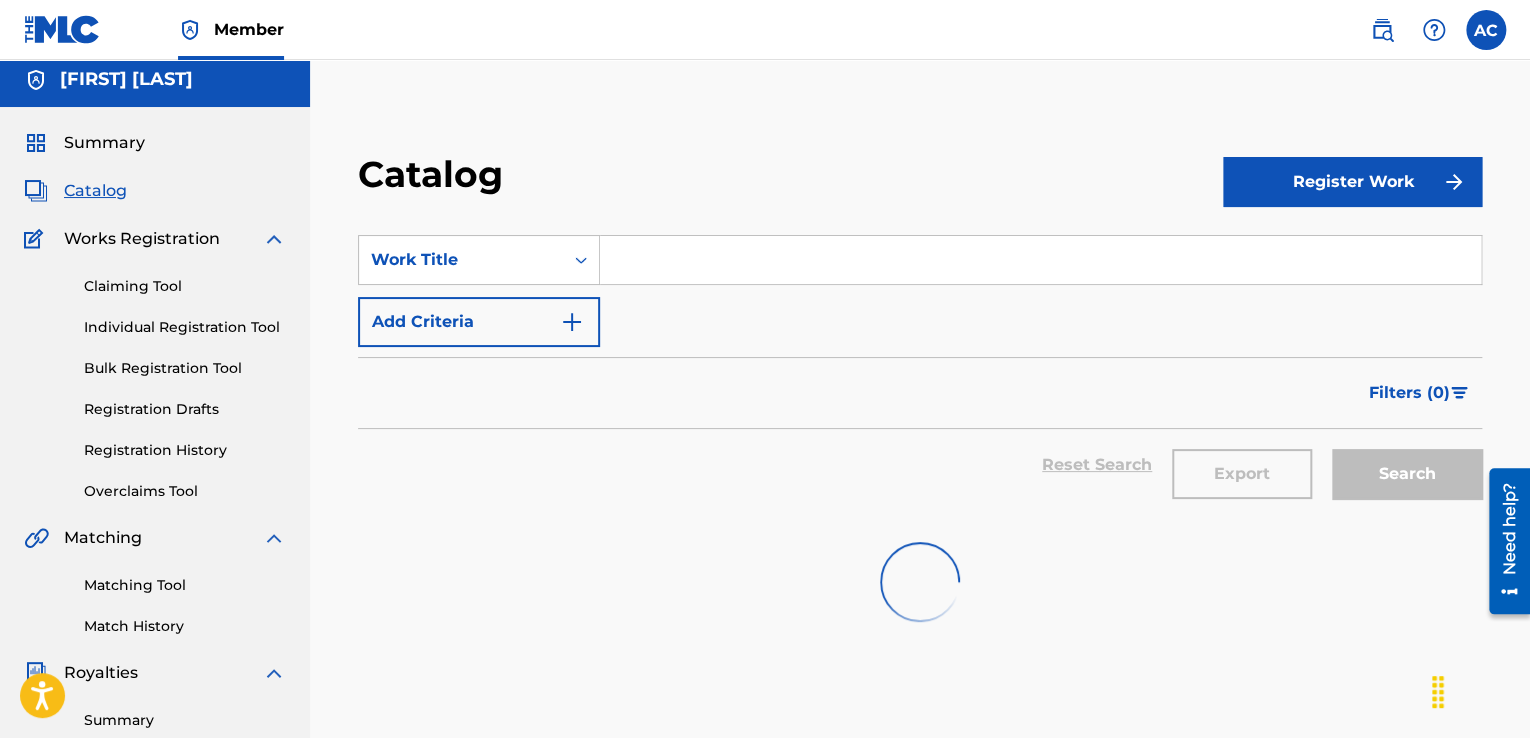 scroll, scrollTop: 0, scrollLeft: 0, axis: both 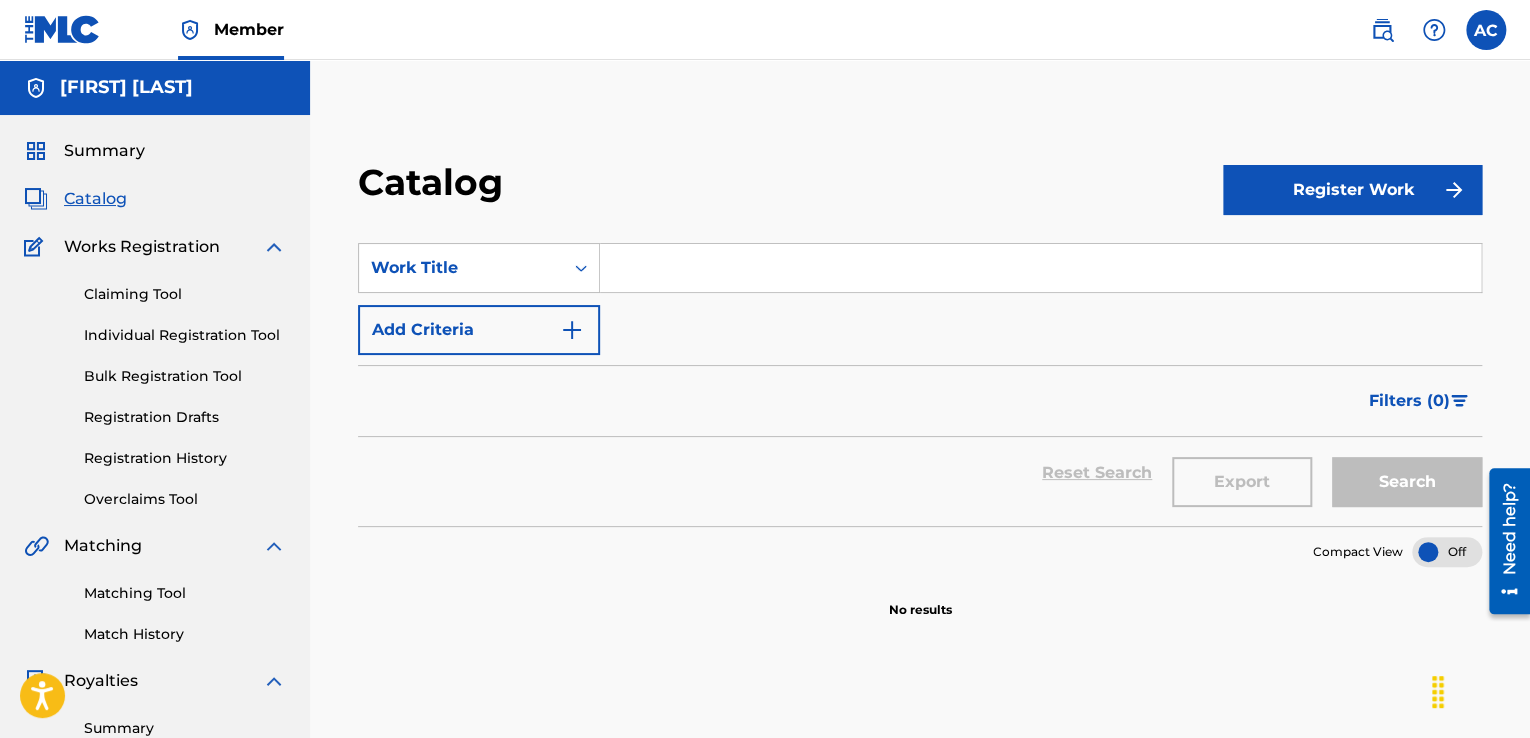 click at bounding box center (274, 546) 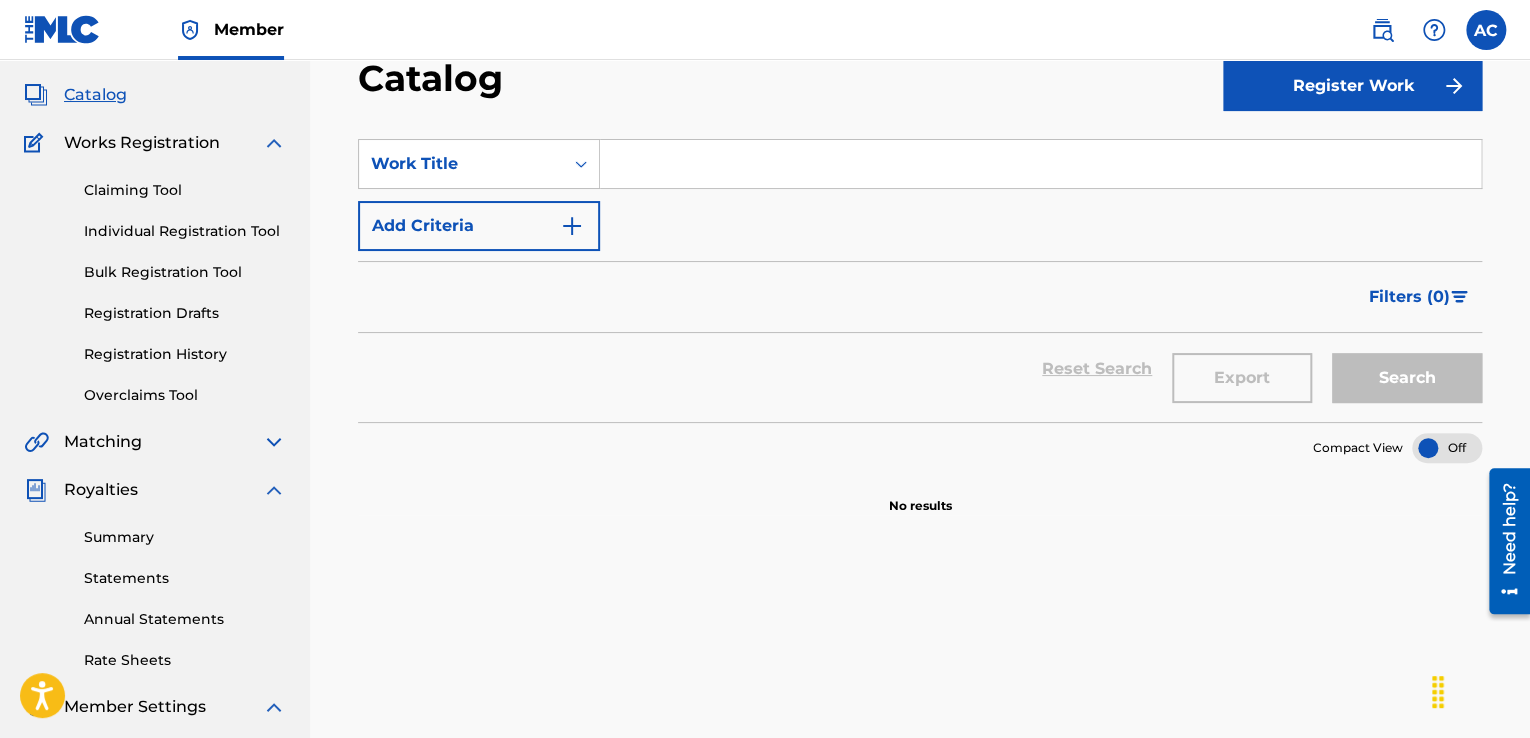 scroll, scrollTop: 0, scrollLeft: 0, axis: both 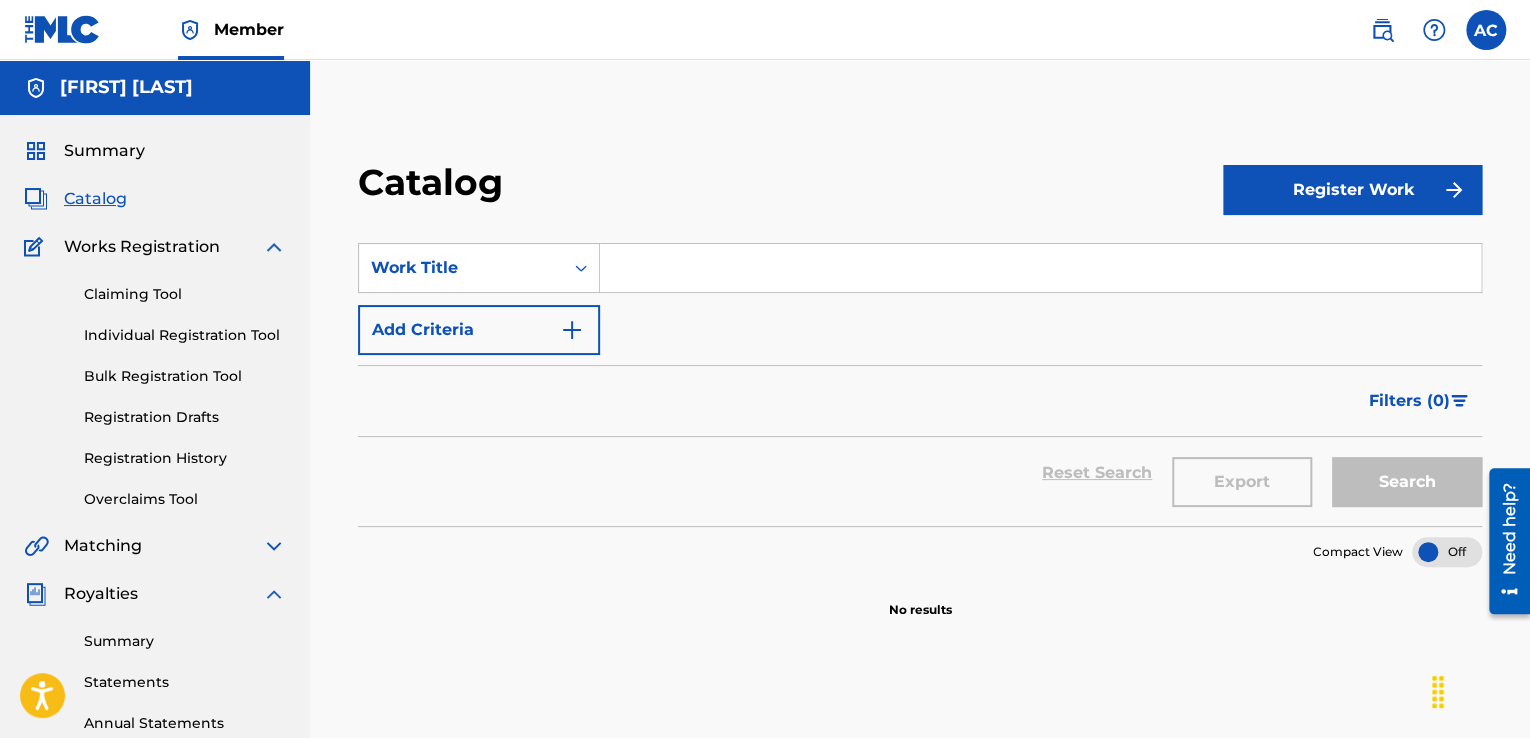 click on "Summary" at bounding box center (104, 151) 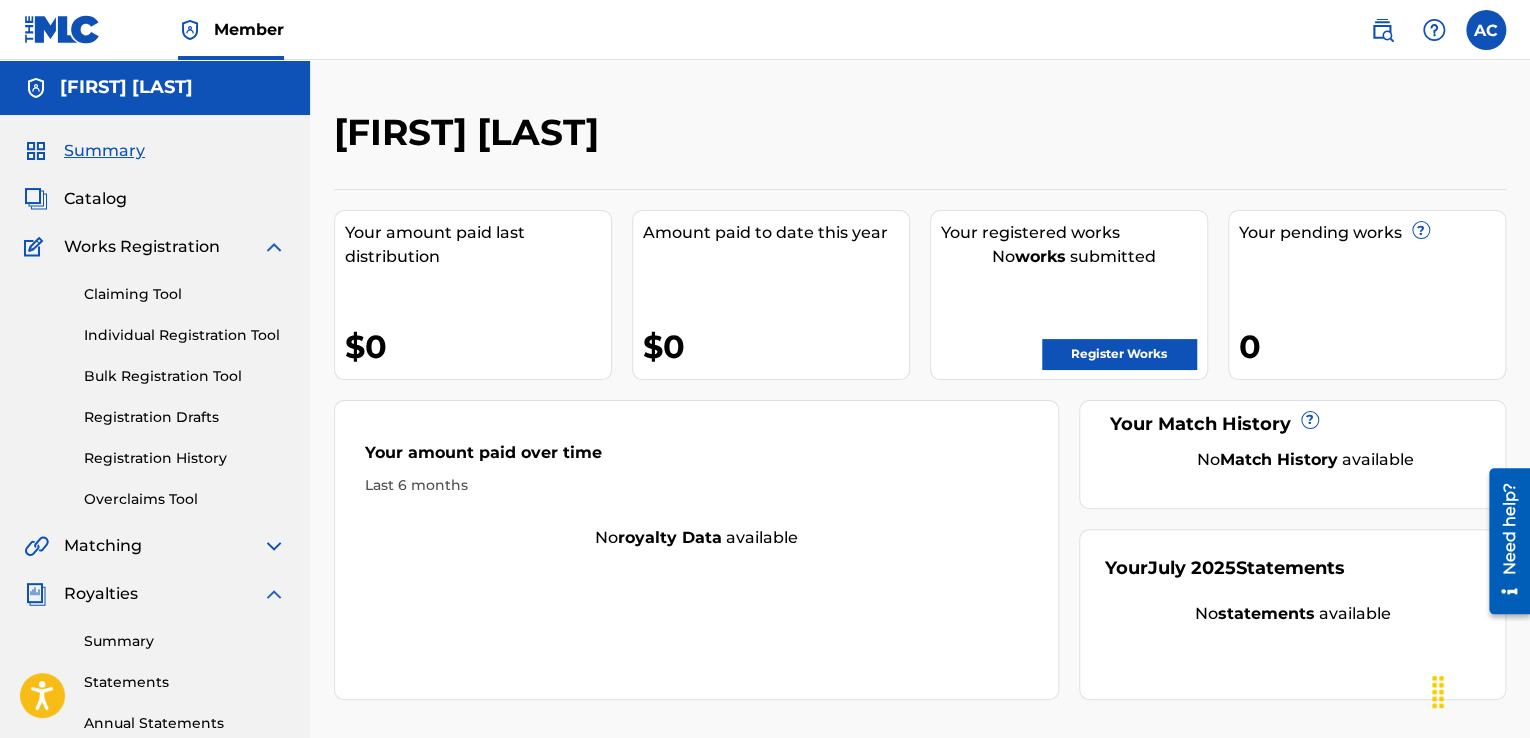 click at bounding box center (274, 546) 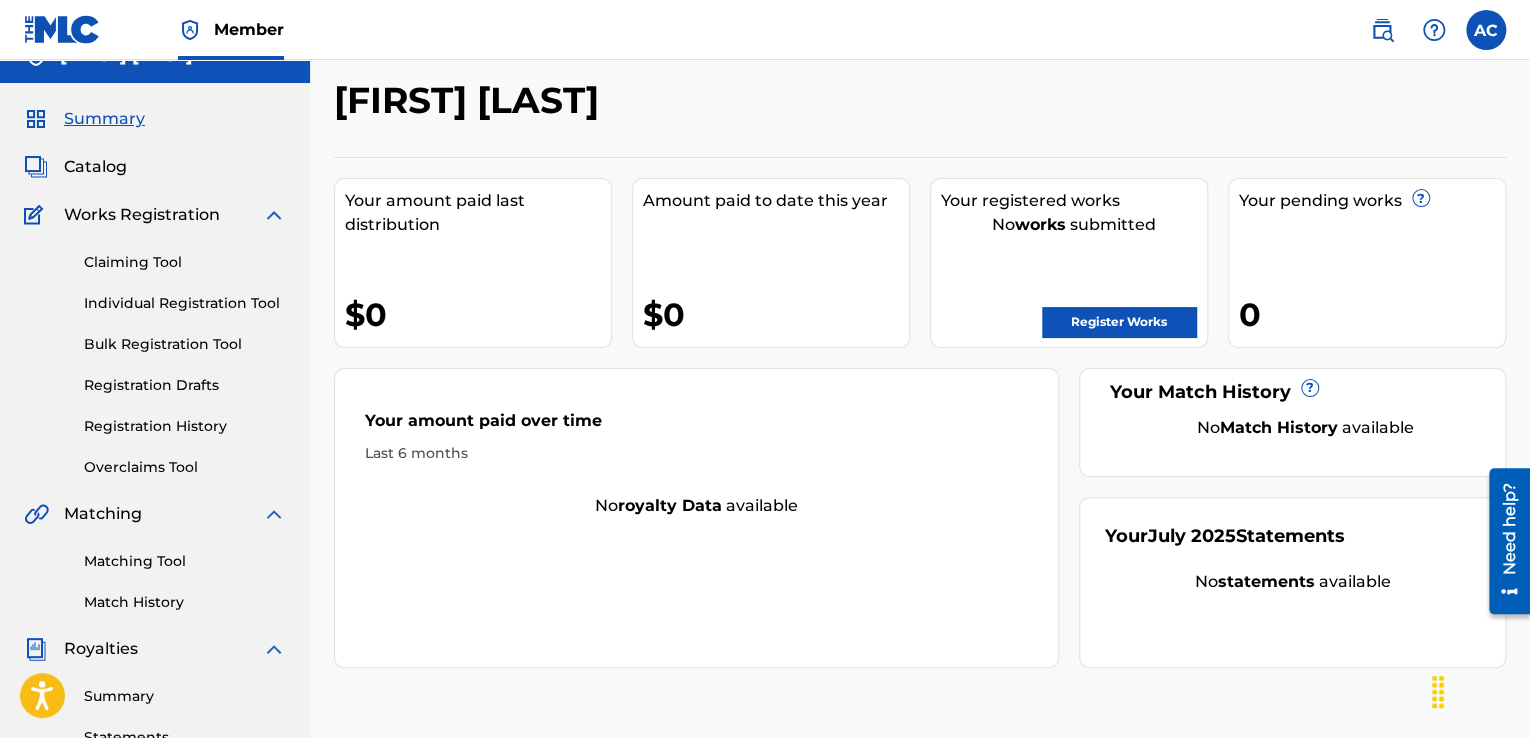 scroll, scrollTop: 0, scrollLeft: 0, axis: both 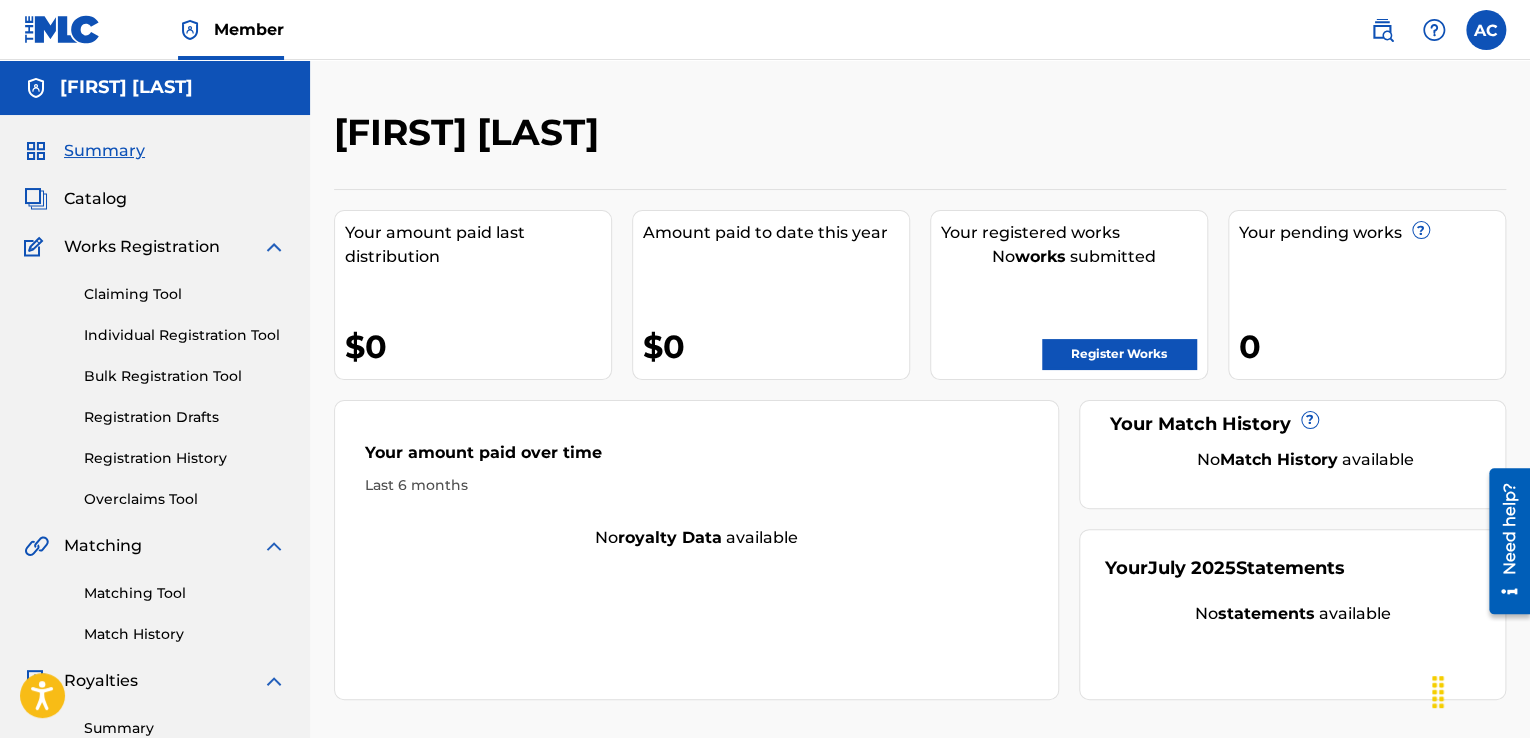 click on "Claiming Tool" at bounding box center (185, 294) 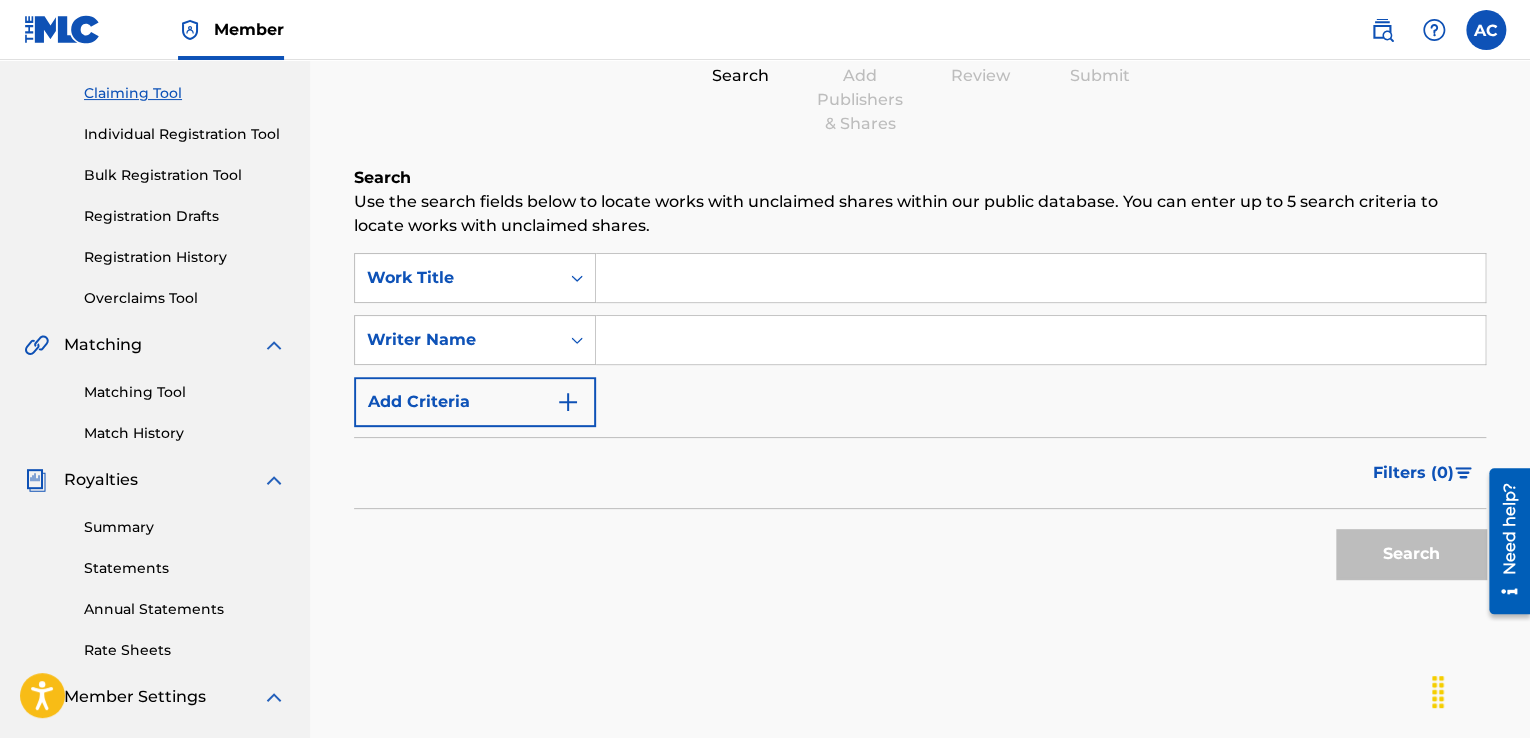 scroll, scrollTop: 230, scrollLeft: 0, axis: vertical 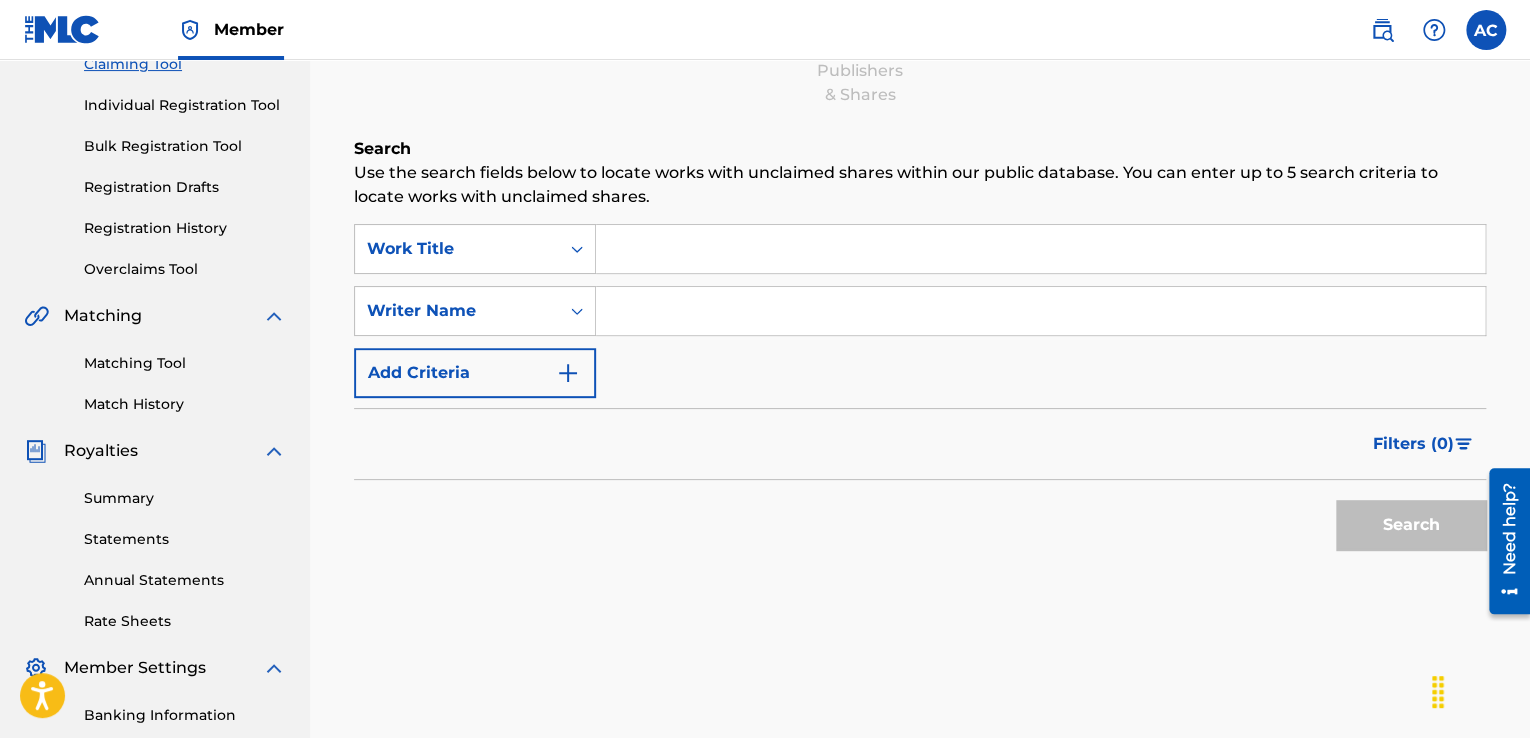 click at bounding box center (1040, 249) 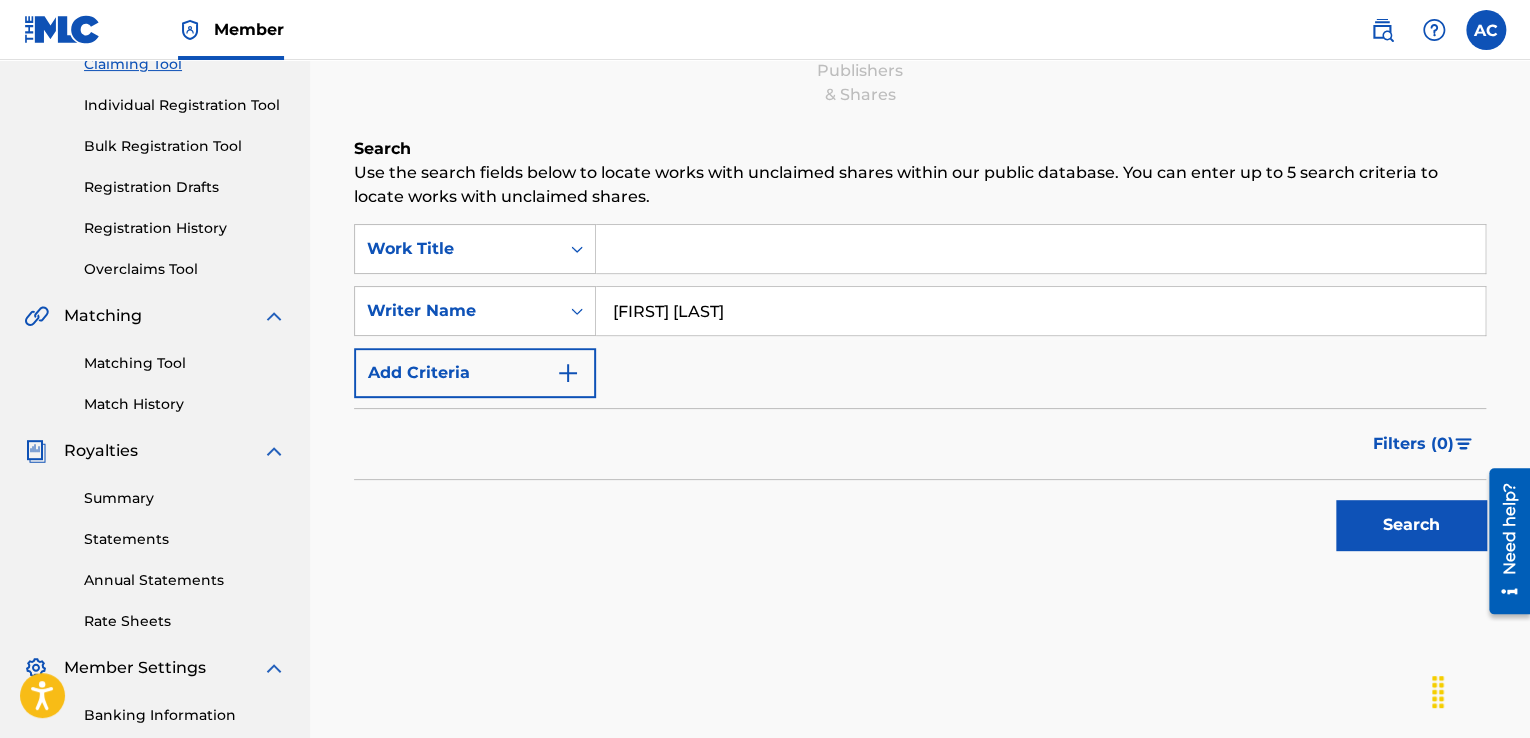 type on "[FIRST] [LAST]" 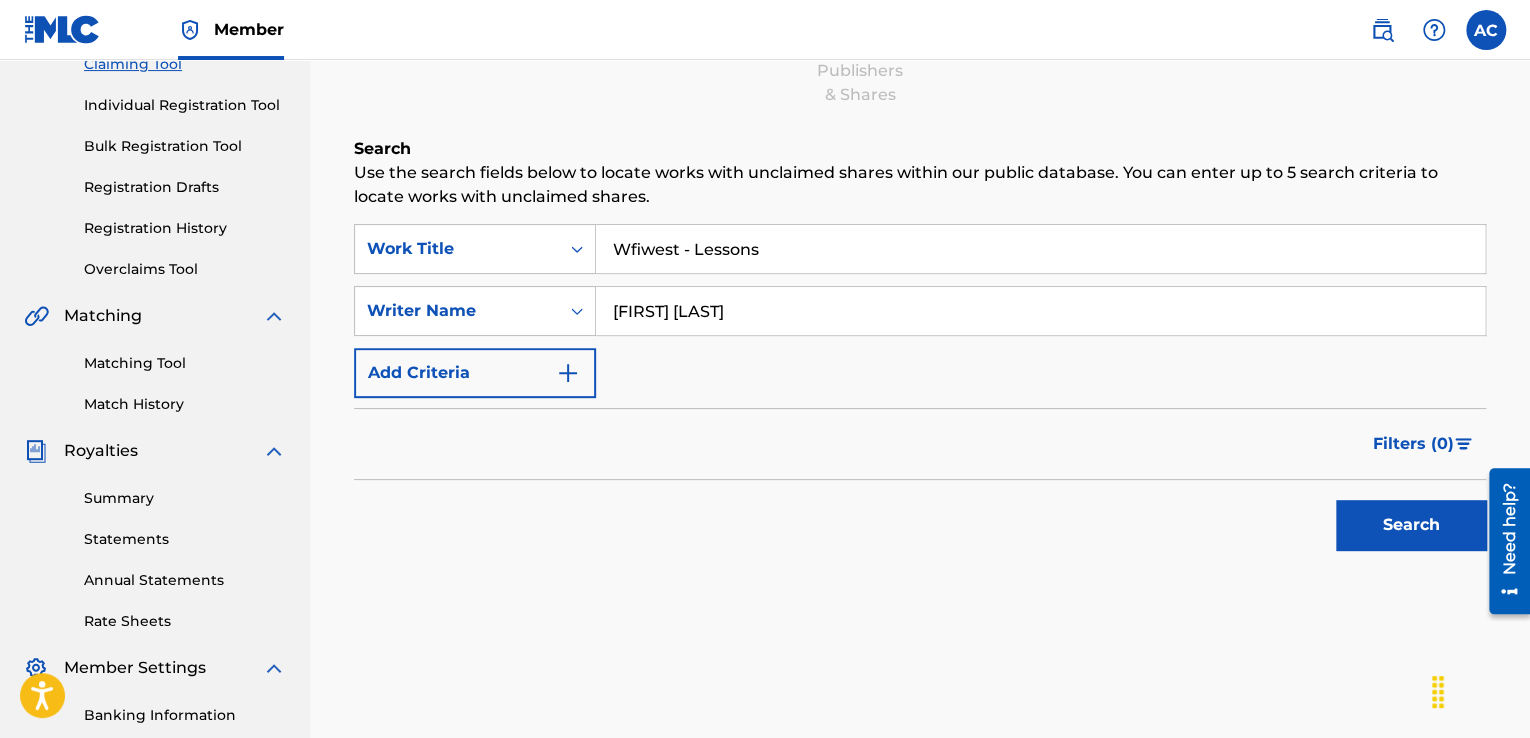 type on "Wfiwest - Lessons" 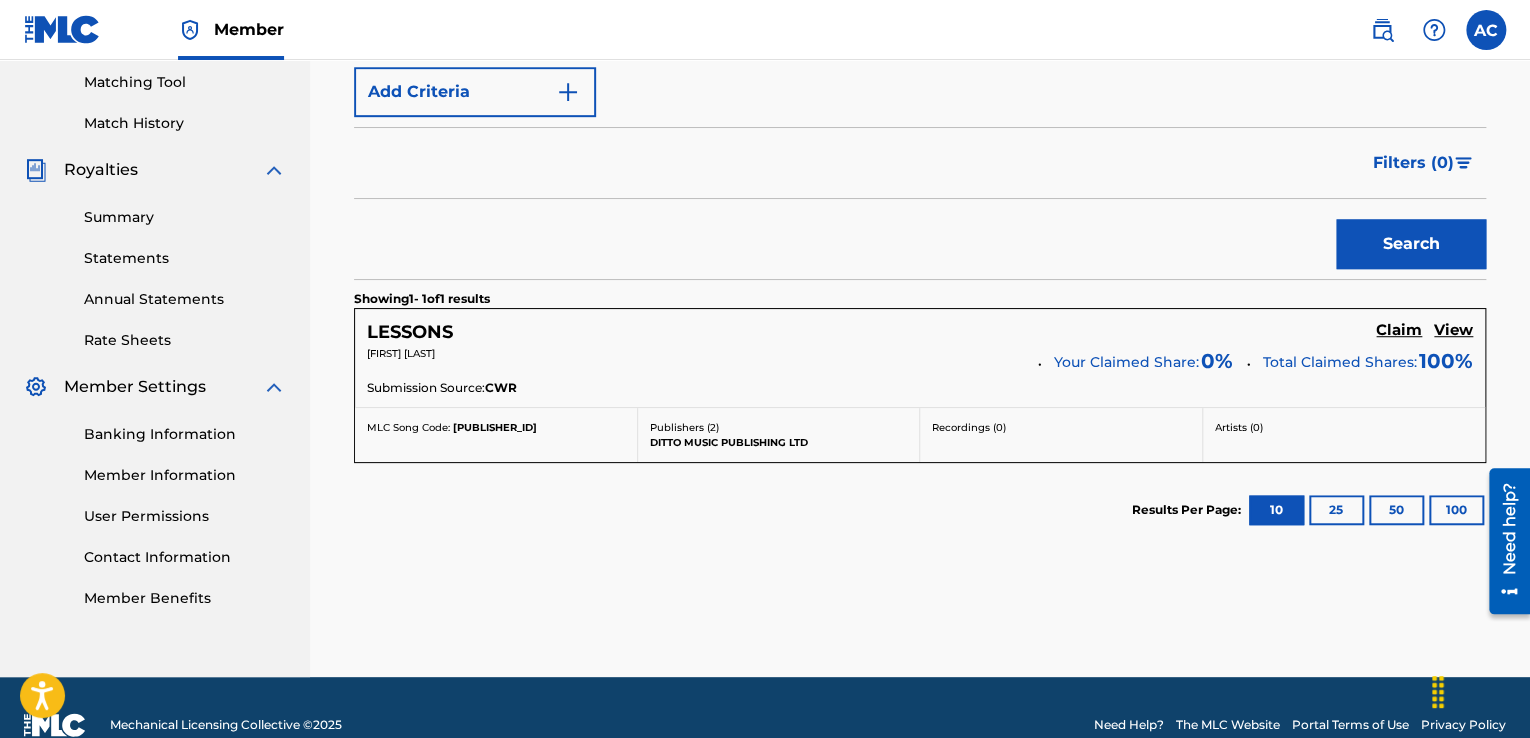 scroll, scrollTop: 517, scrollLeft: 0, axis: vertical 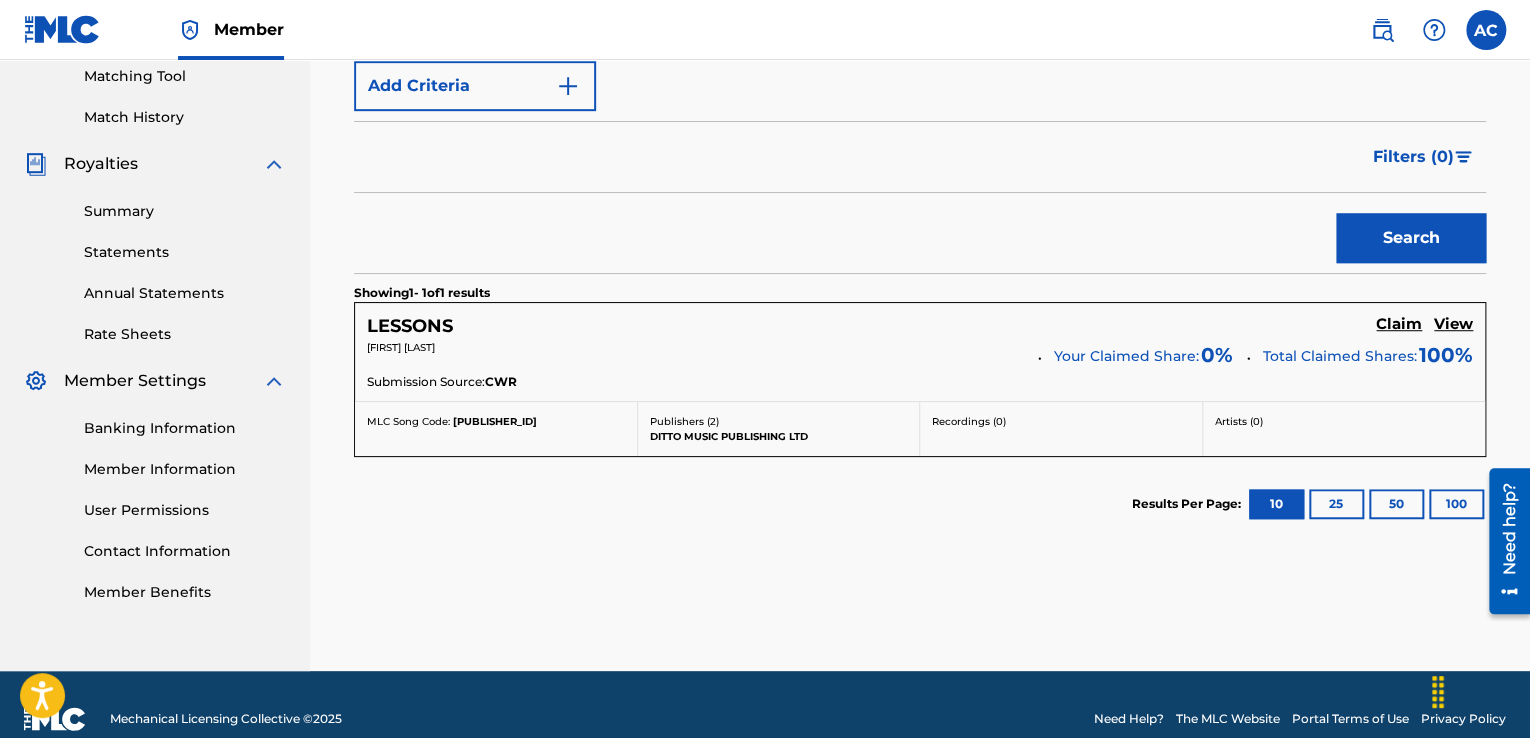 click on "View" at bounding box center (1453, 324) 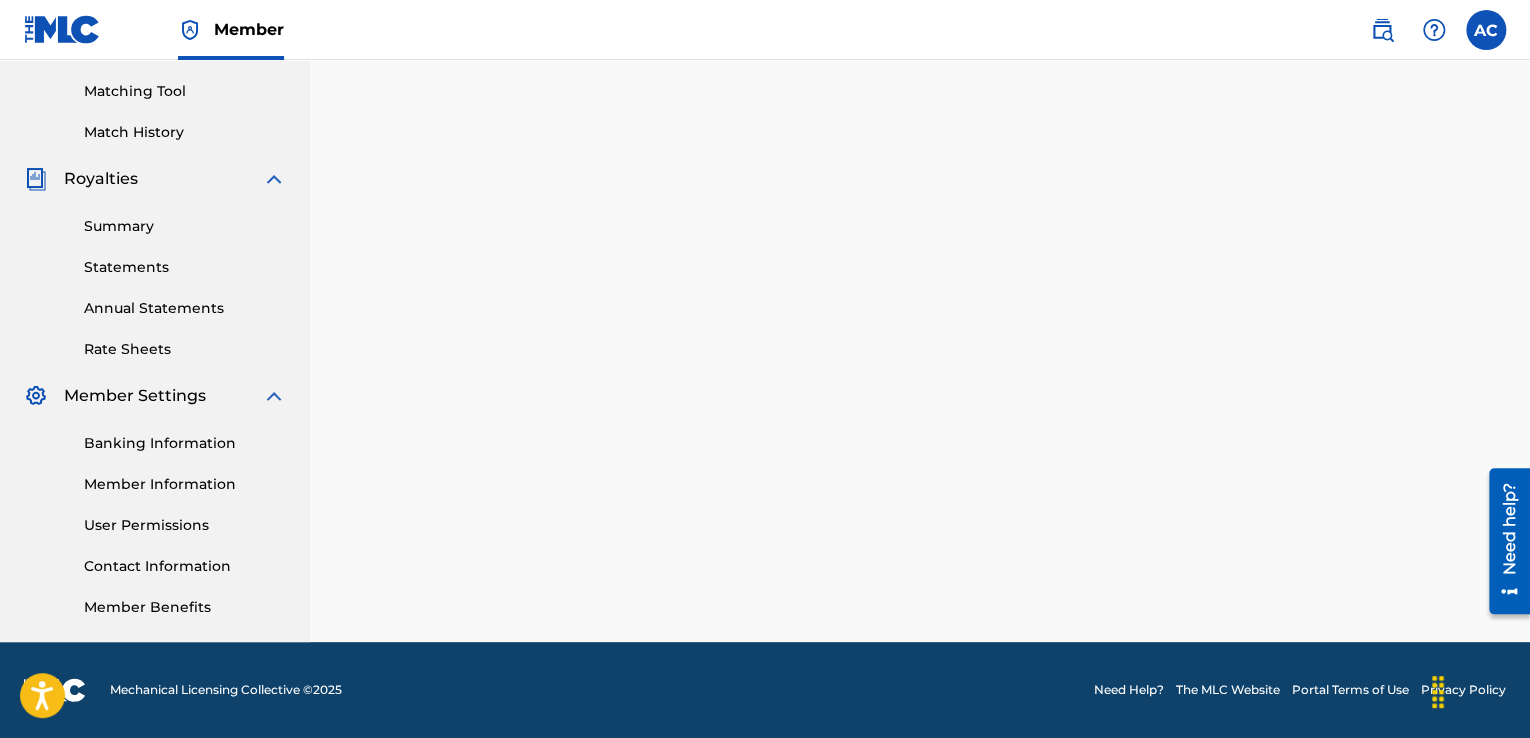 scroll, scrollTop: 0, scrollLeft: 0, axis: both 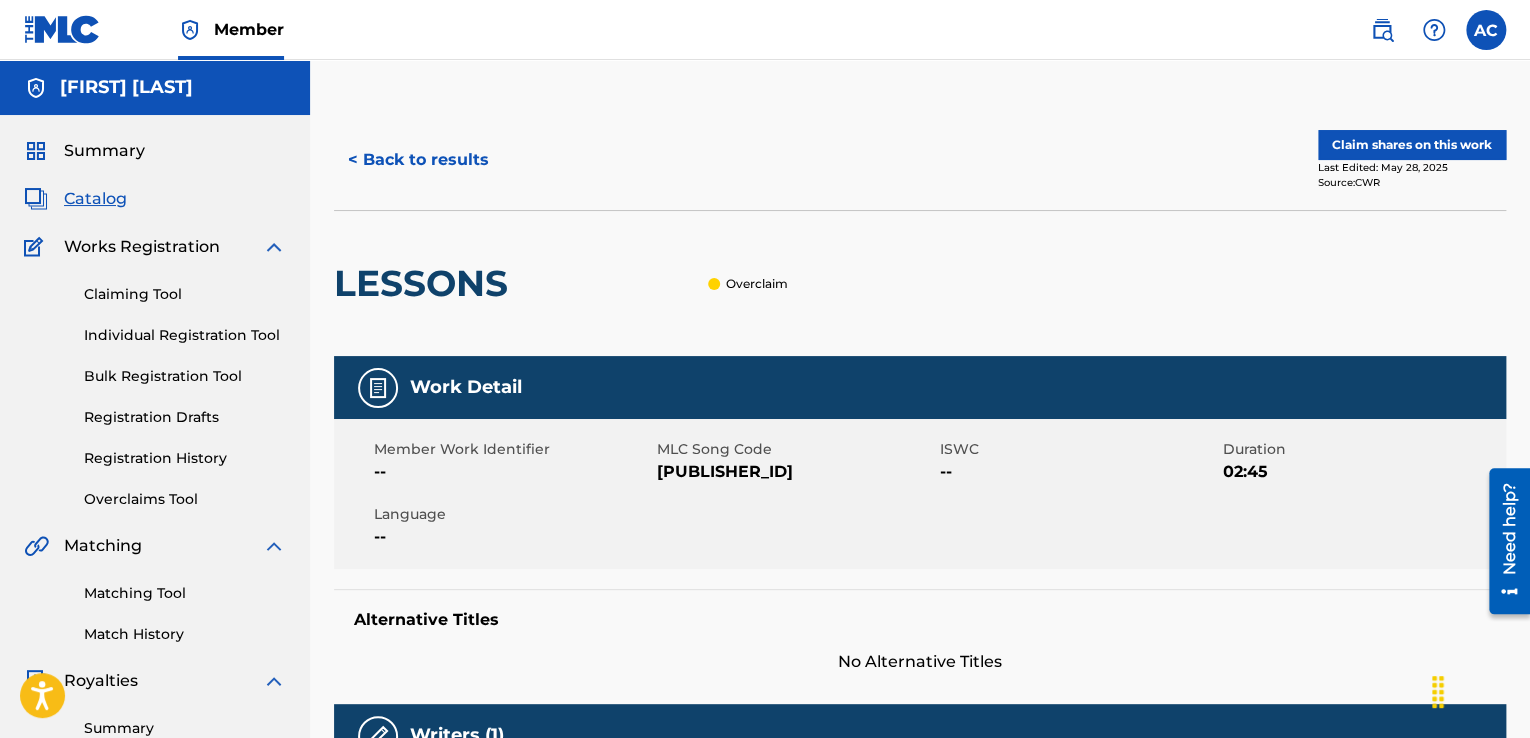 click on "Claim shares on this work" at bounding box center (1412, 145) 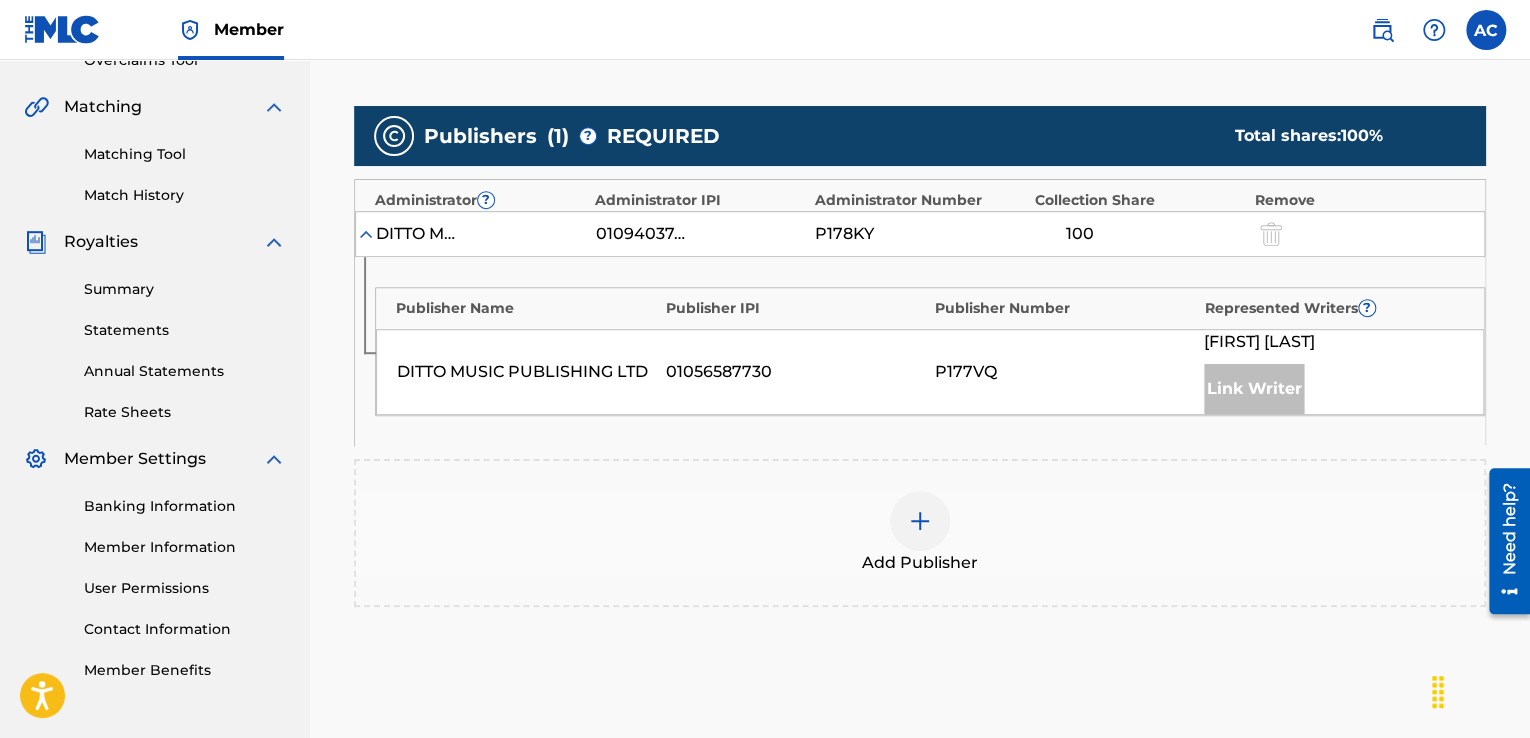 scroll, scrollTop: 436, scrollLeft: 0, axis: vertical 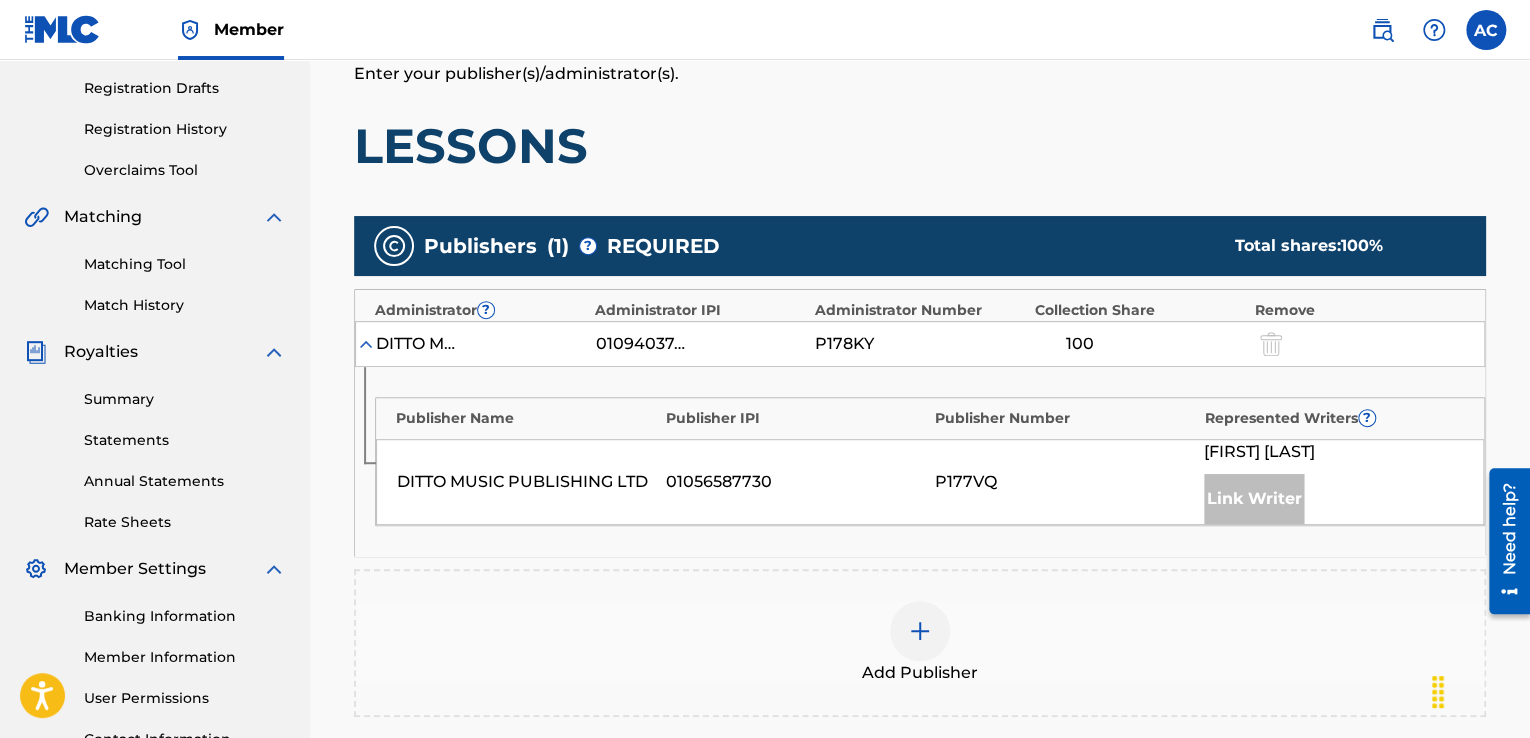 click at bounding box center [920, 631] 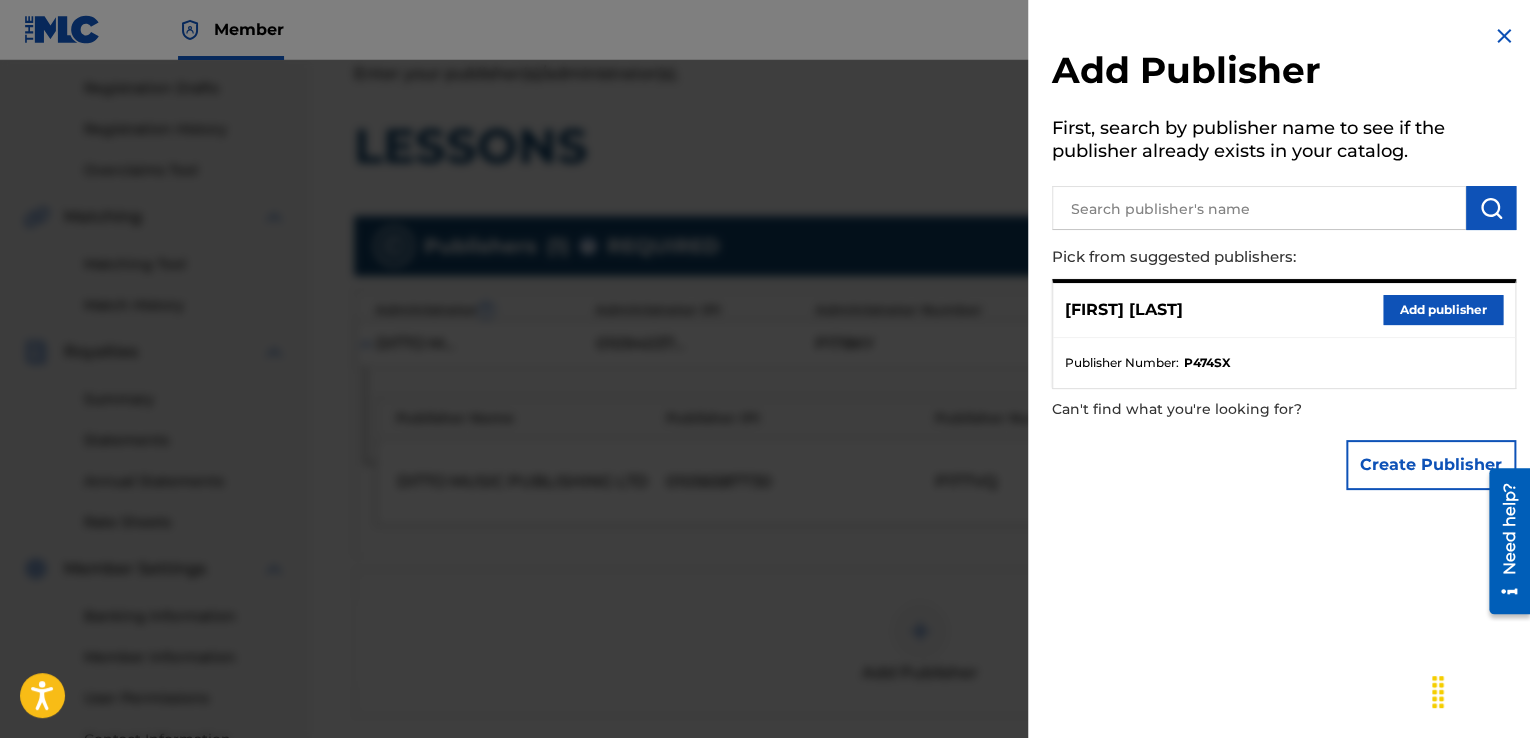 click on "Add publisher" at bounding box center (1443, 310) 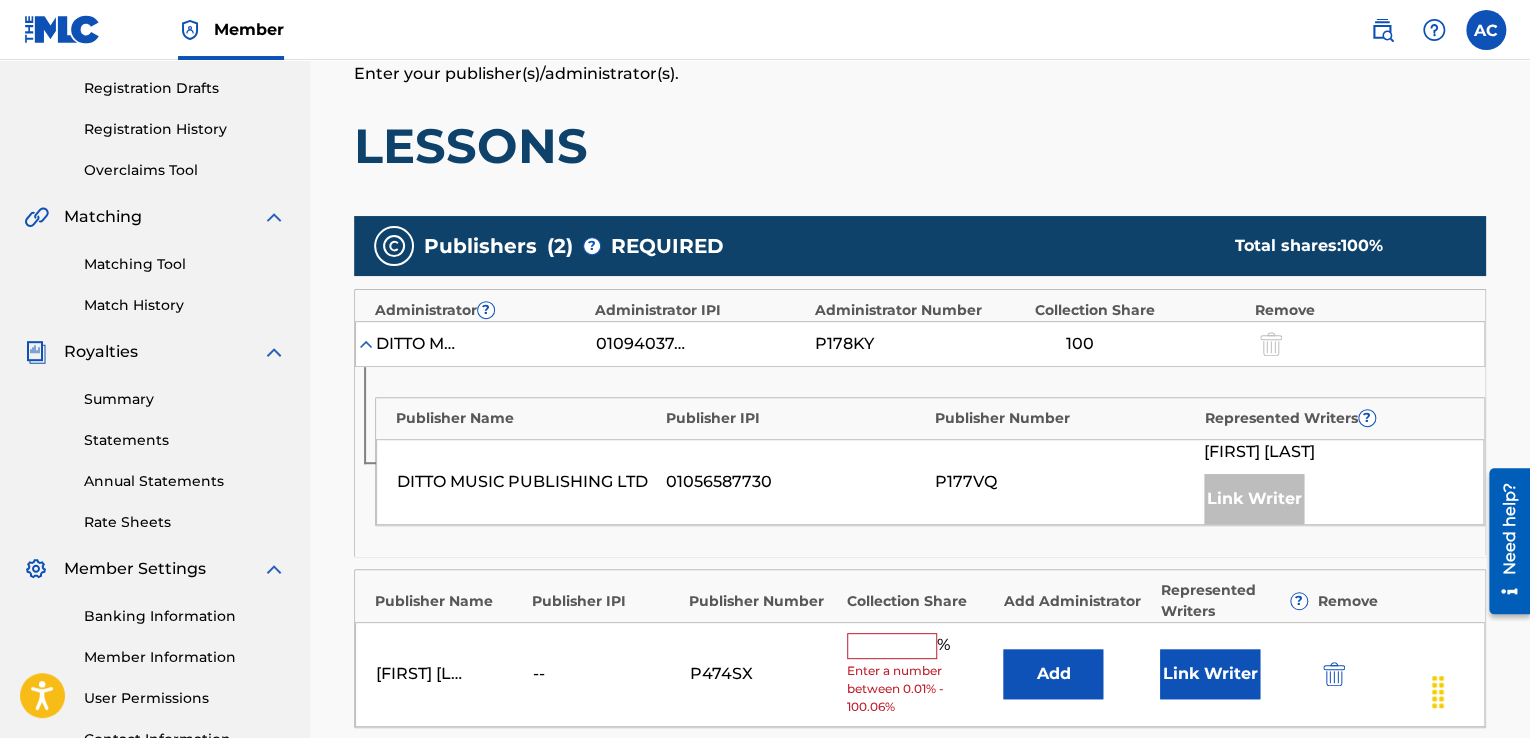 click at bounding box center [892, 646] 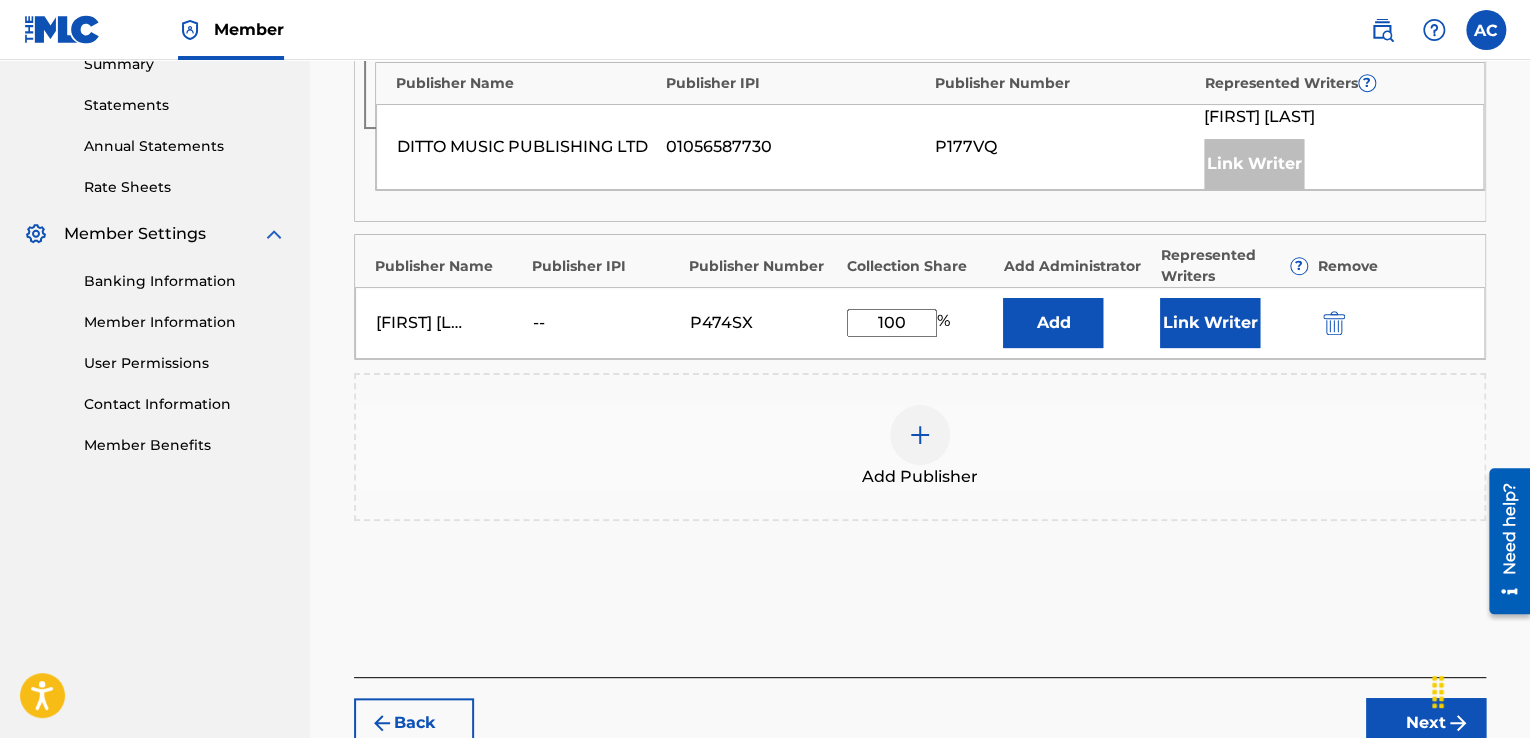 scroll, scrollTop: 665, scrollLeft: 0, axis: vertical 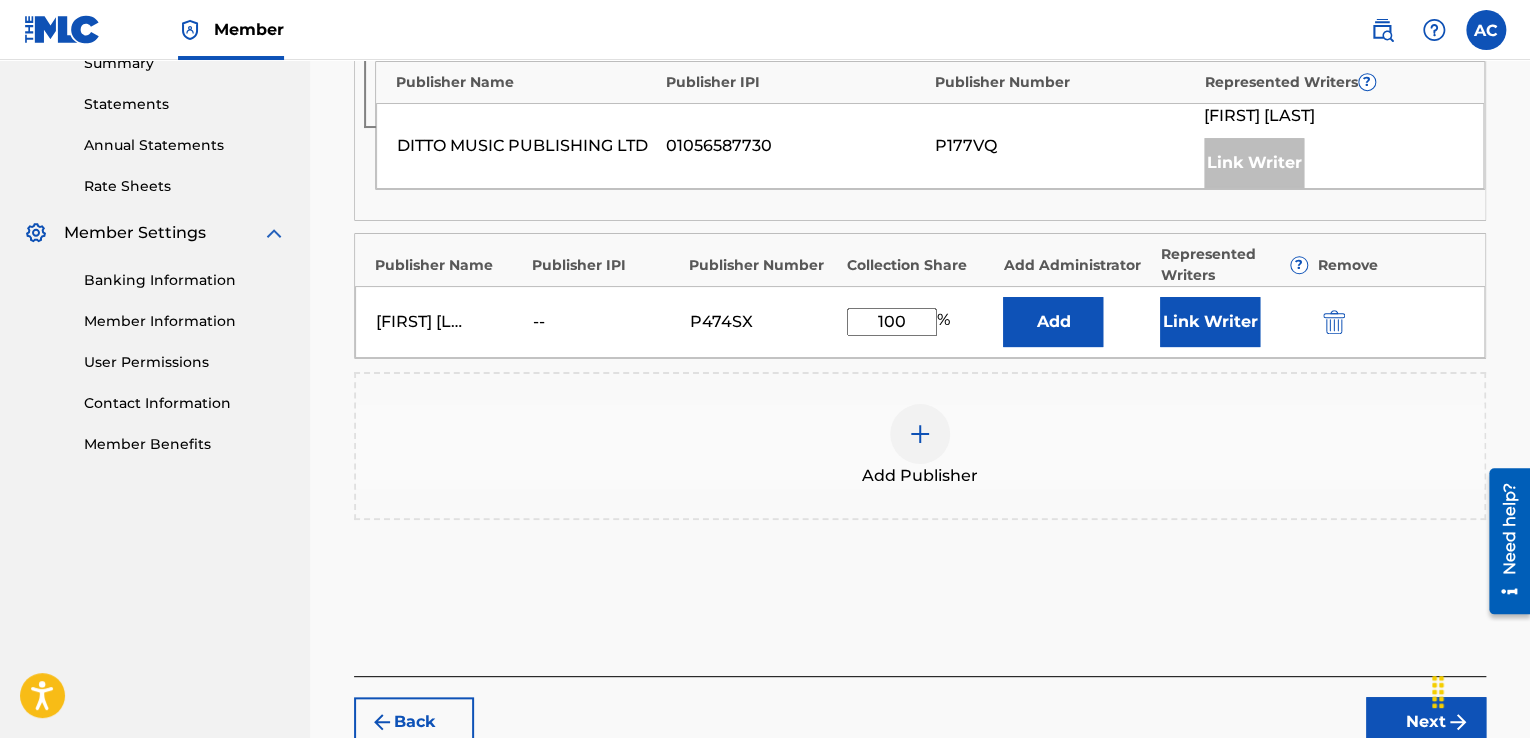 click on "Link Writer" at bounding box center (1210, 322) 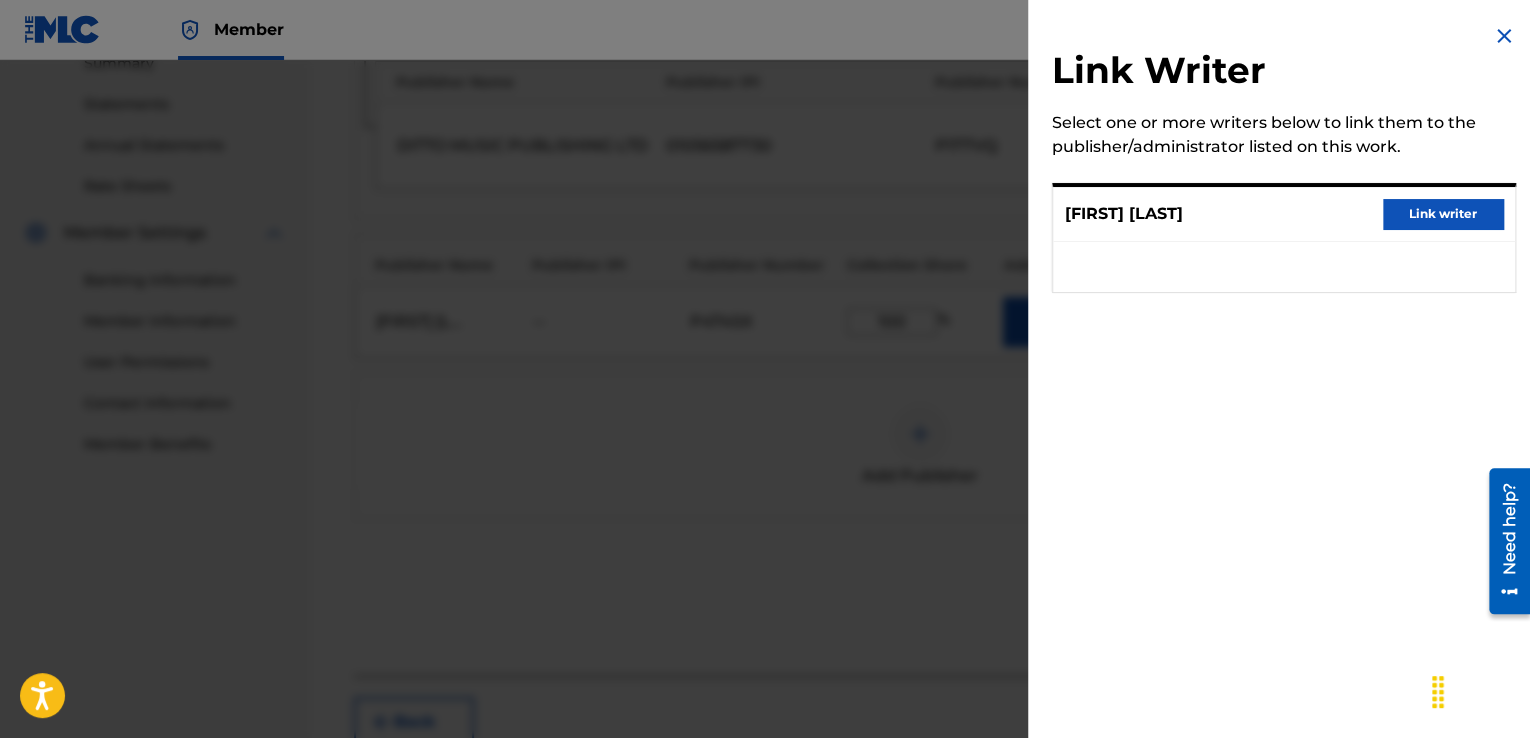 click on "Link writer" at bounding box center (1443, 214) 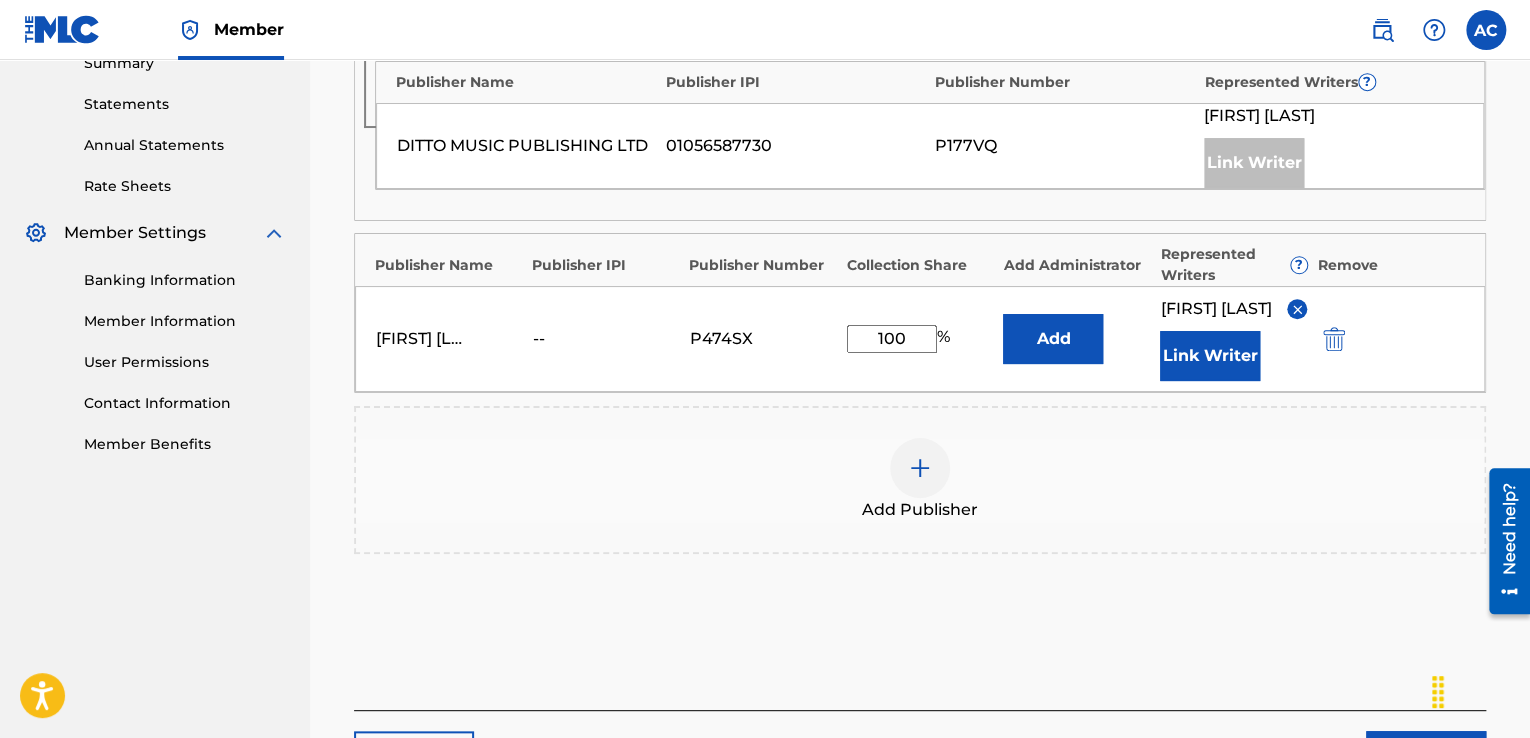 click on "Add" at bounding box center [1053, 339] 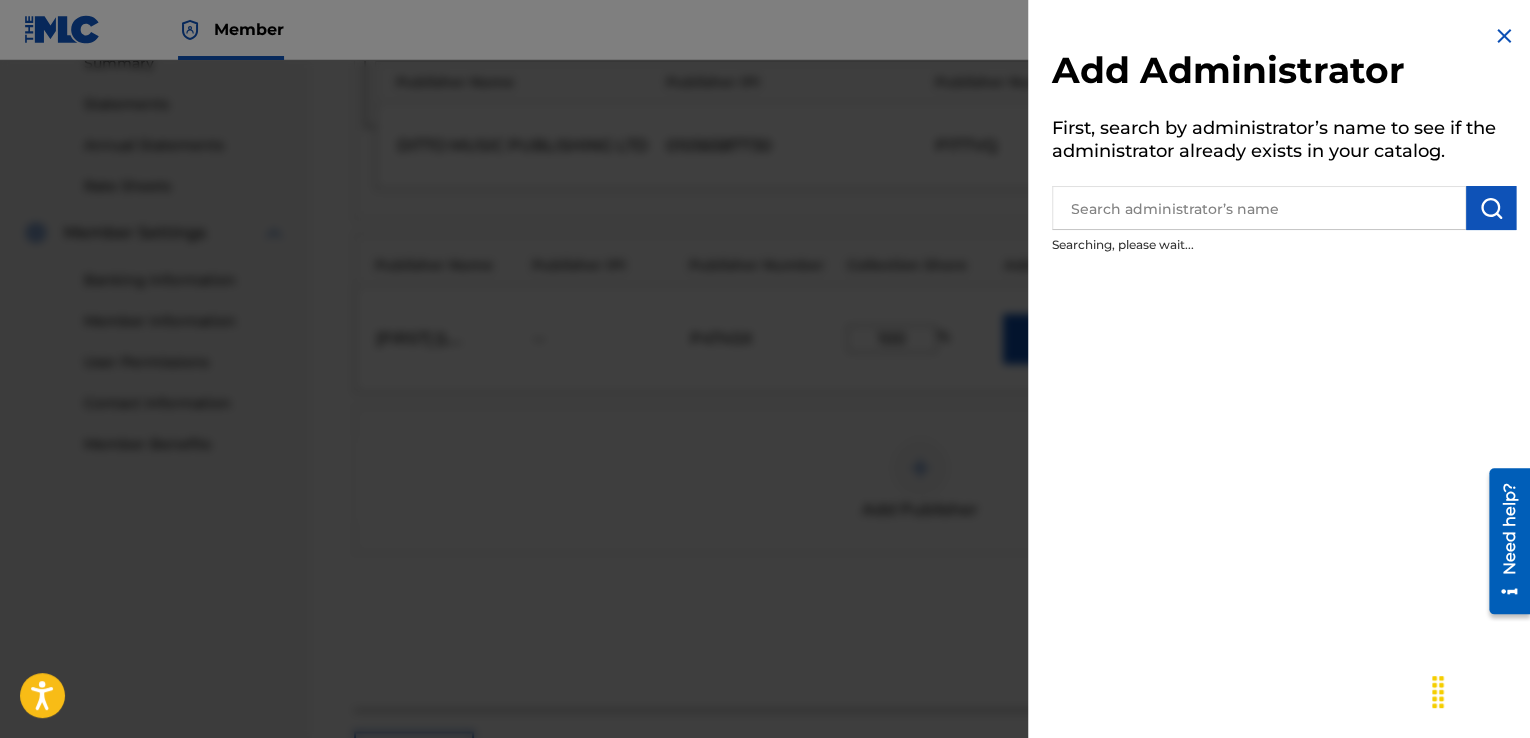 click at bounding box center [1259, 208] 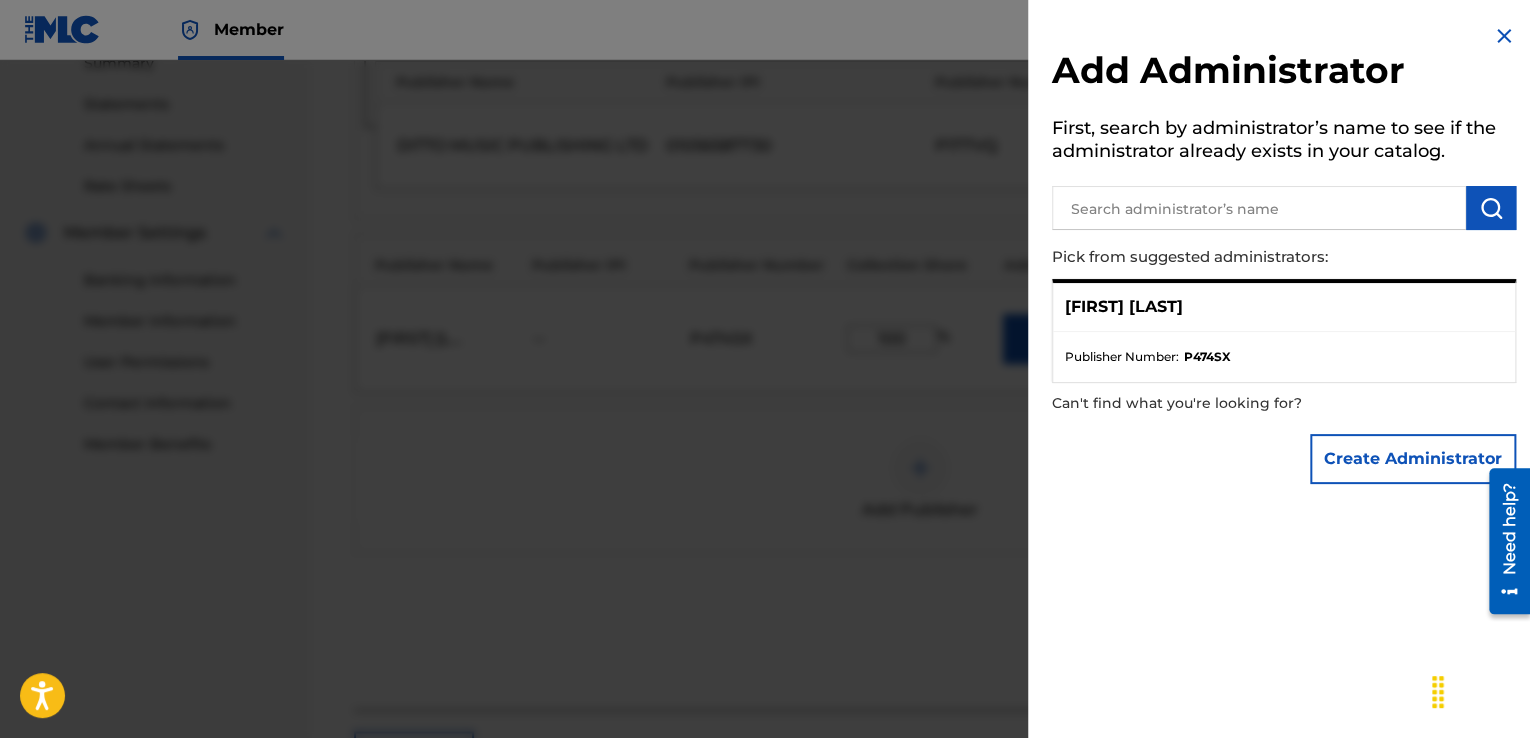 click on "P474SX" at bounding box center (1207, 357) 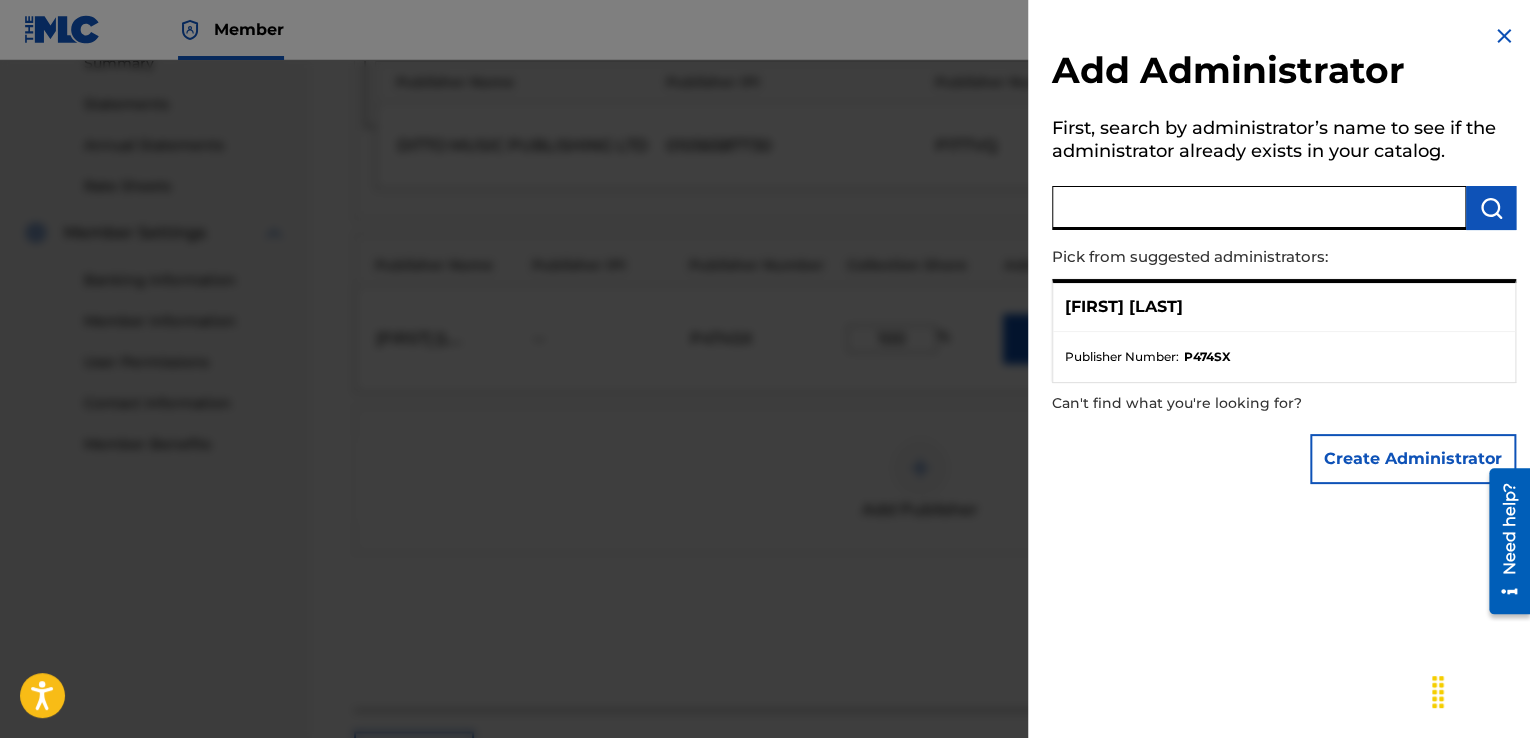 click at bounding box center [1259, 208] 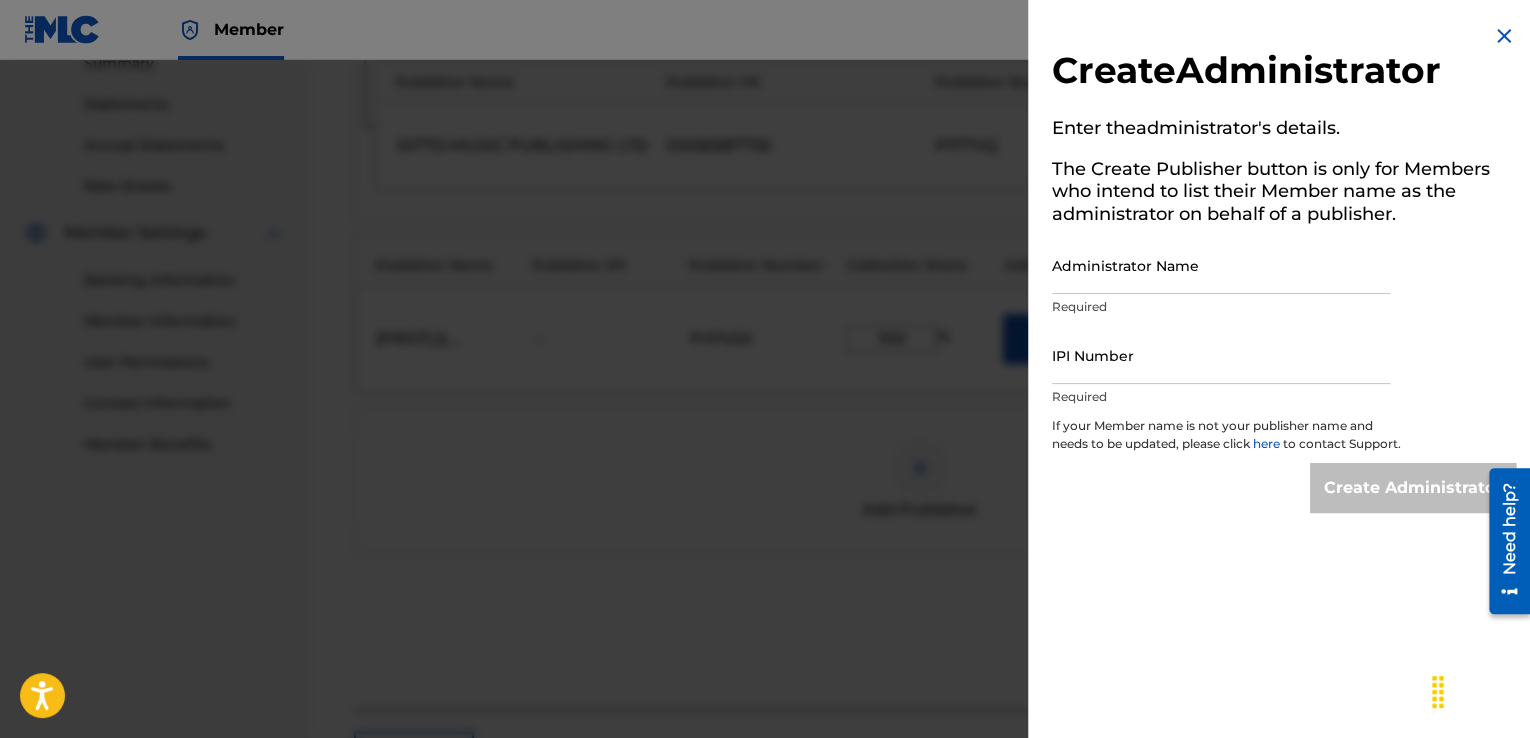 click on "IPI Number" at bounding box center [1221, 355] 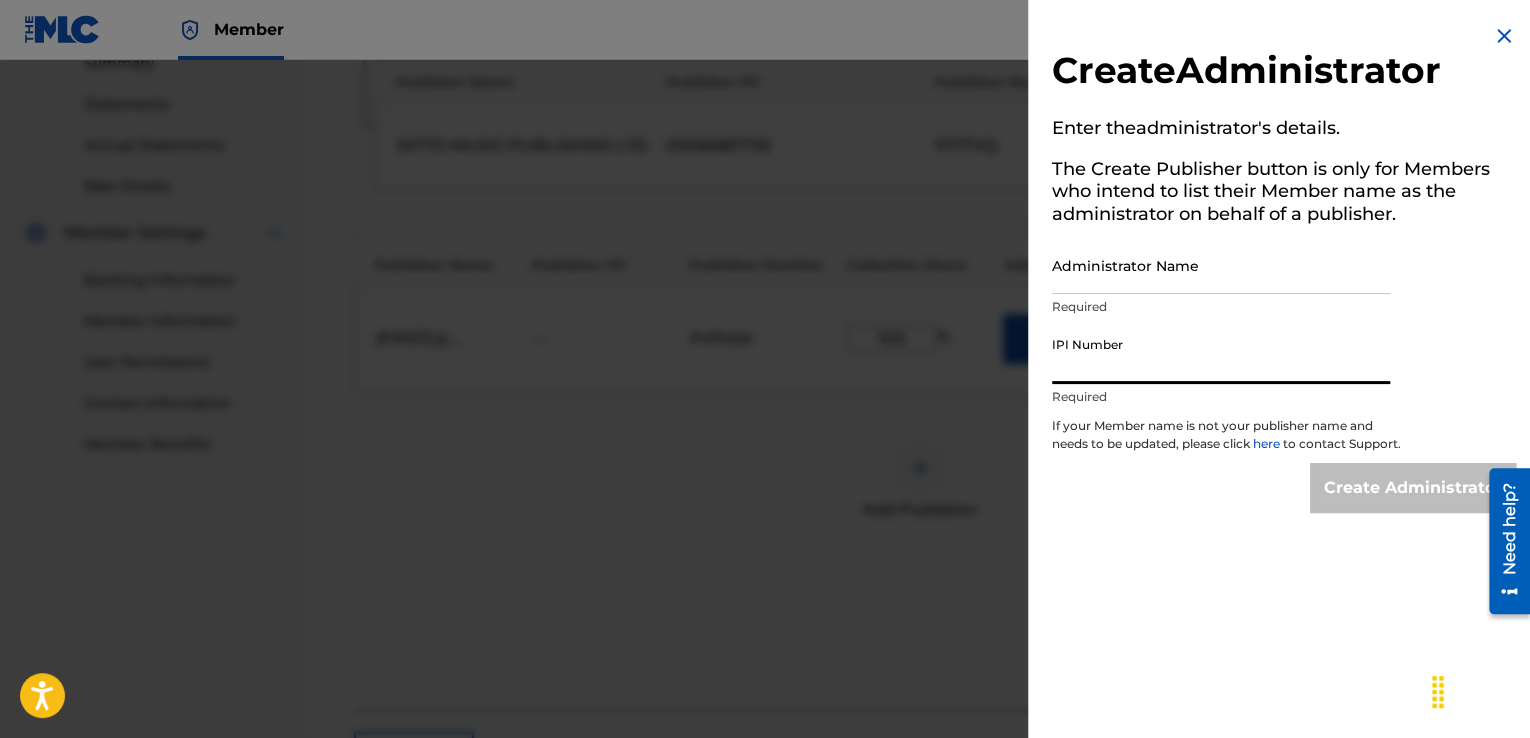 click on "Administrator Name" at bounding box center [1221, 265] 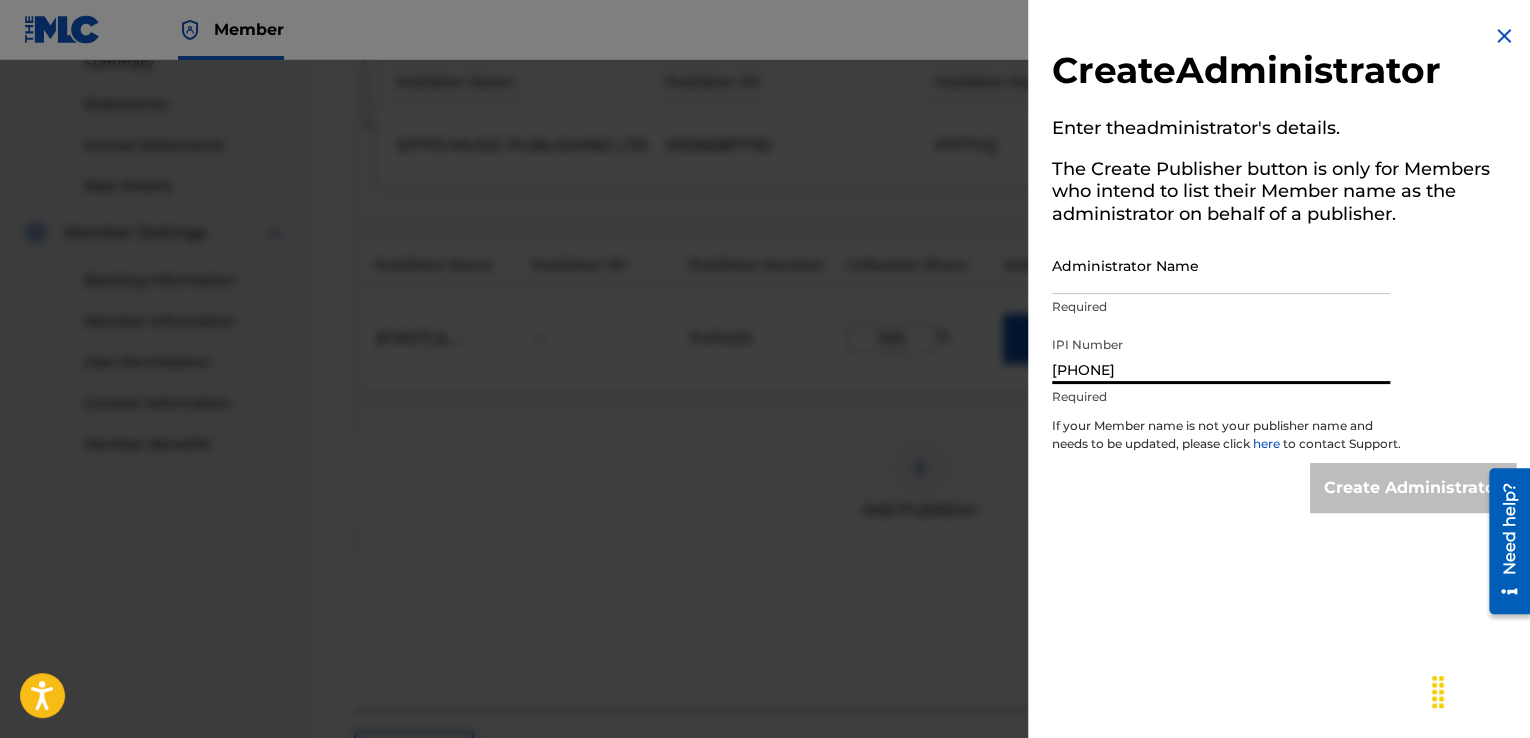 type on "[PHONE]" 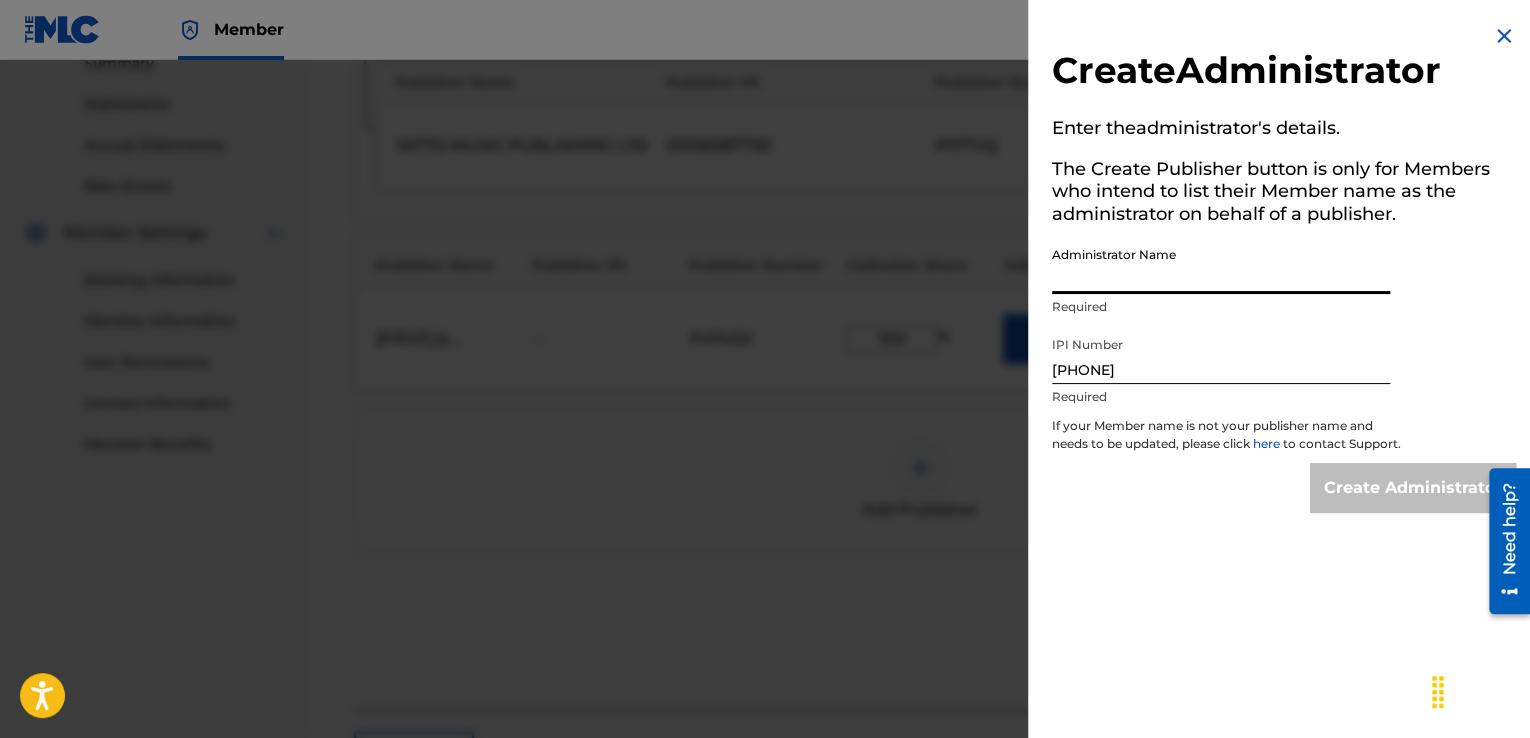 click on "Administrator Name" at bounding box center [1221, 265] 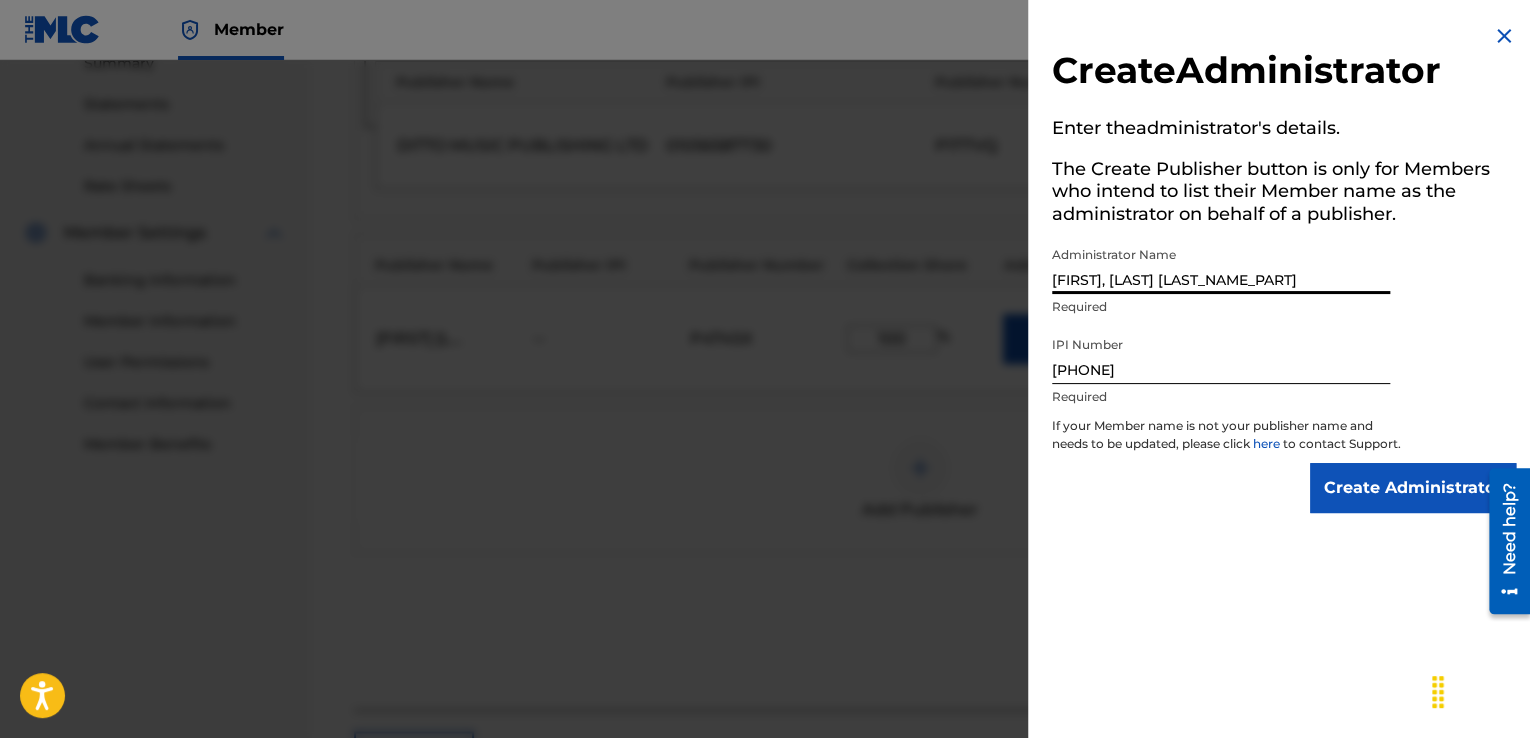 type on "[FIRST], [LAST] [LAST_NAME_PART]" 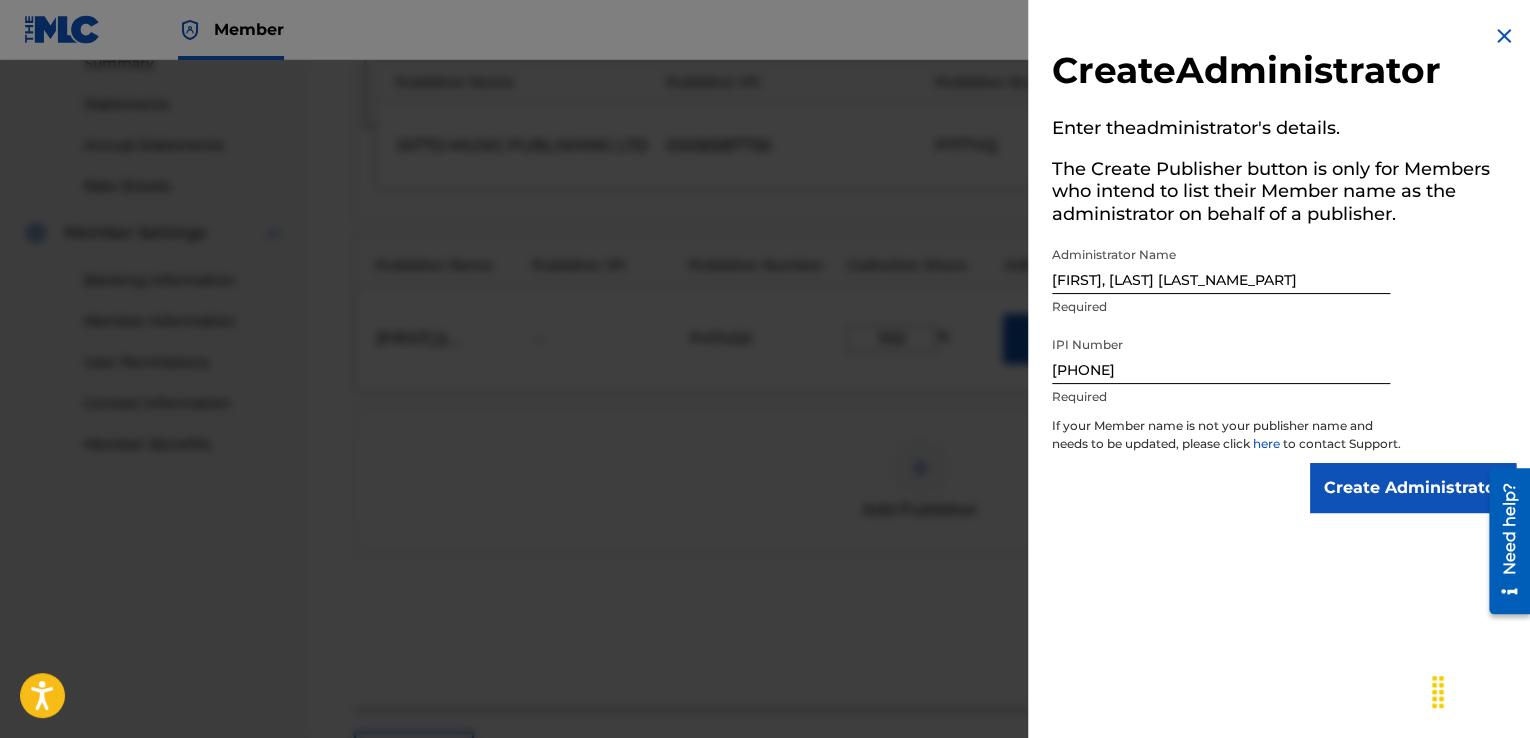 click on "Create Administrator" at bounding box center [1413, 488] 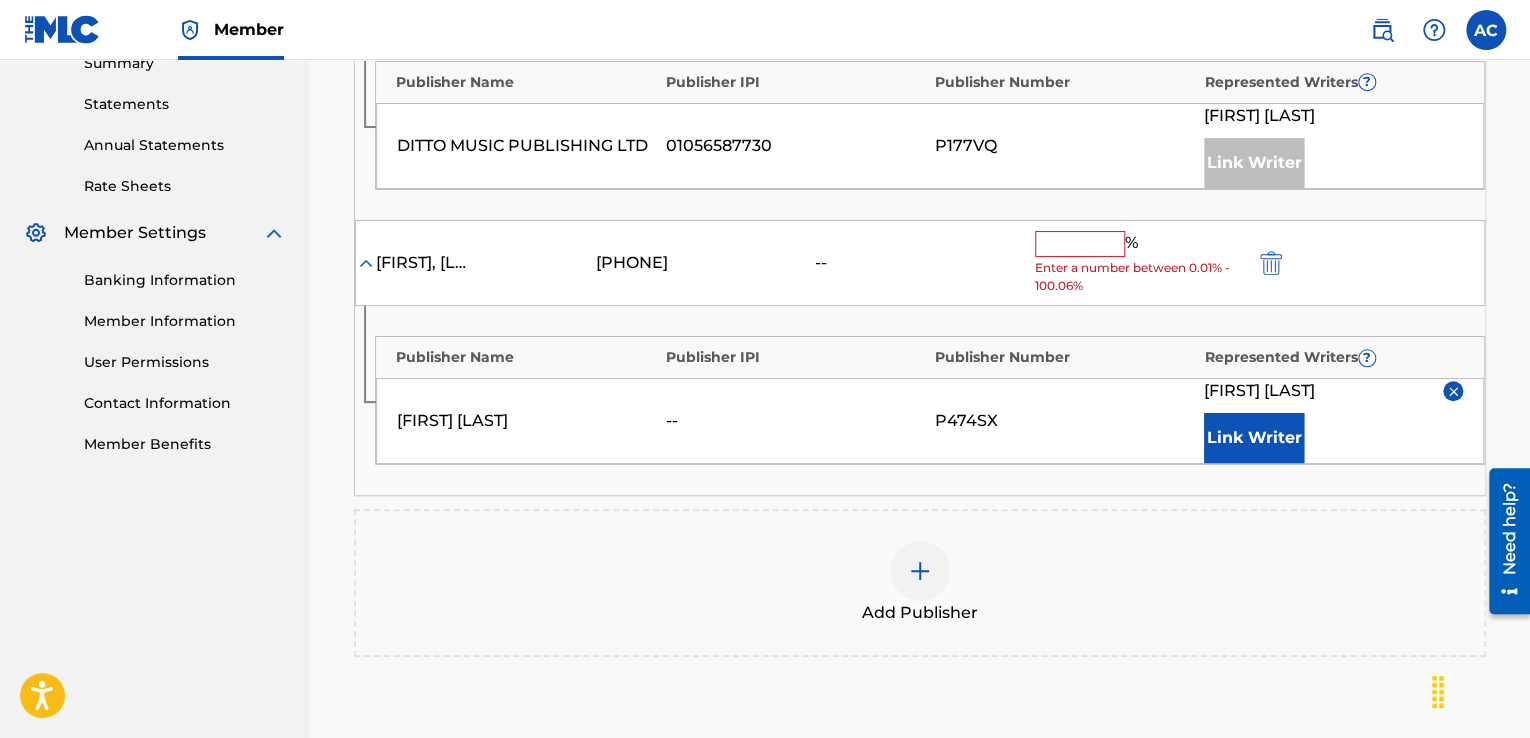click at bounding box center [1080, 244] 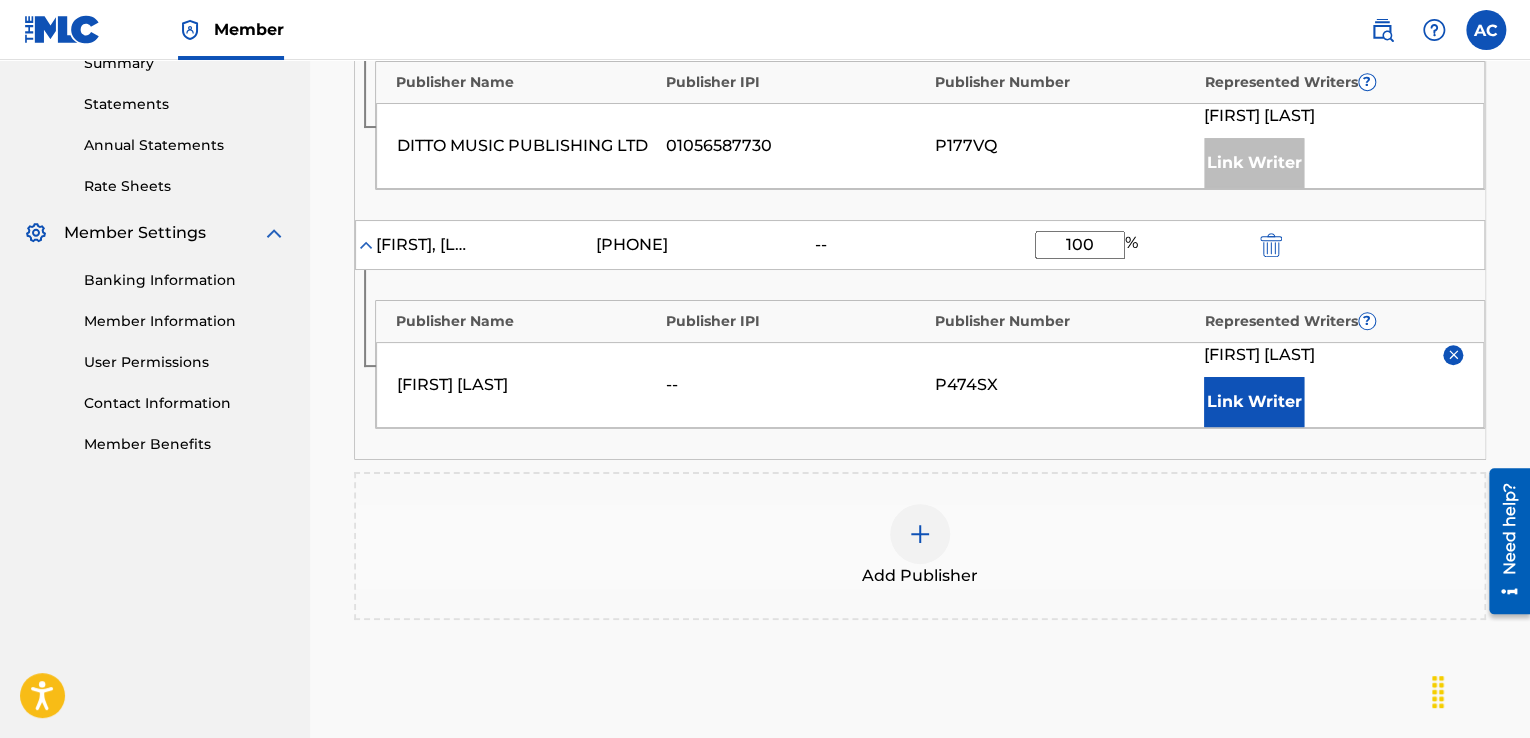 type on "100" 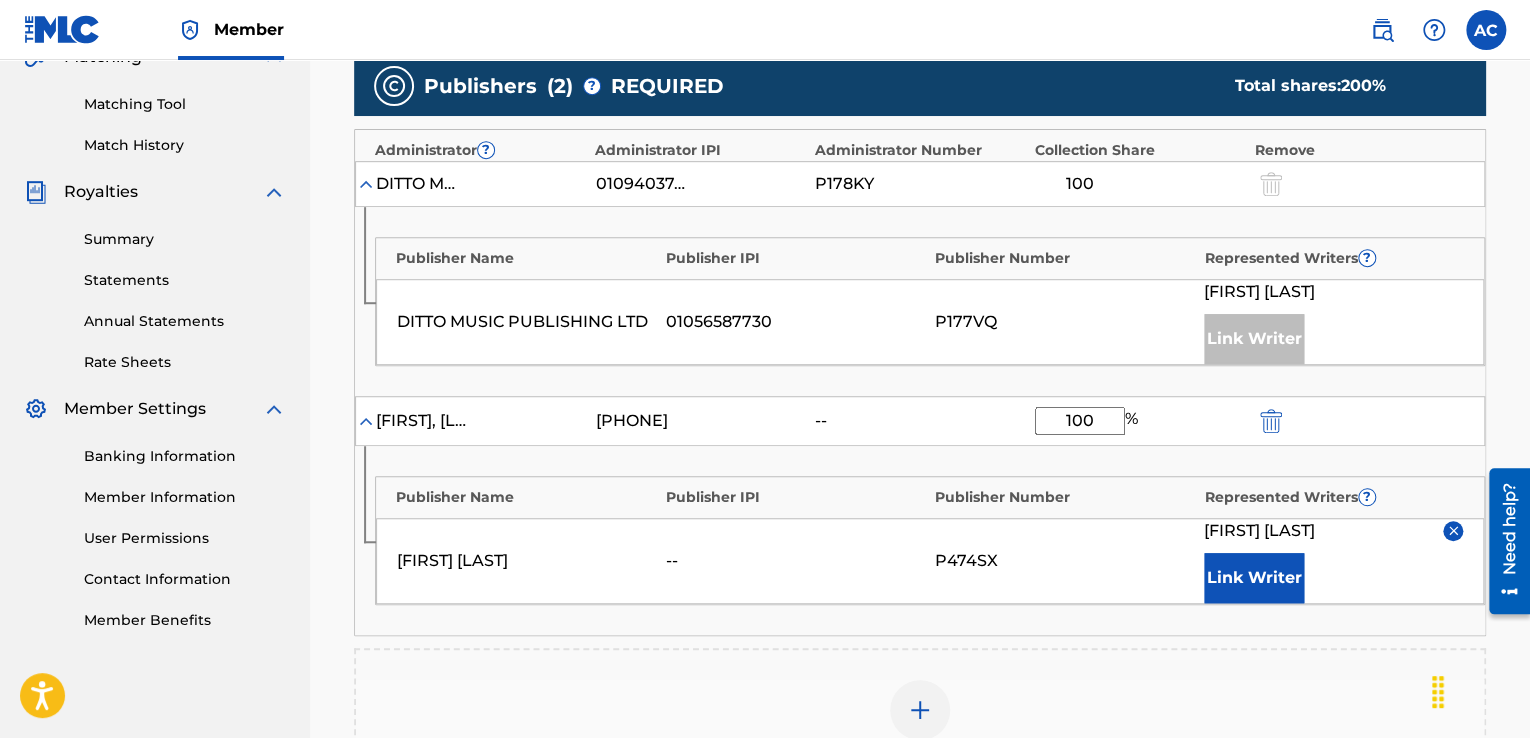 scroll, scrollTop: 492, scrollLeft: 0, axis: vertical 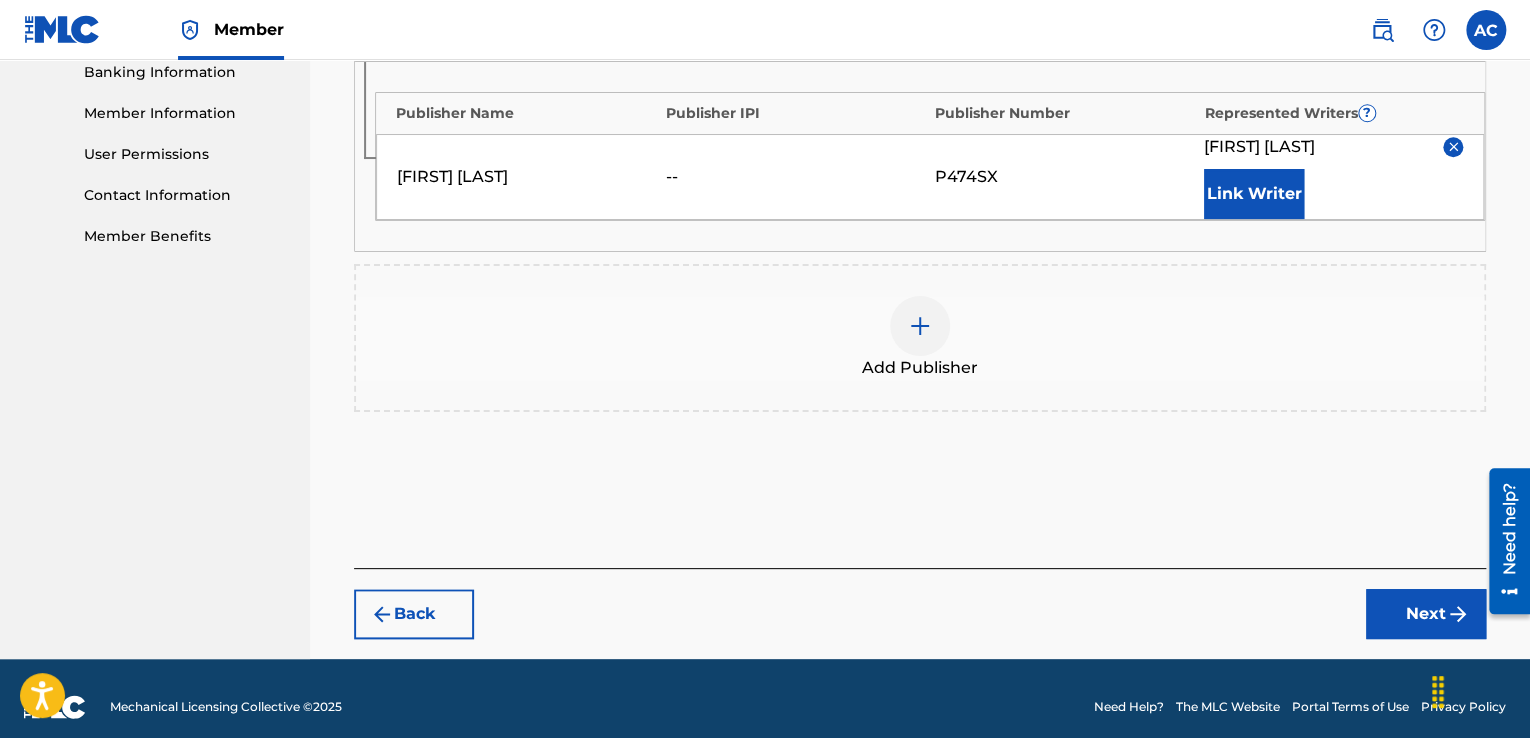 click on "Next" at bounding box center [1426, 614] 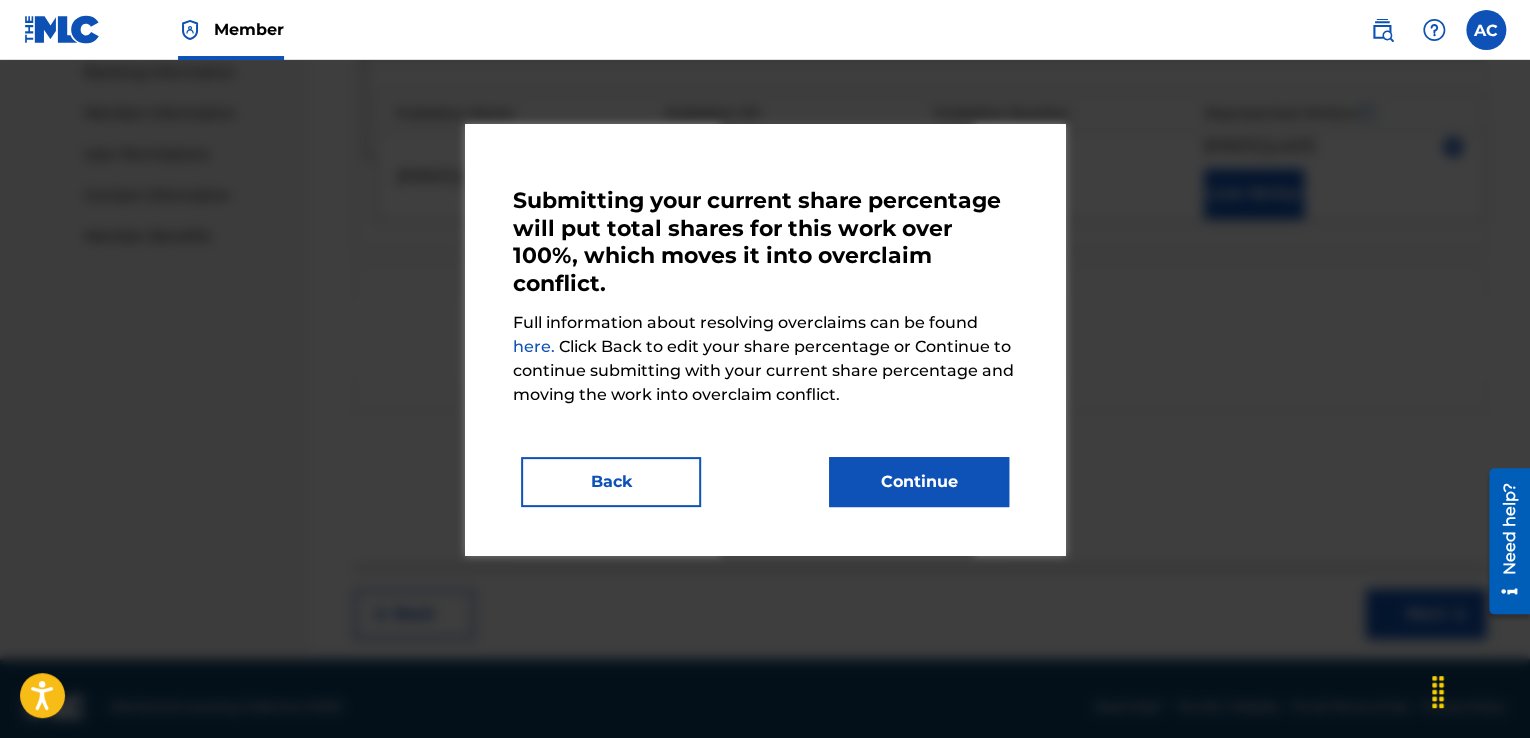 click on "Continue" at bounding box center [919, 482] 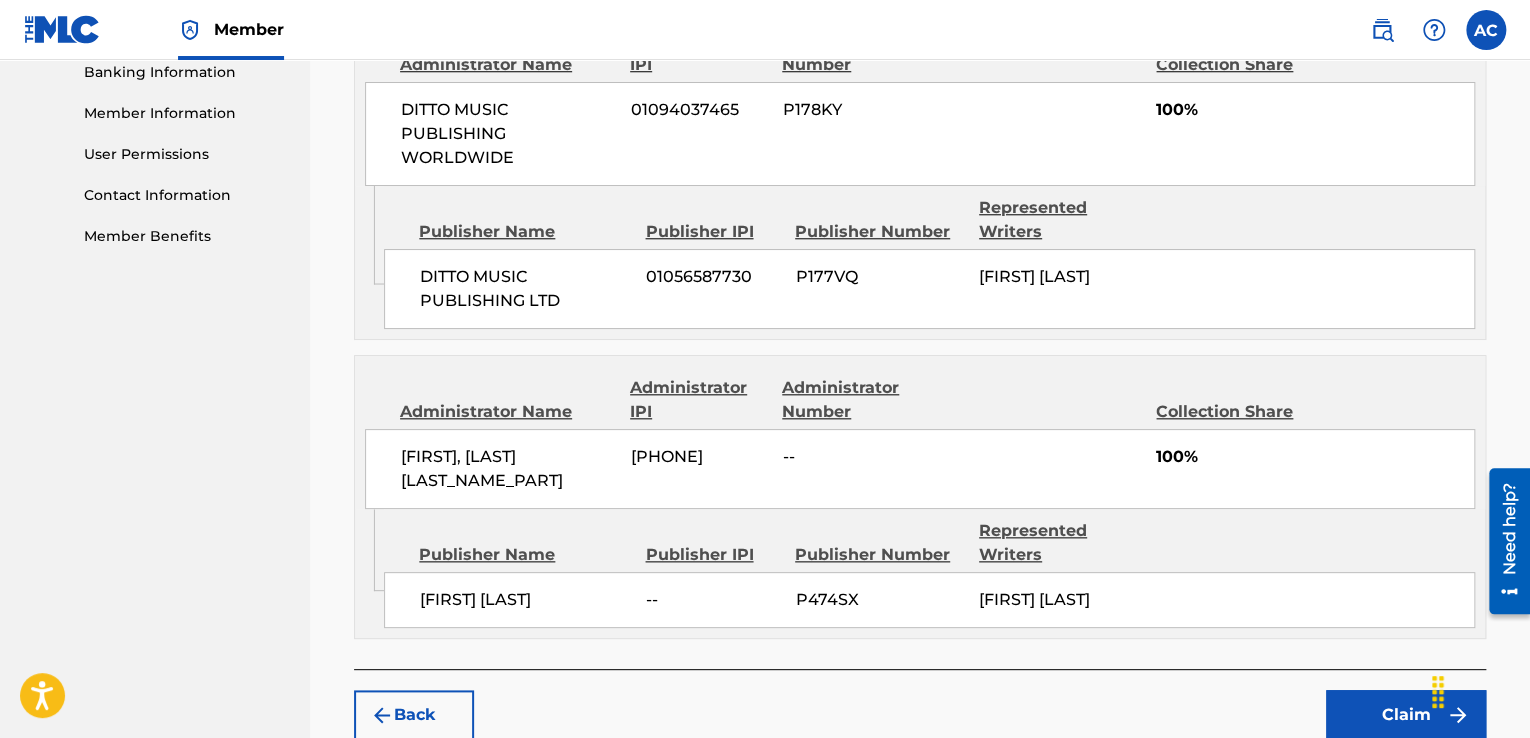 click on "Claim" at bounding box center (1406, 715) 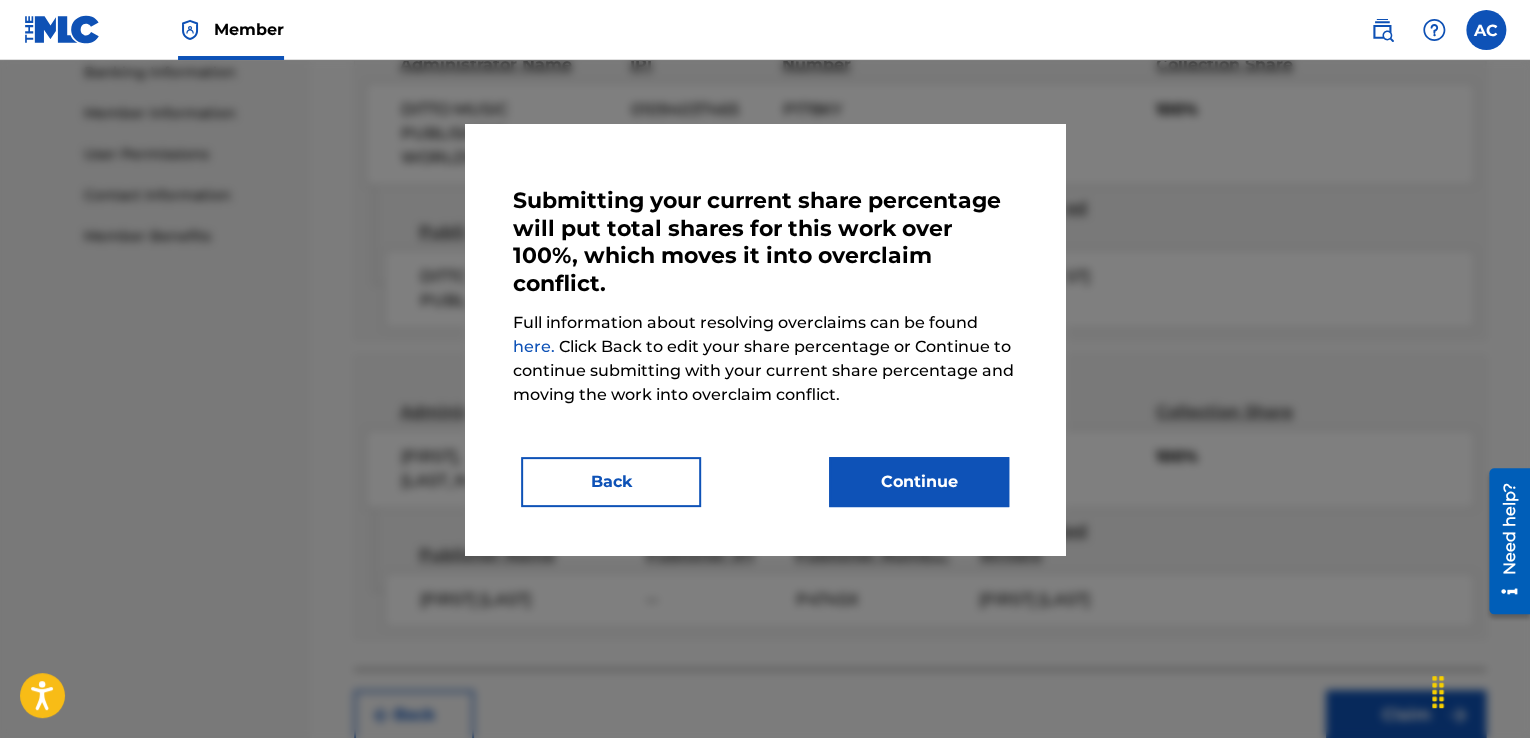 click on "Continue" at bounding box center (919, 482) 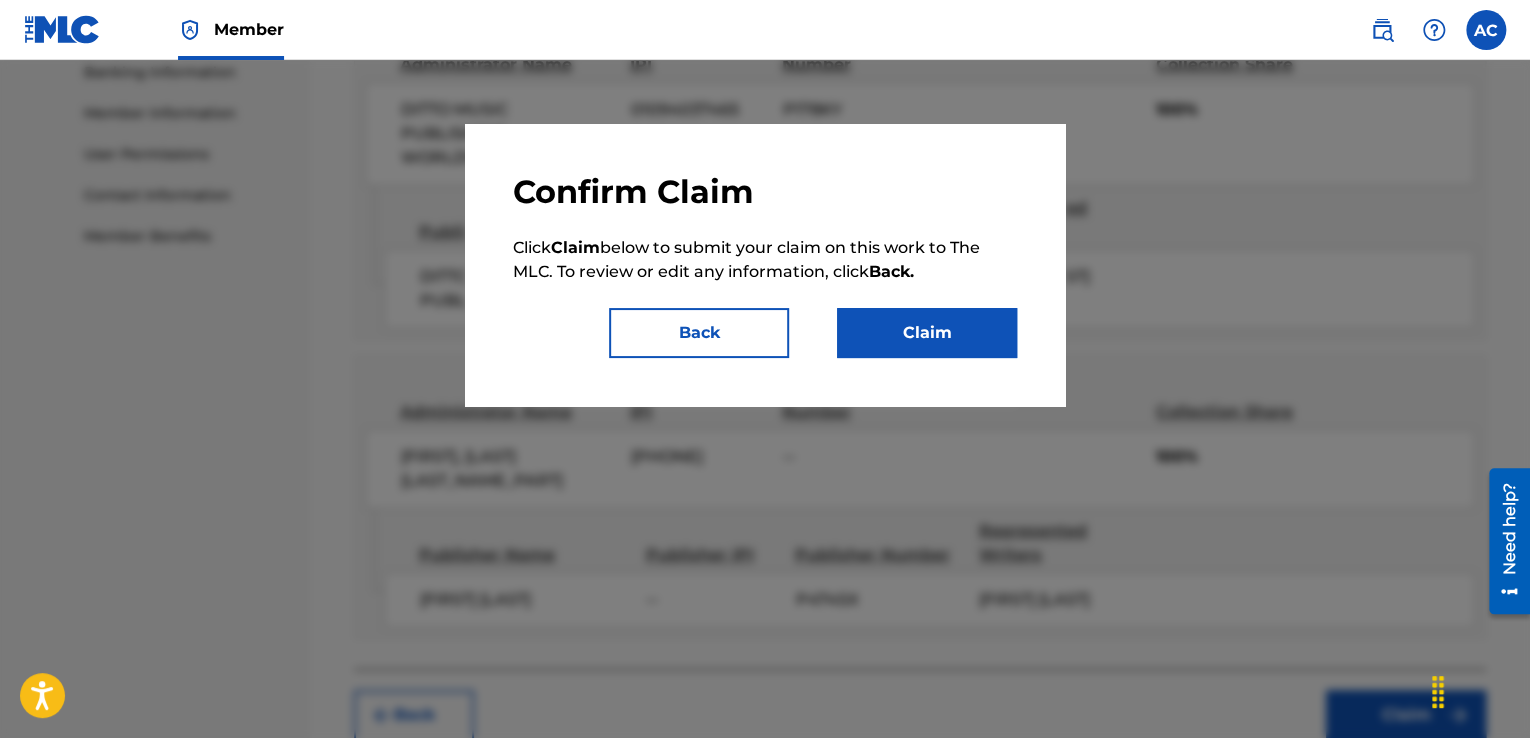 click on "Confirm Claim Click  Claim  below to submit your claim on this work to The MLC. To review or edit any information, click  Back. Back Claim" at bounding box center (765, 265) 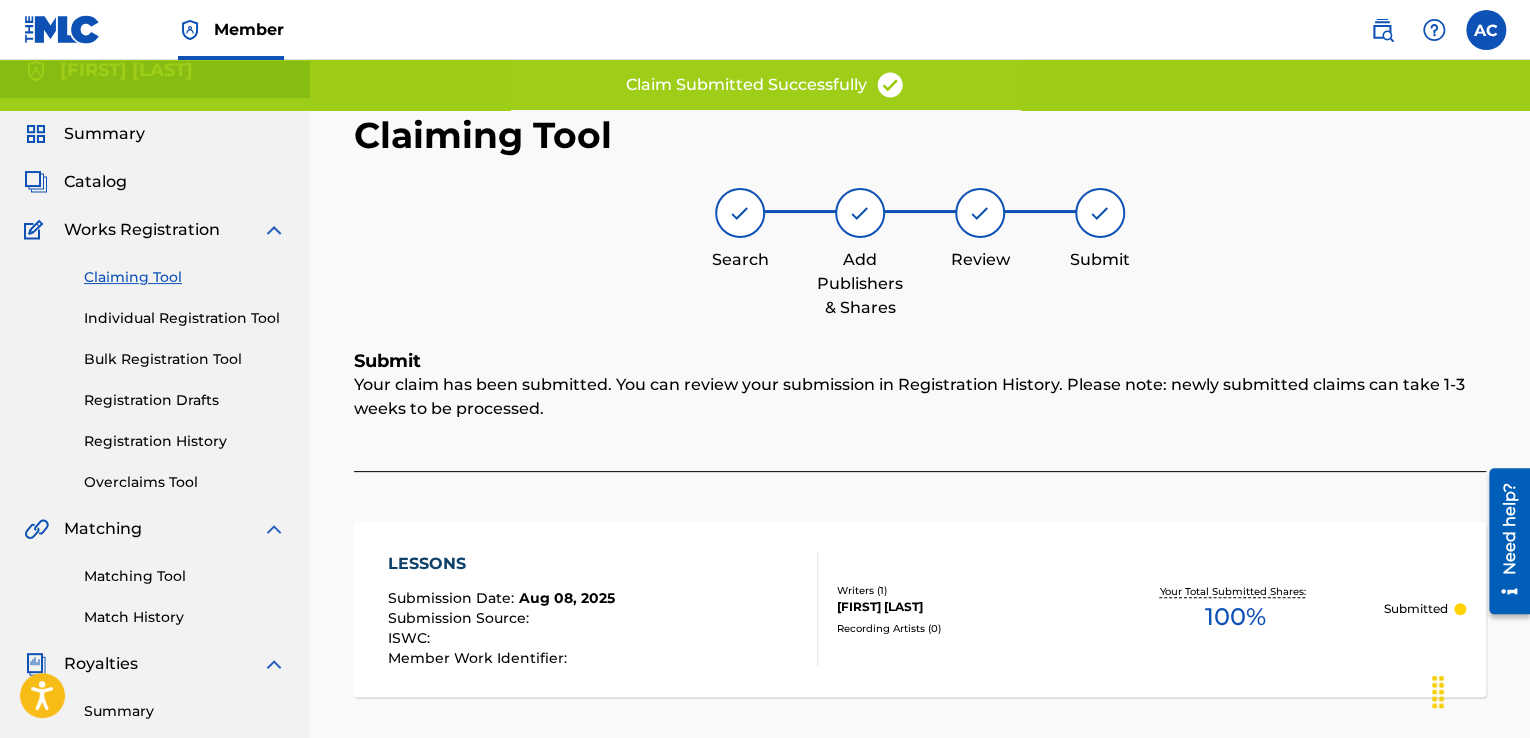 scroll, scrollTop: 0, scrollLeft: 0, axis: both 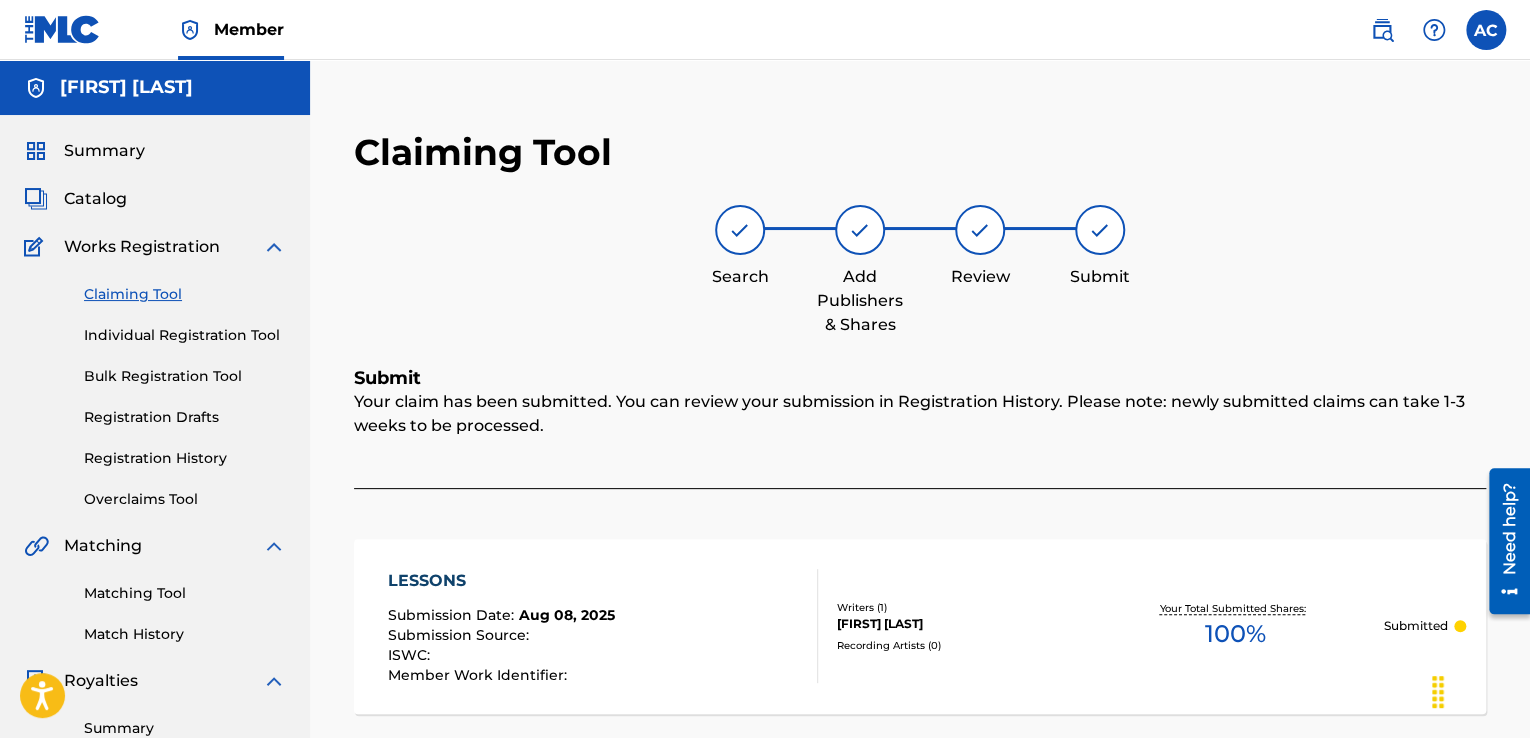 click on "Aug 08, 2025" at bounding box center [567, 615] 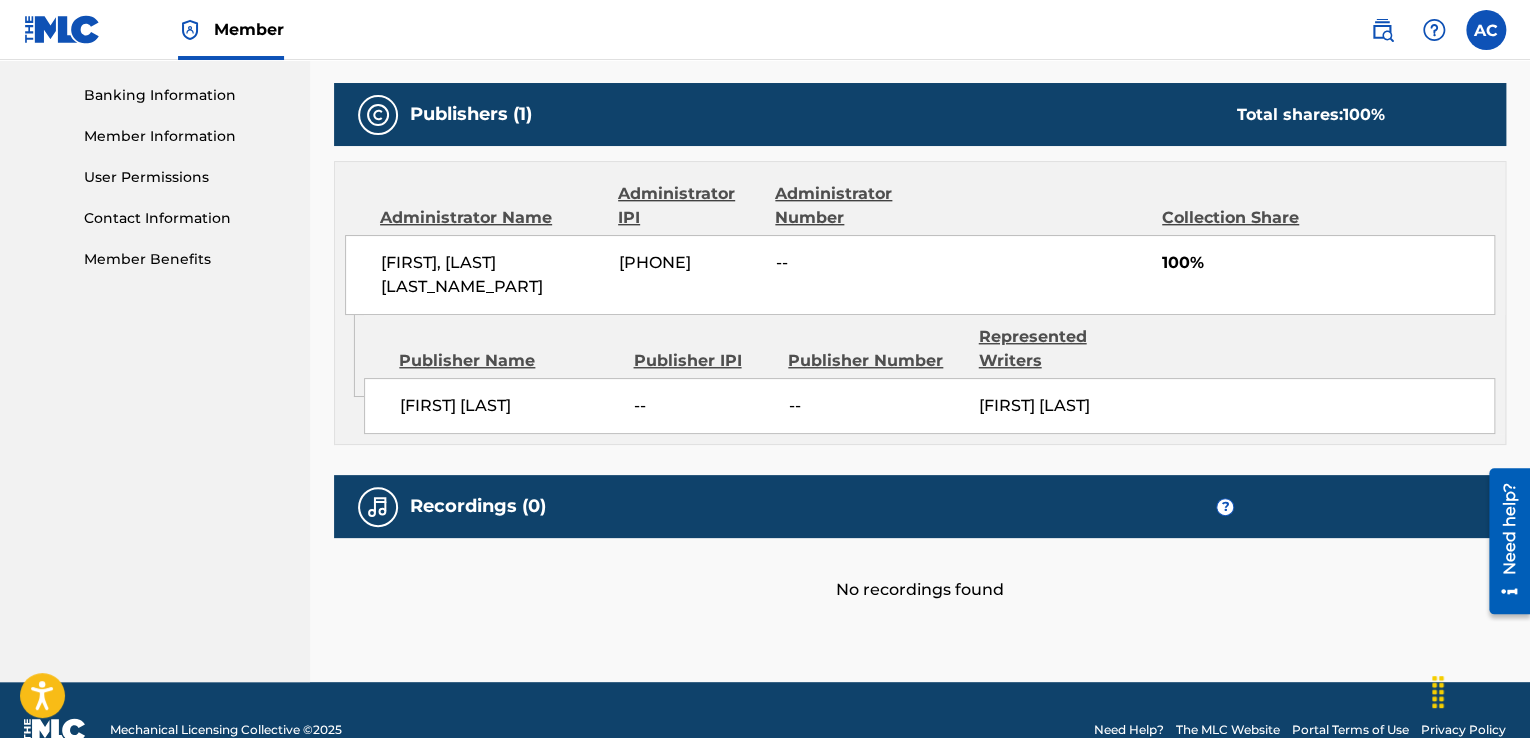 scroll, scrollTop: 869, scrollLeft: 0, axis: vertical 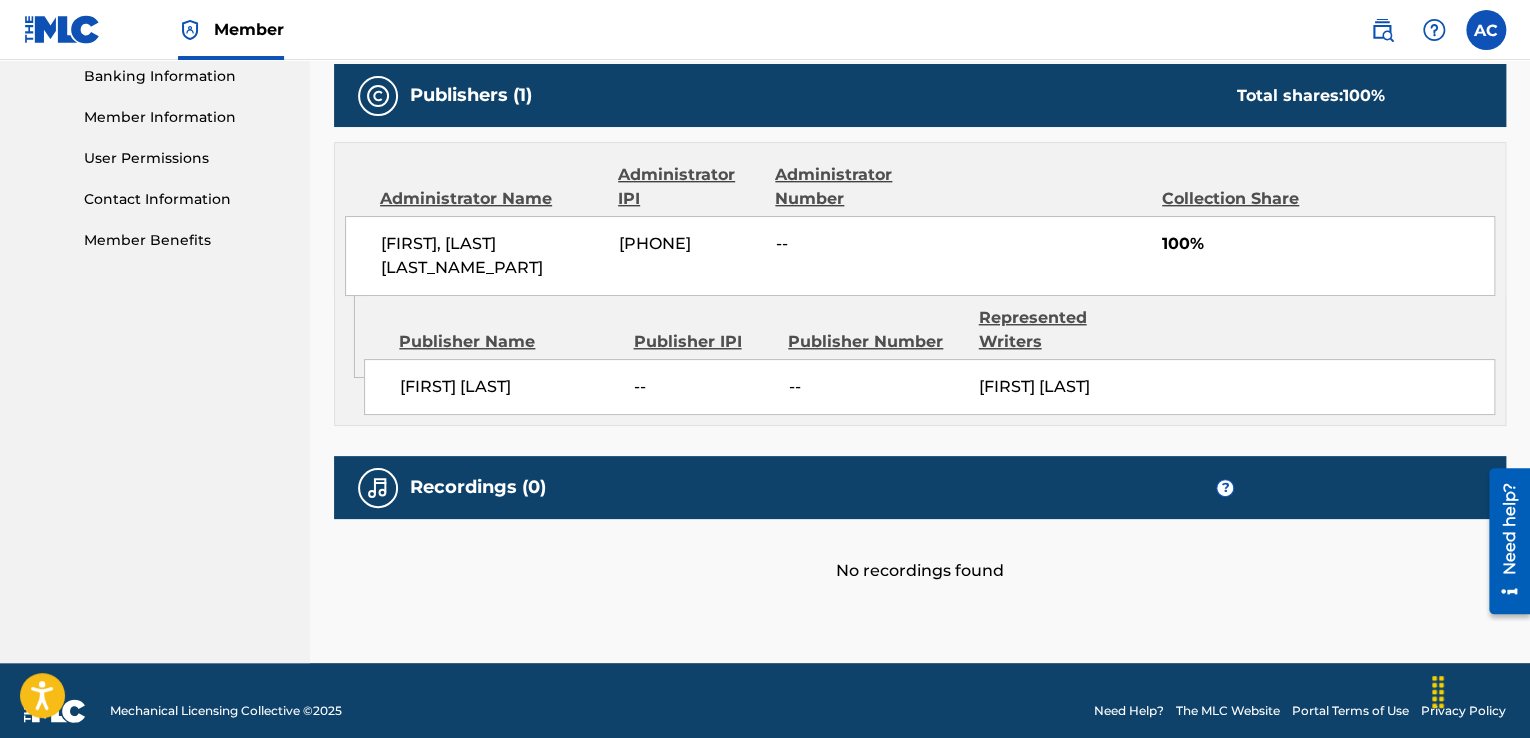 click on "[FIRST], [LAST] [LAST_NAME_PART] [PHONE] -- 100%" at bounding box center (920, 256) 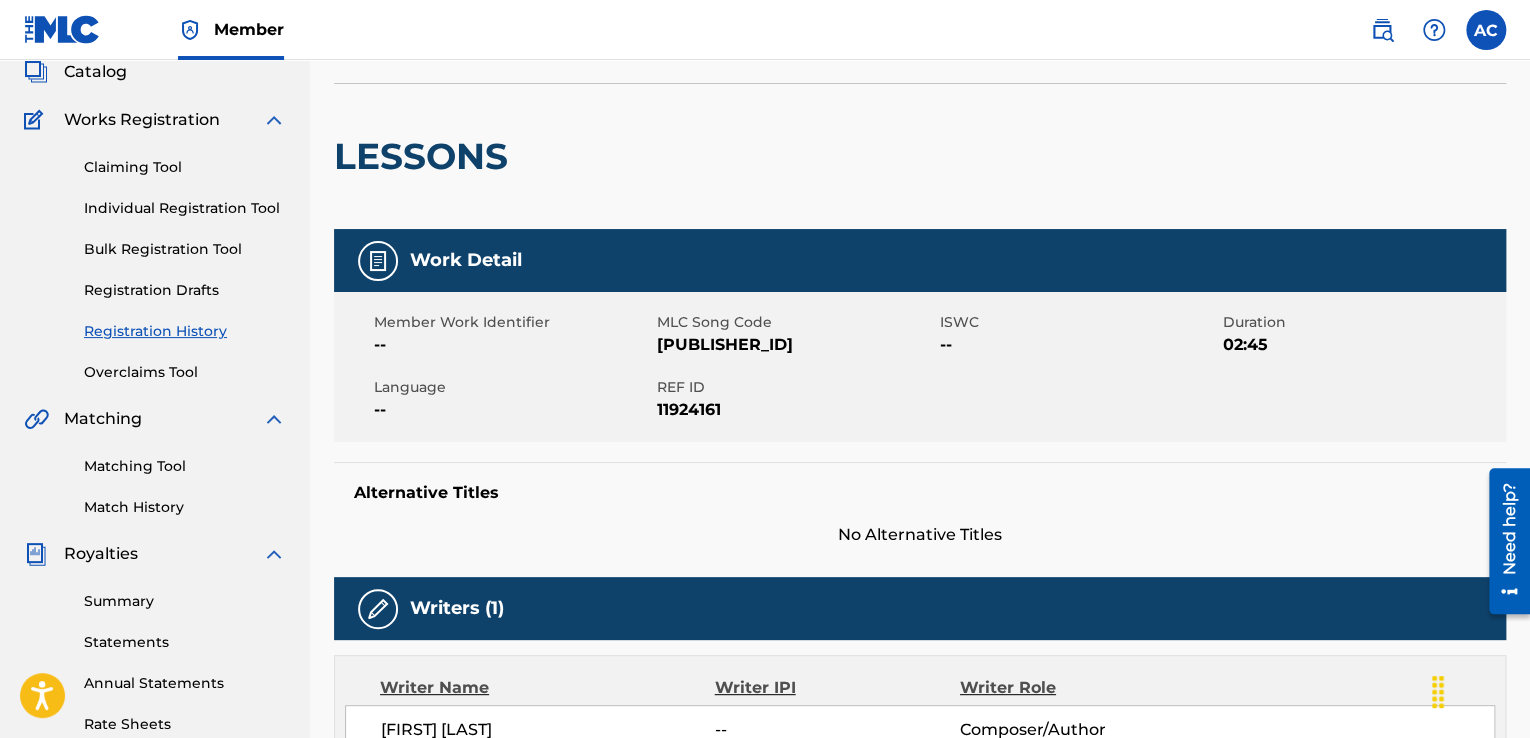 scroll, scrollTop: 87, scrollLeft: 0, axis: vertical 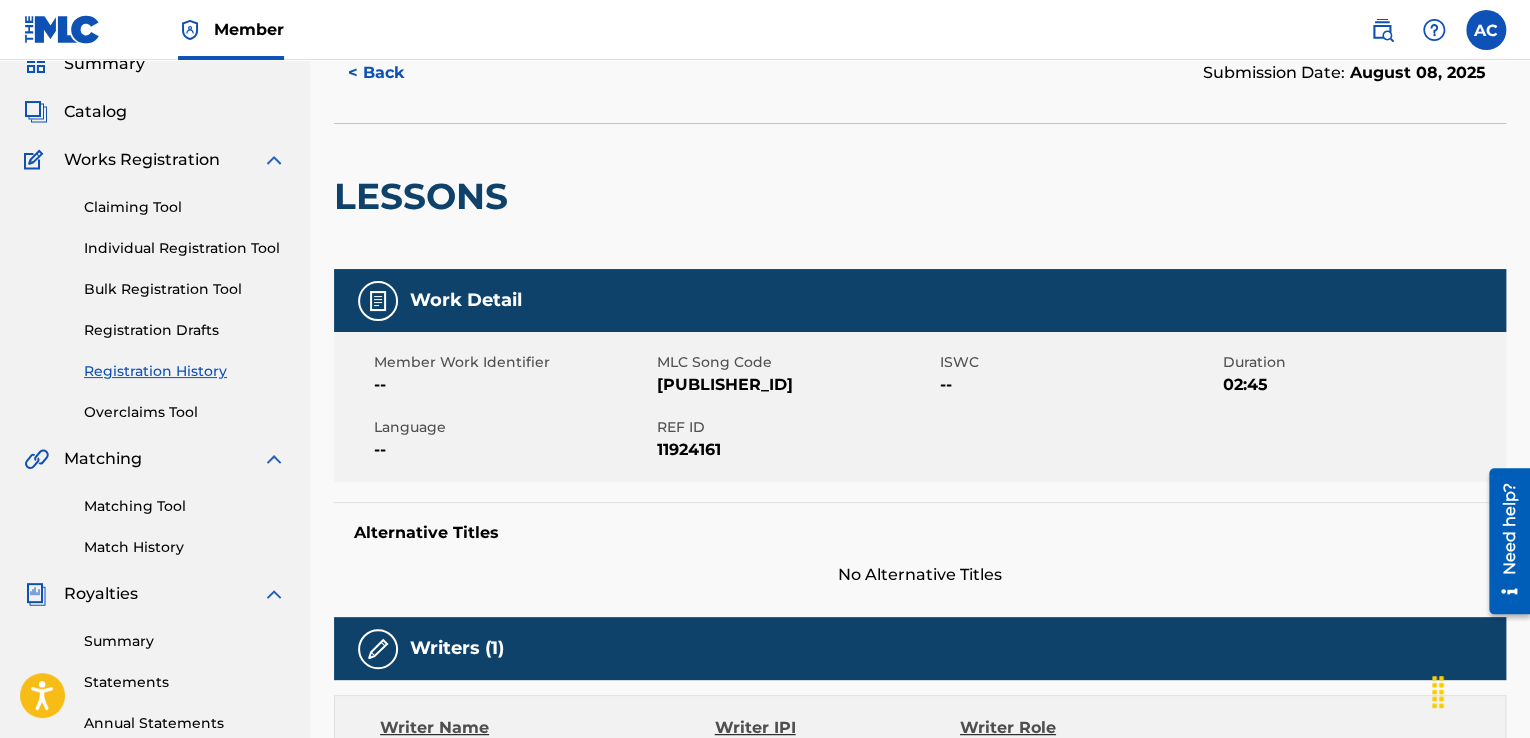 click on "Claiming Tool" at bounding box center [185, 207] 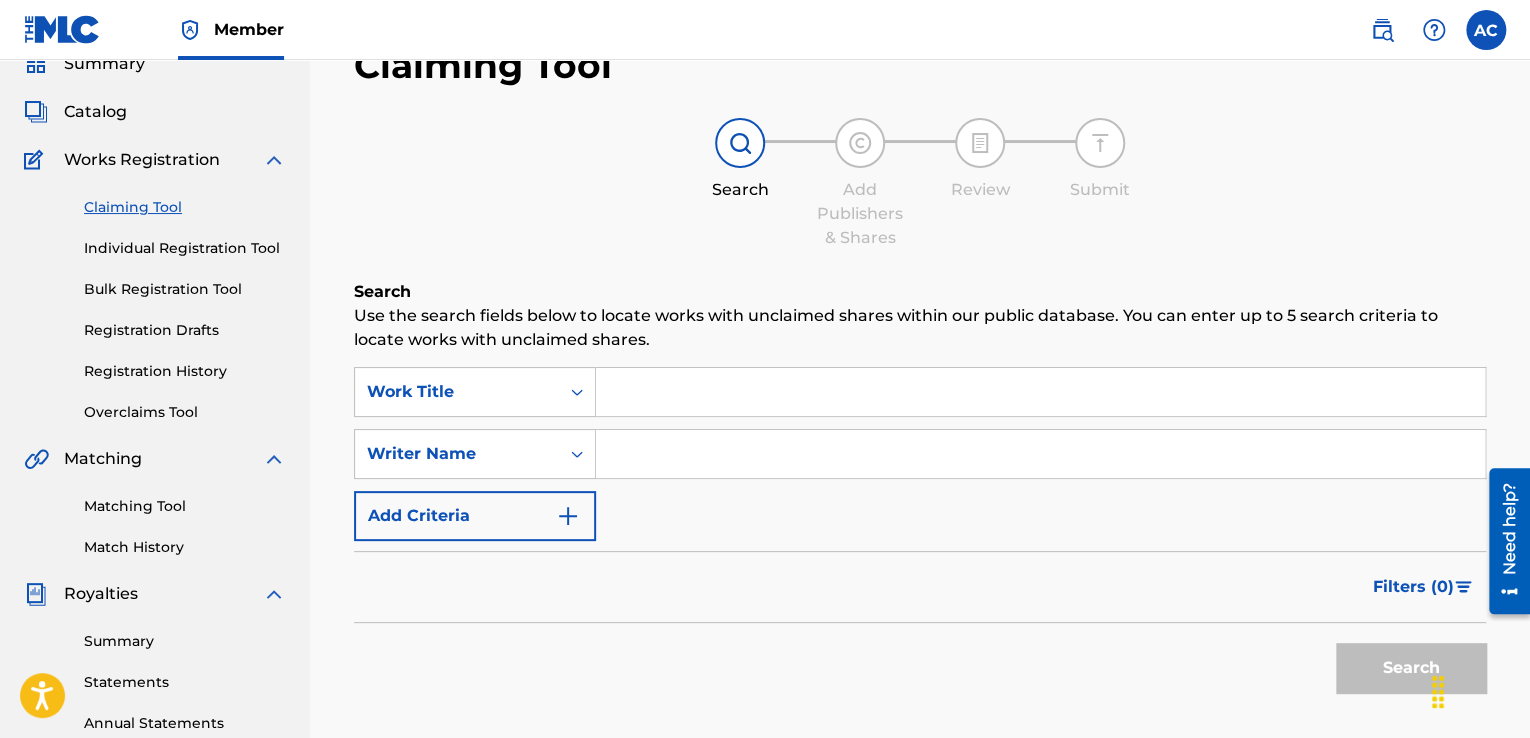 scroll, scrollTop: 0, scrollLeft: 0, axis: both 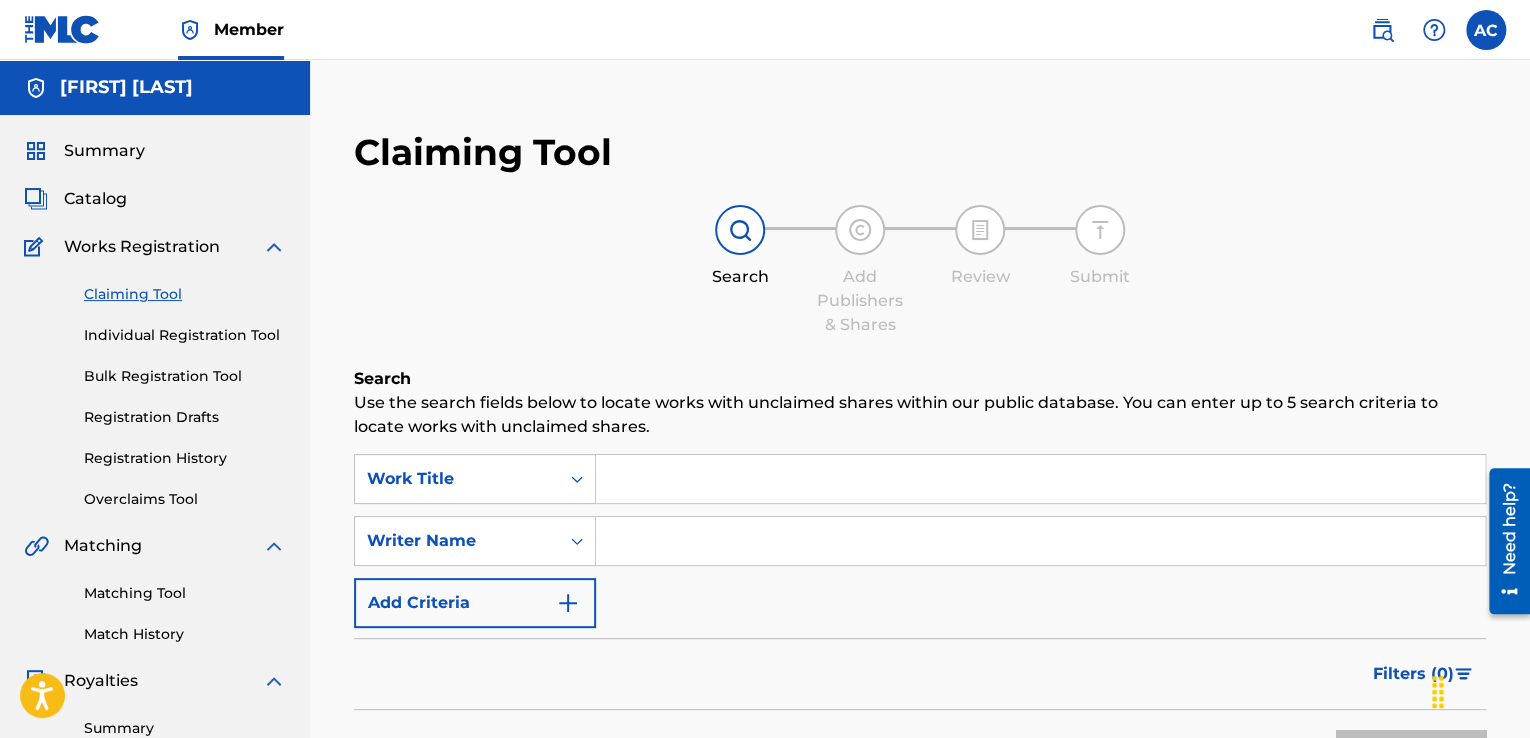 click at bounding box center (1040, 479) 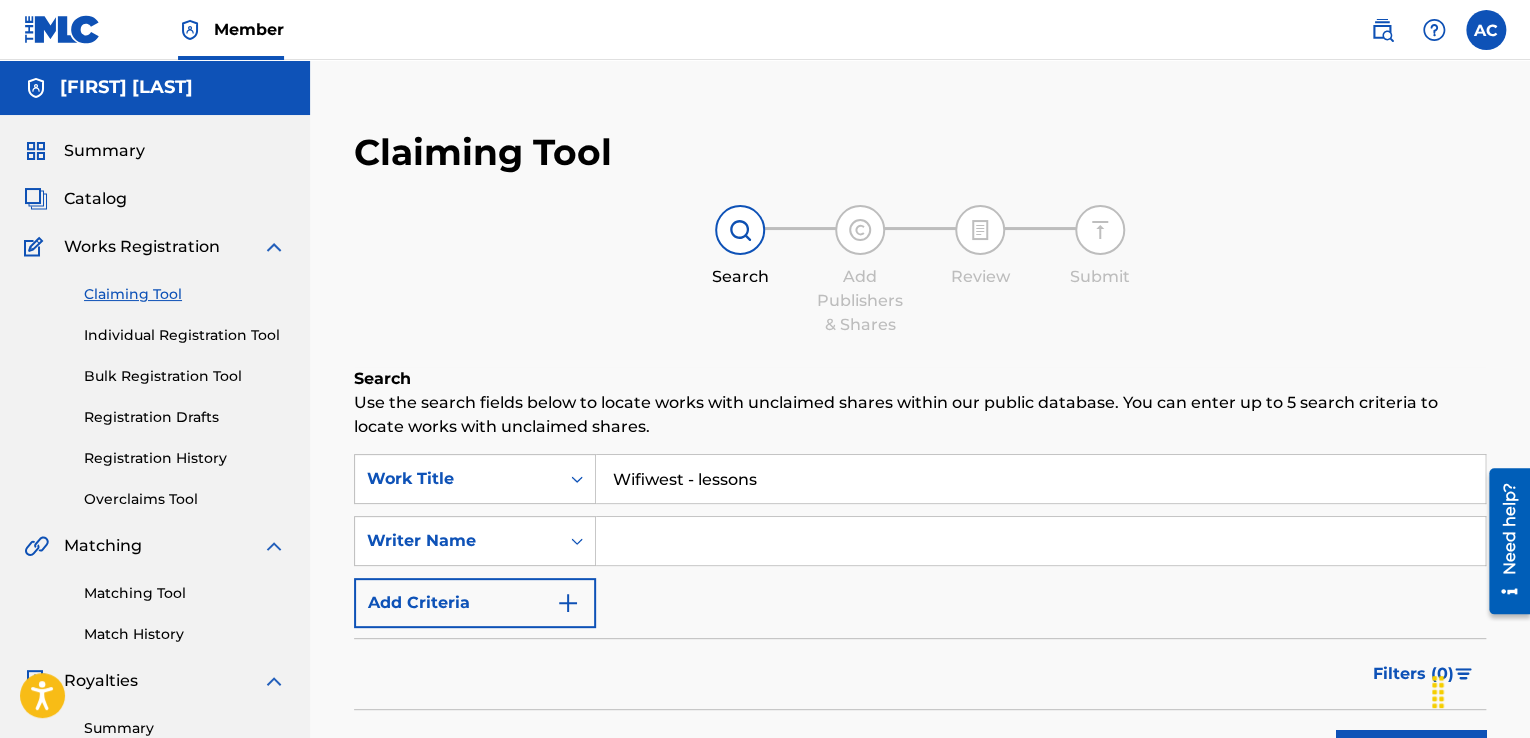 type on "Wifiwest - lessons" 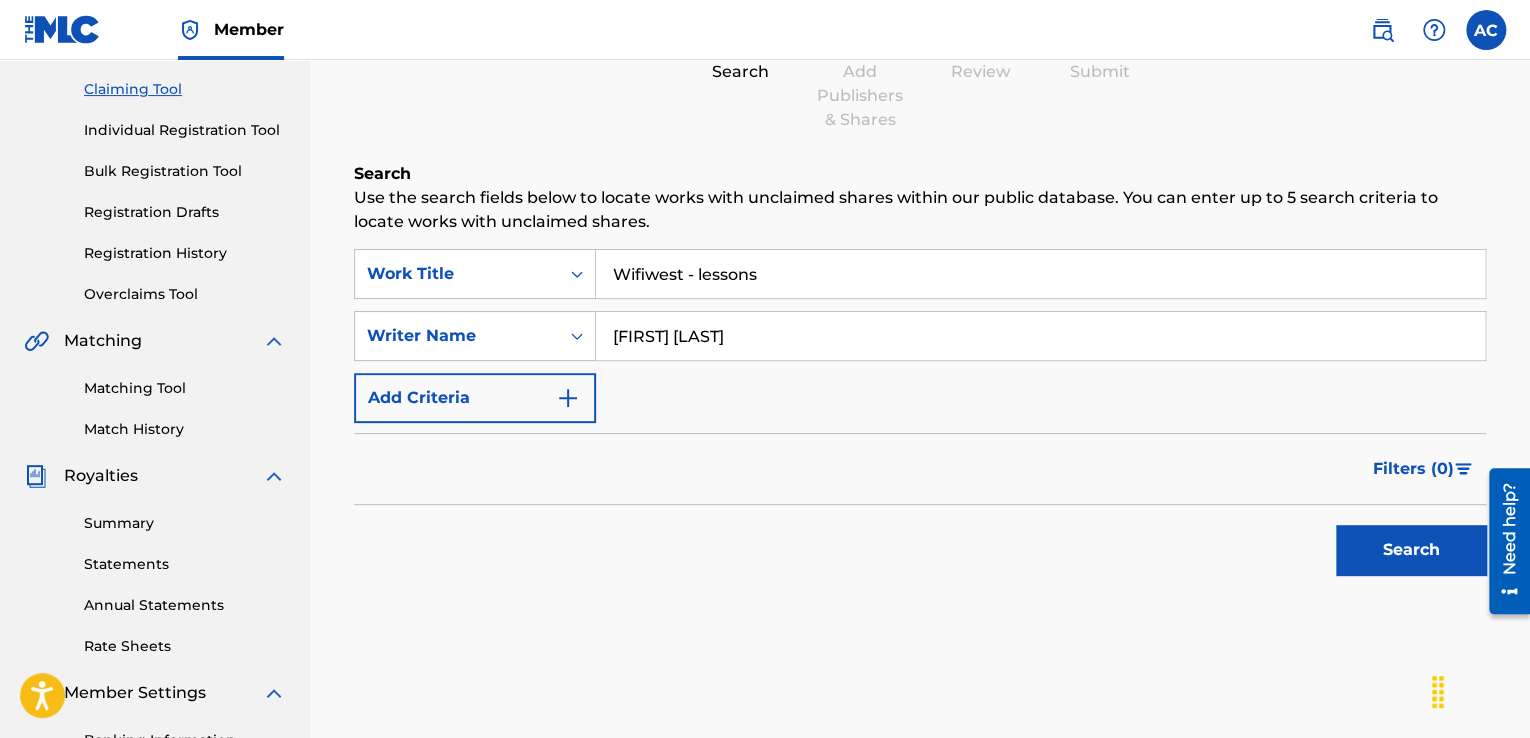 scroll, scrollTop: 215, scrollLeft: 0, axis: vertical 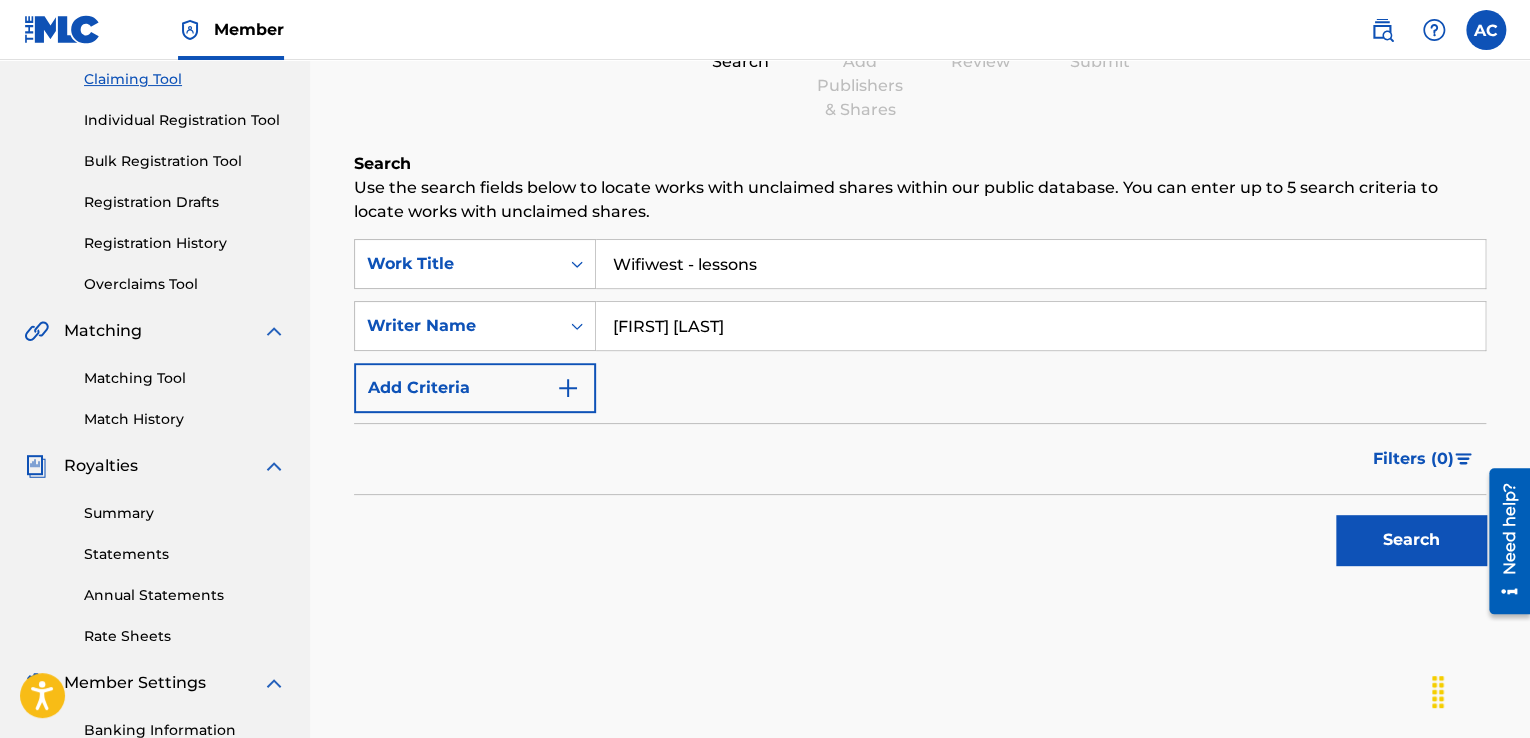 click on "Search" at bounding box center [1411, 540] 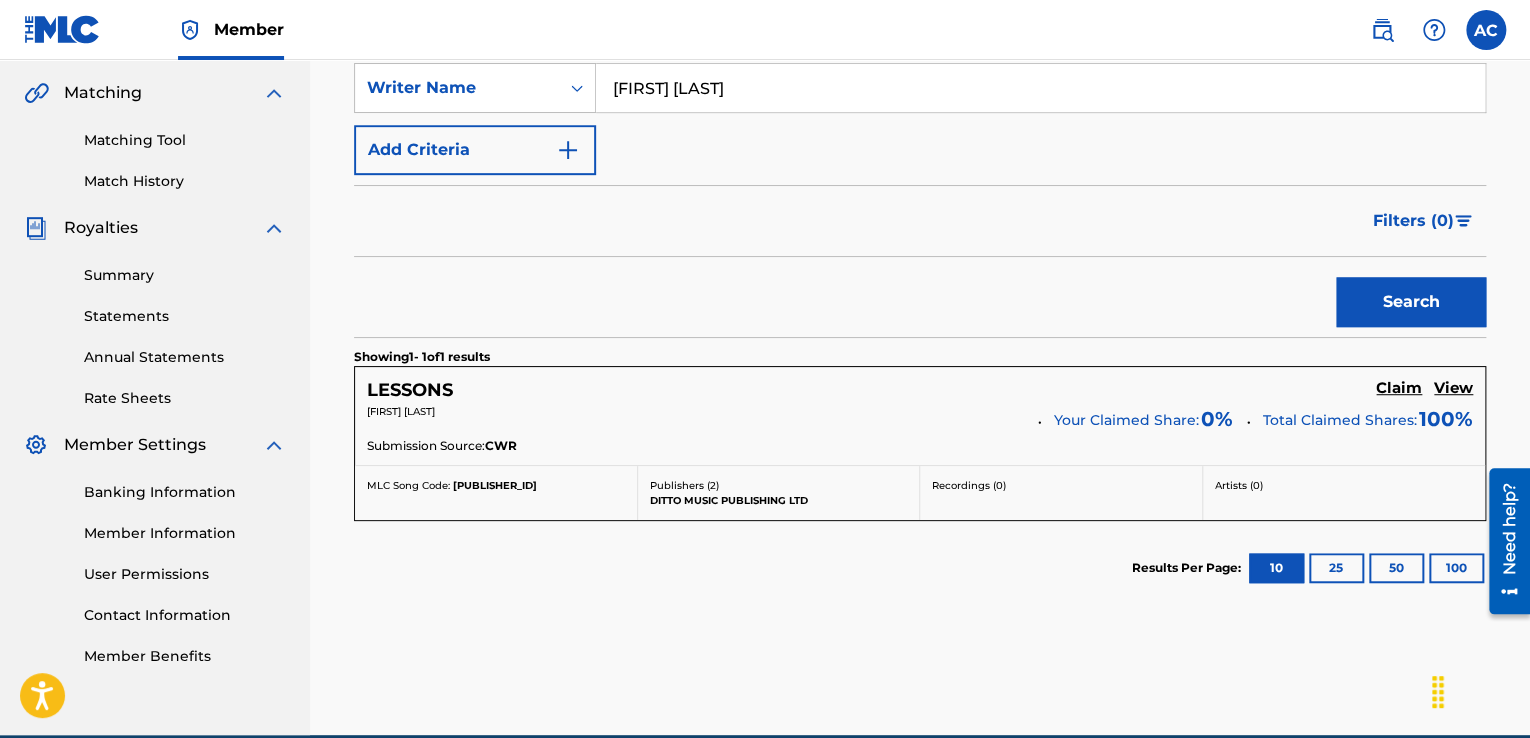 scroll, scrollTop: 545, scrollLeft: 0, axis: vertical 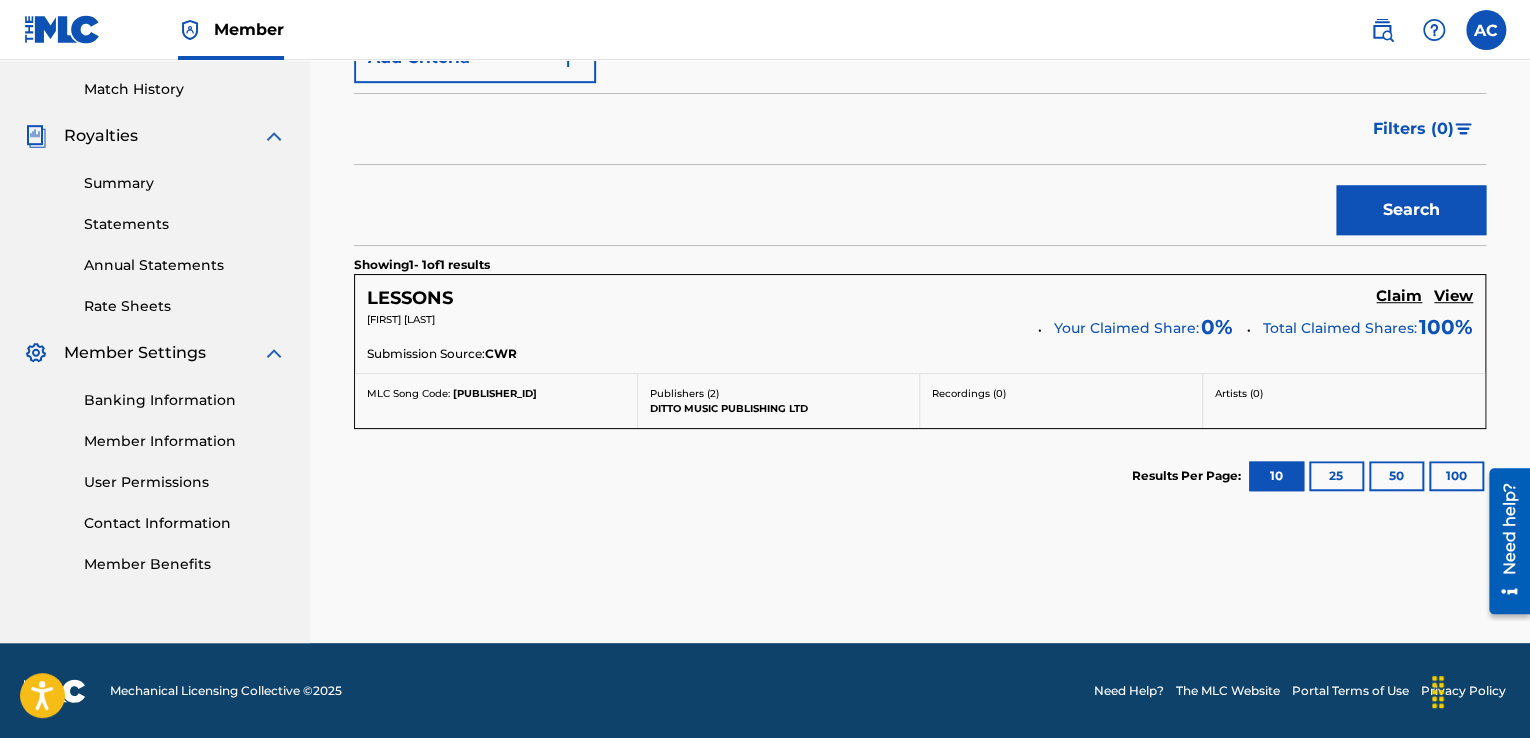 click on "Claim" at bounding box center [1399, 296] 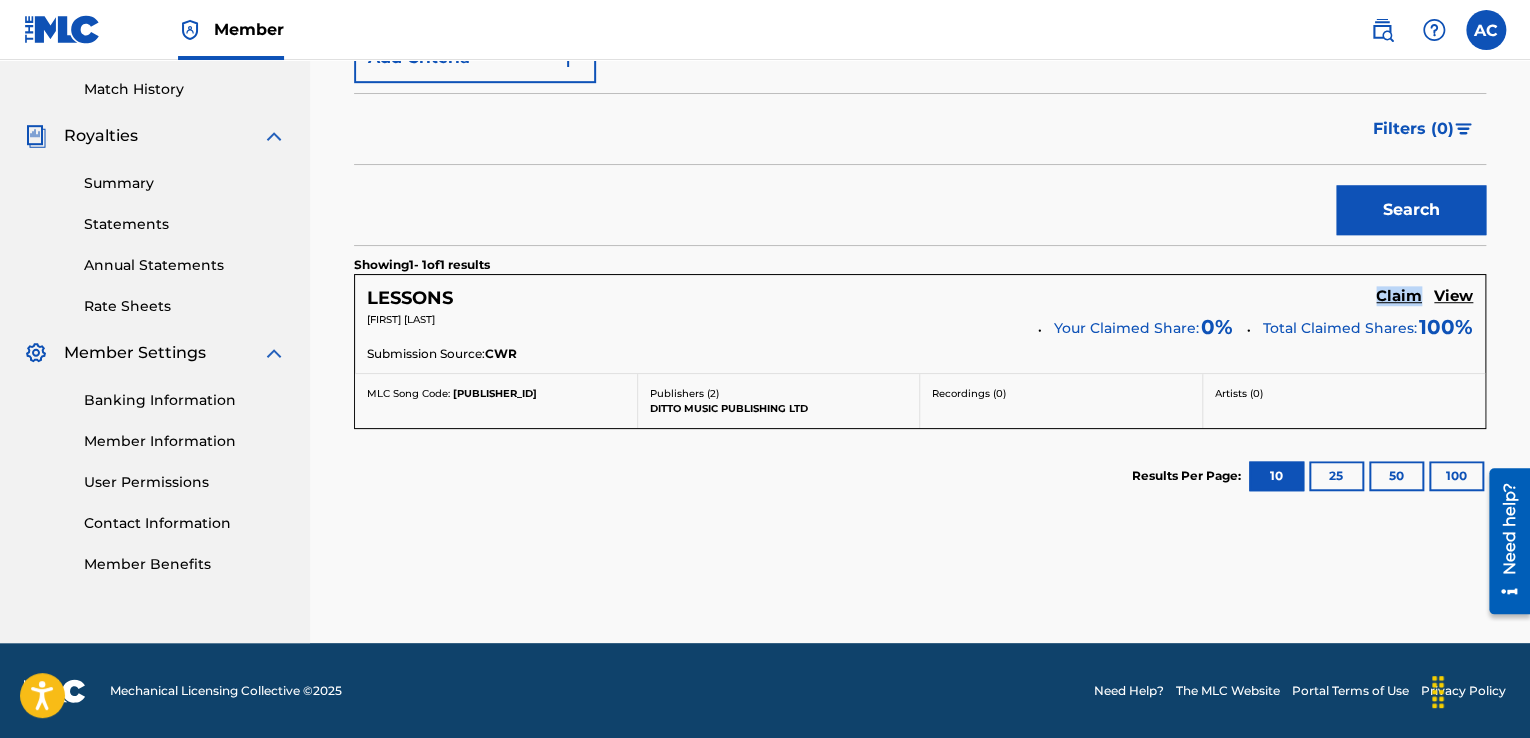 click on "Claim" at bounding box center (1399, 296) 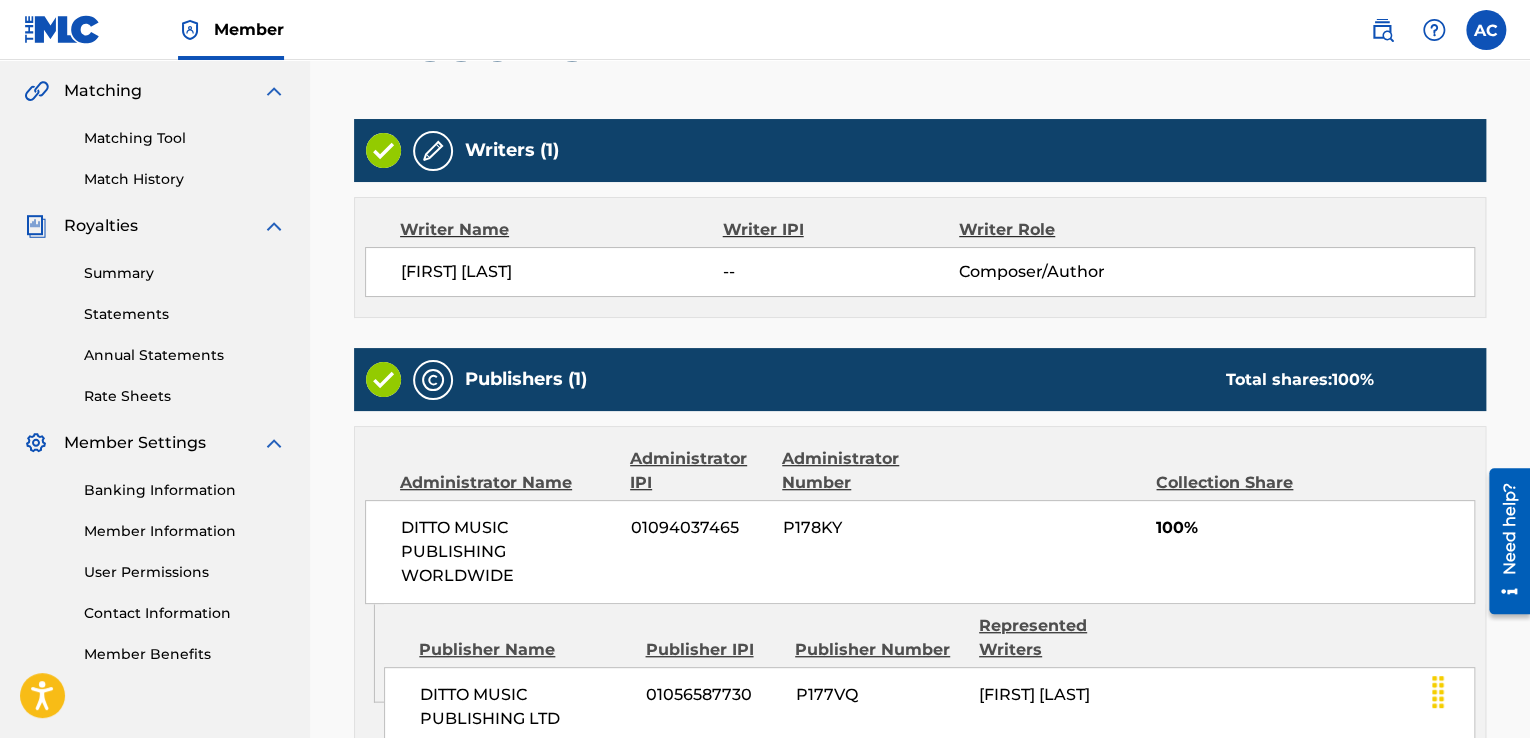 scroll, scrollTop: 472, scrollLeft: 0, axis: vertical 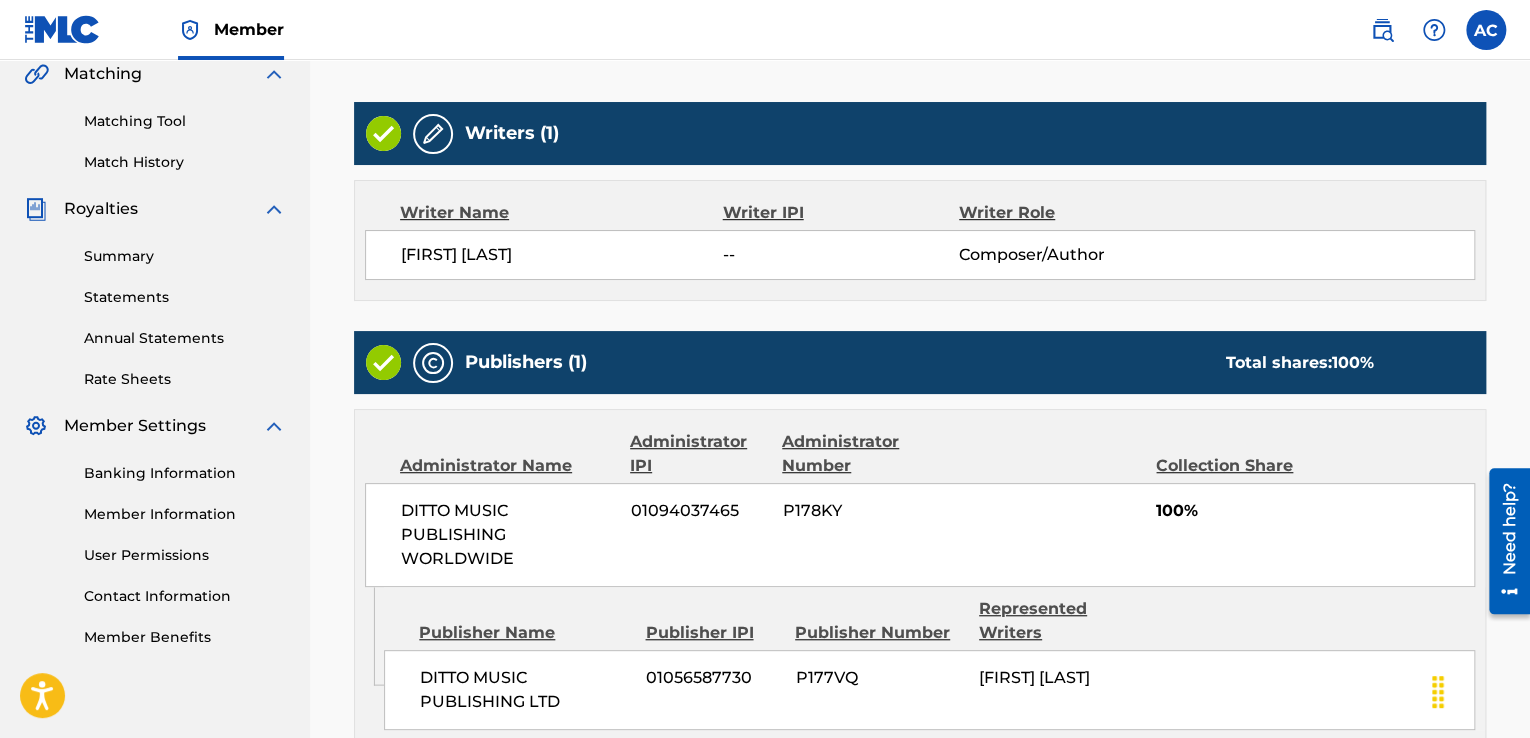 click at bounding box center (433, 134) 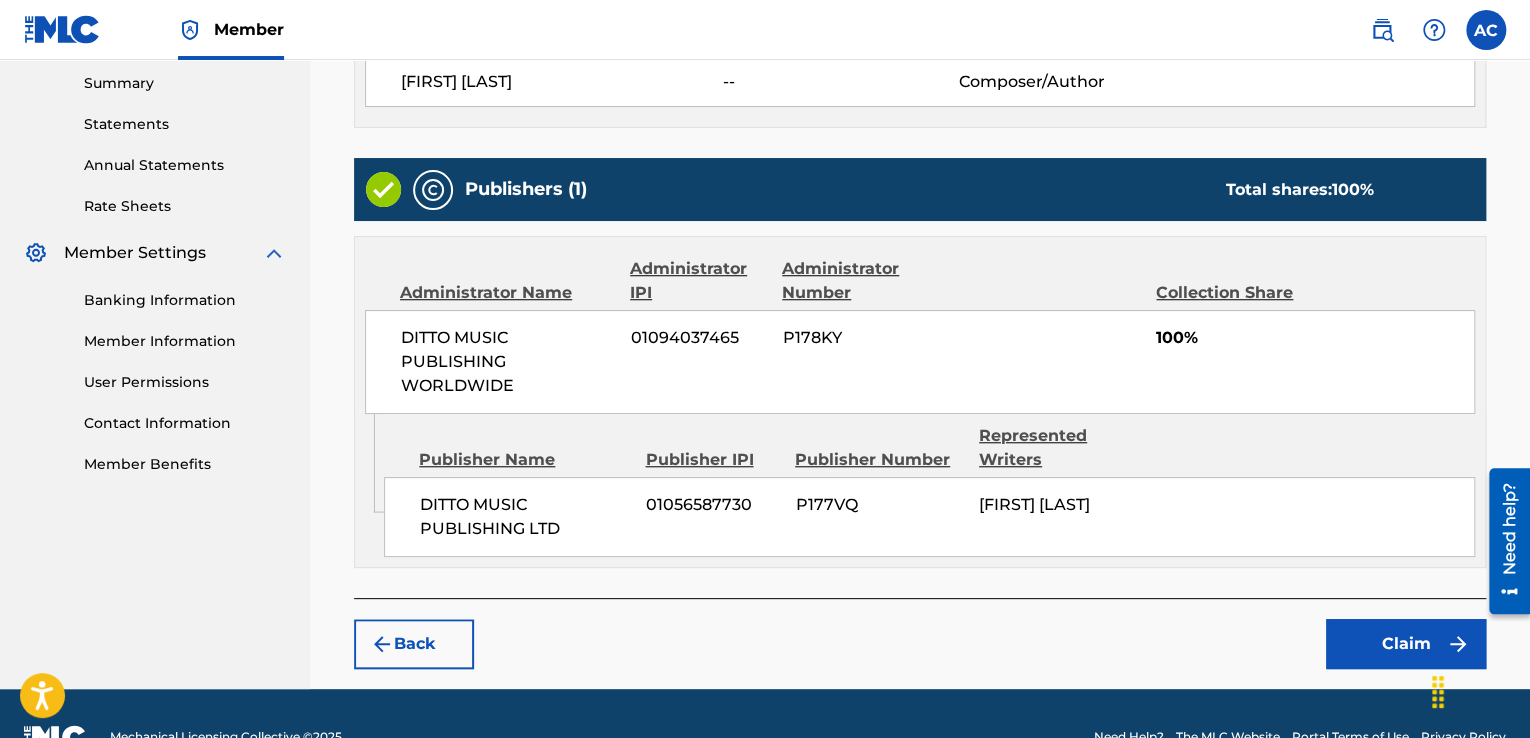 scroll, scrollTop: 690, scrollLeft: 0, axis: vertical 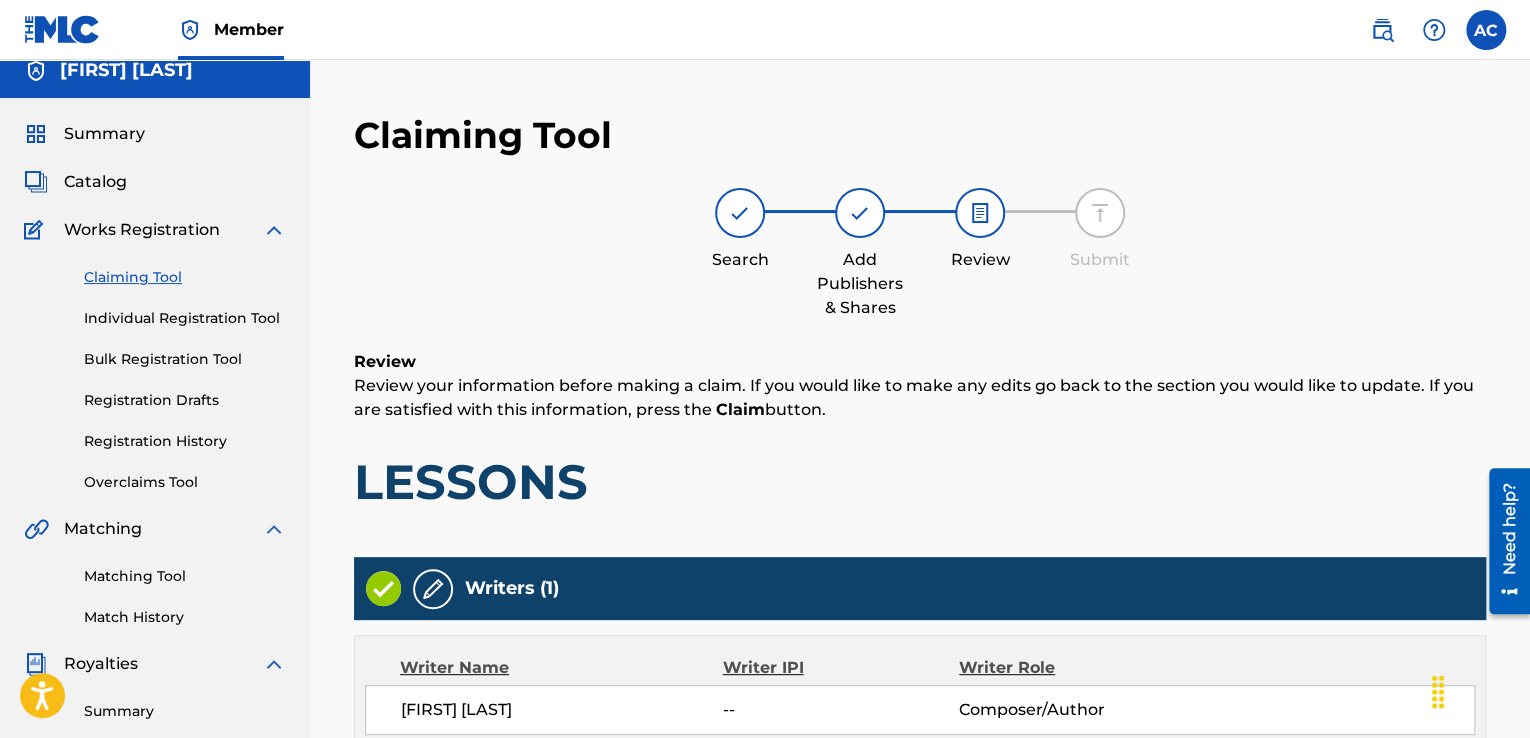 click at bounding box center [980, 213] 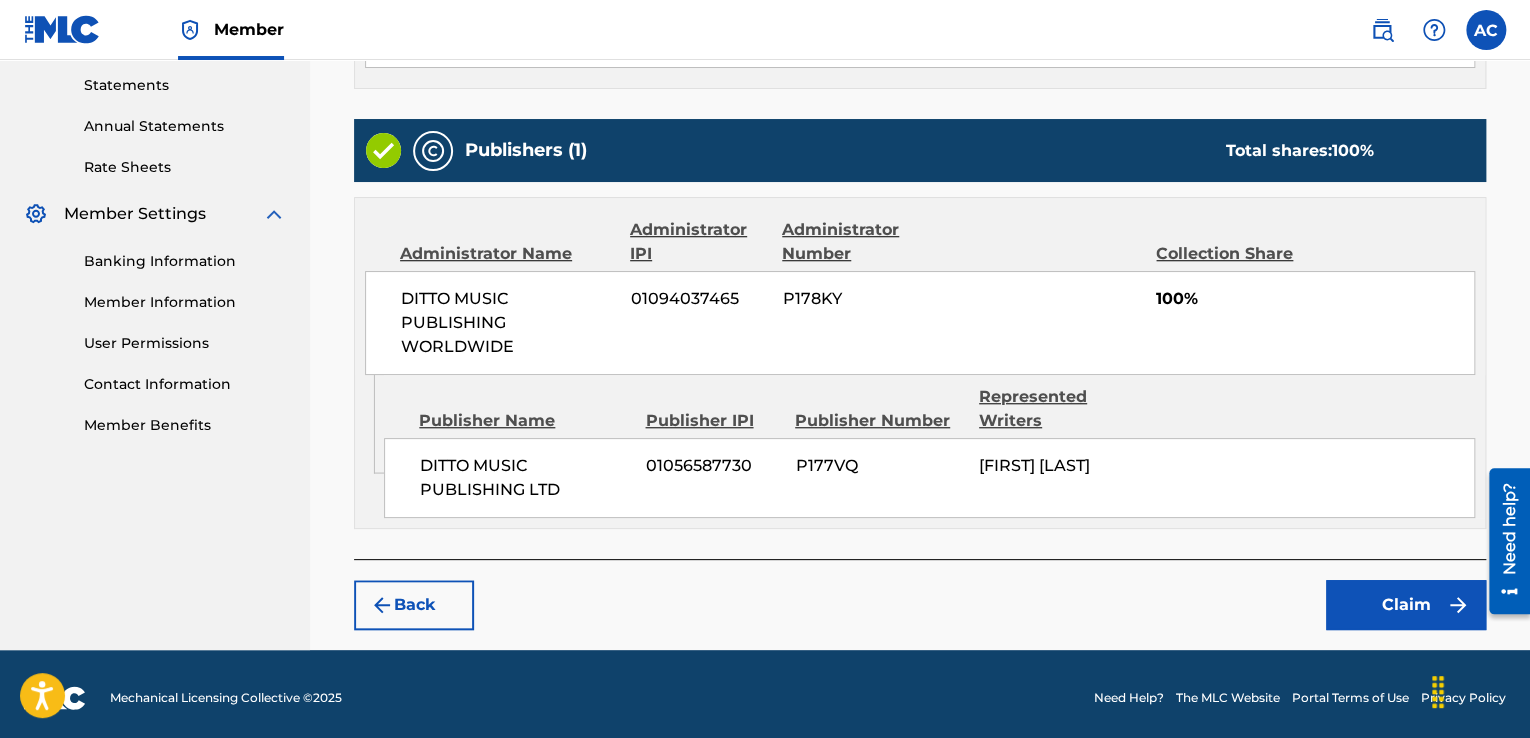 scroll, scrollTop: 690, scrollLeft: 0, axis: vertical 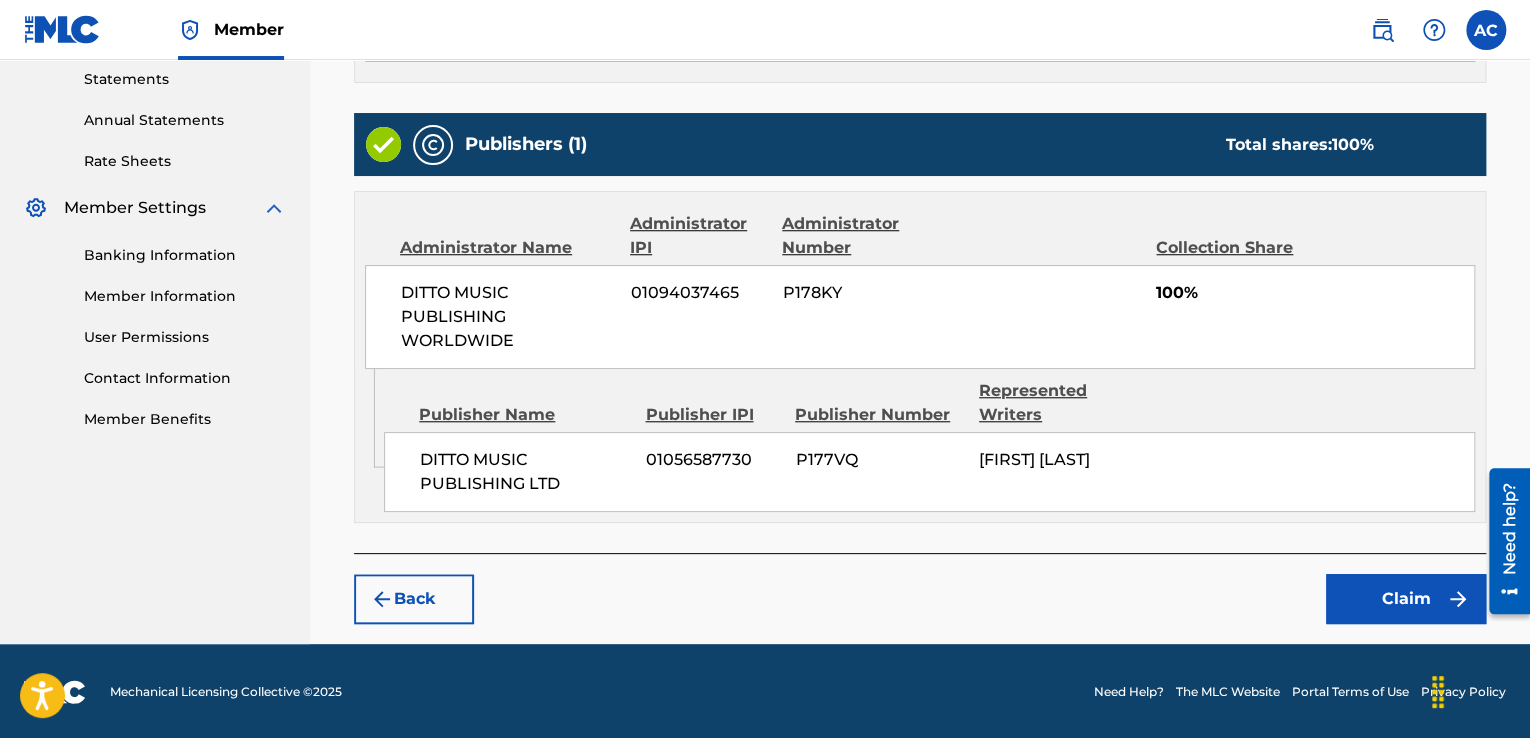 click on "Claim" at bounding box center [1406, 599] 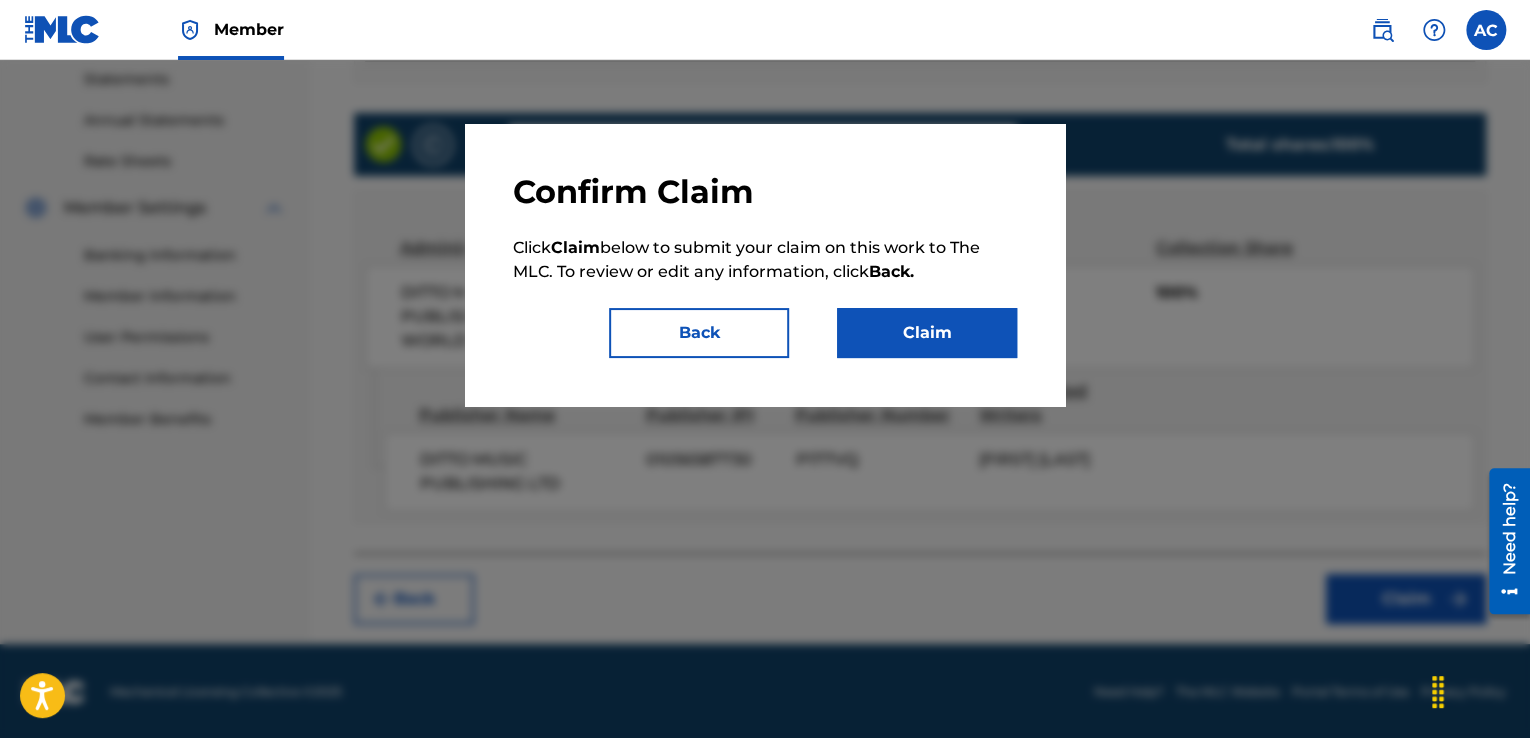 click on "Claim" at bounding box center (927, 333) 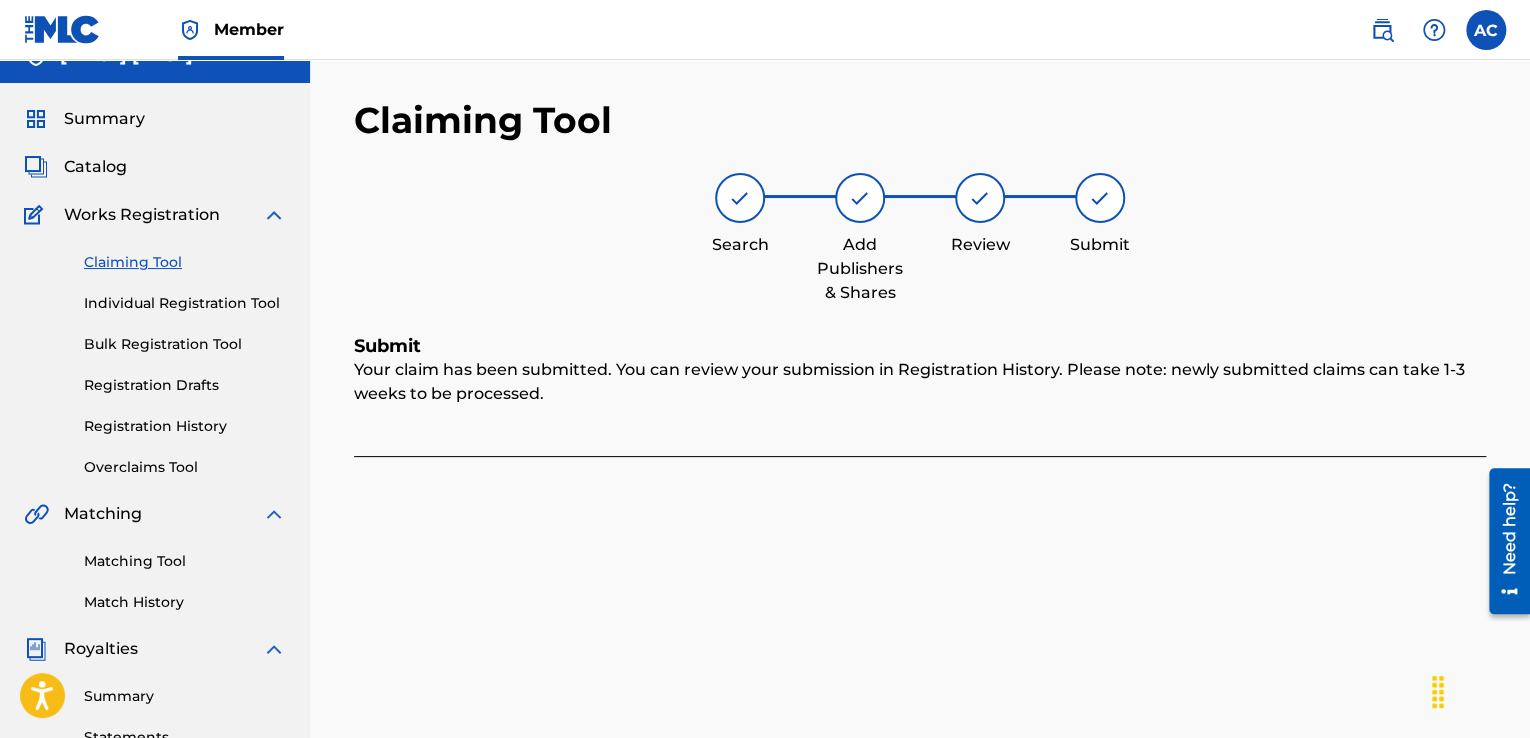 scroll, scrollTop: 0, scrollLeft: 0, axis: both 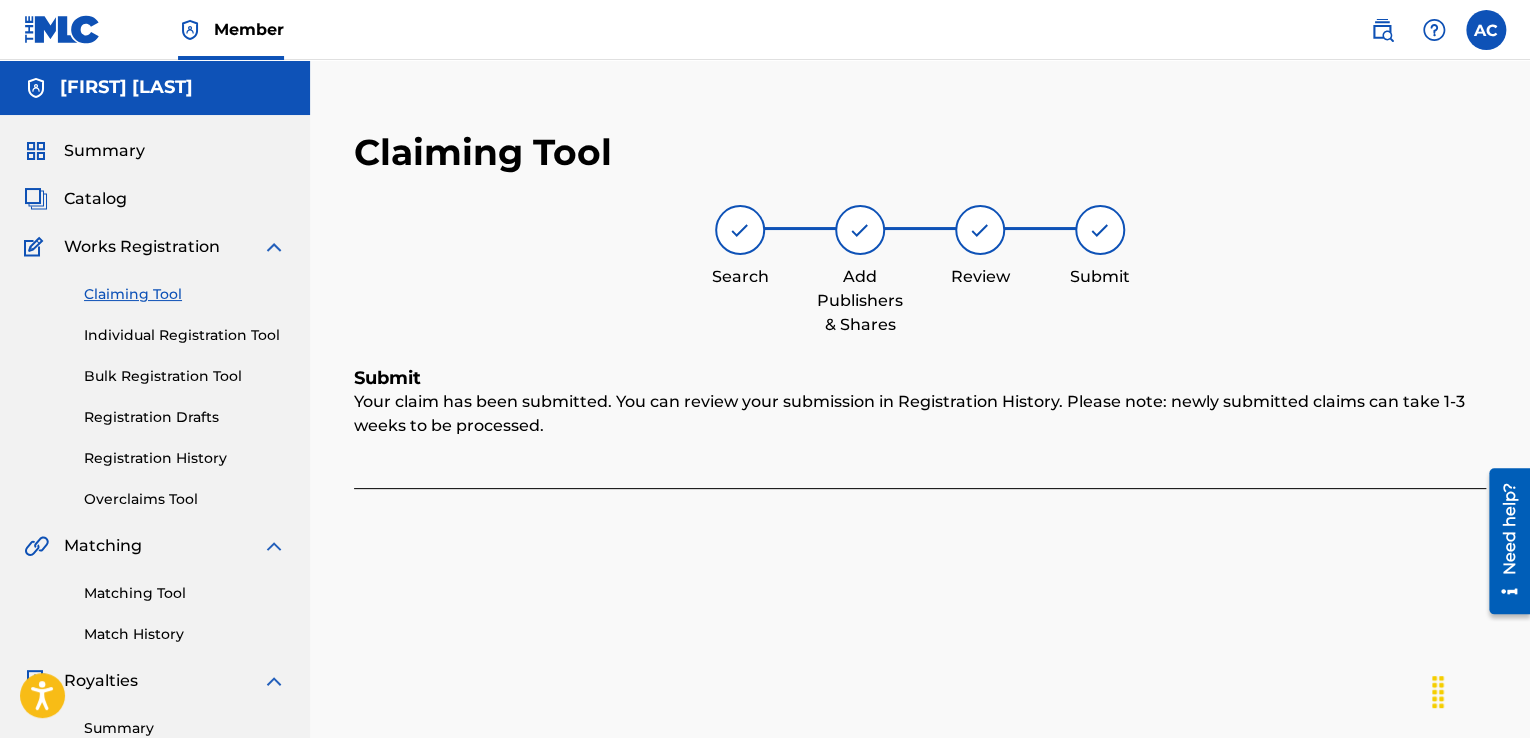 click on "Catalog" at bounding box center (95, 199) 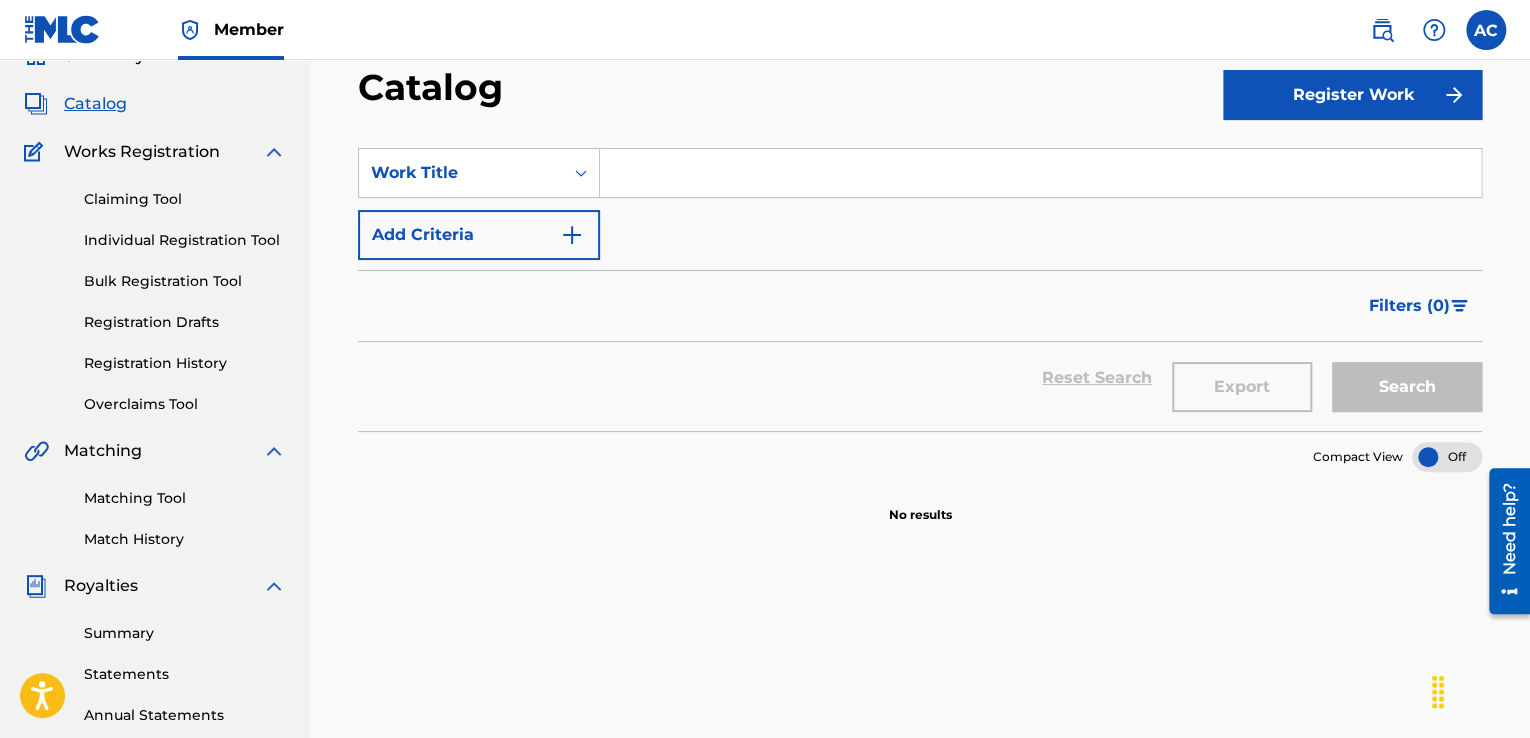 scroll, scrollTop: 93, scrollLeft: 0, axis: vertical 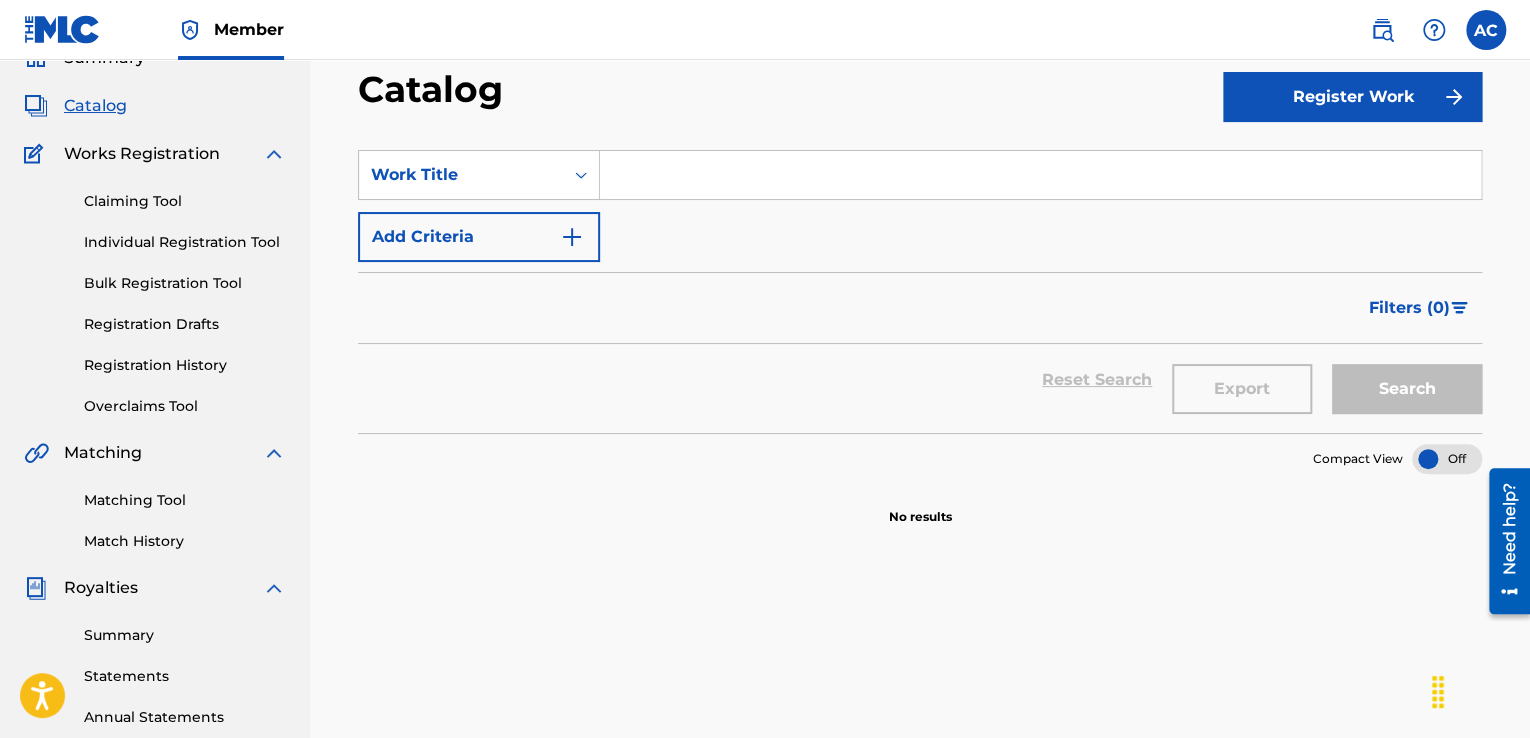 click on "Claiming Tool Individual Registration Tool Bulk Registration Tool Registration Drafts Registration History Overclaims Tool" at bounding box center [155, 291] 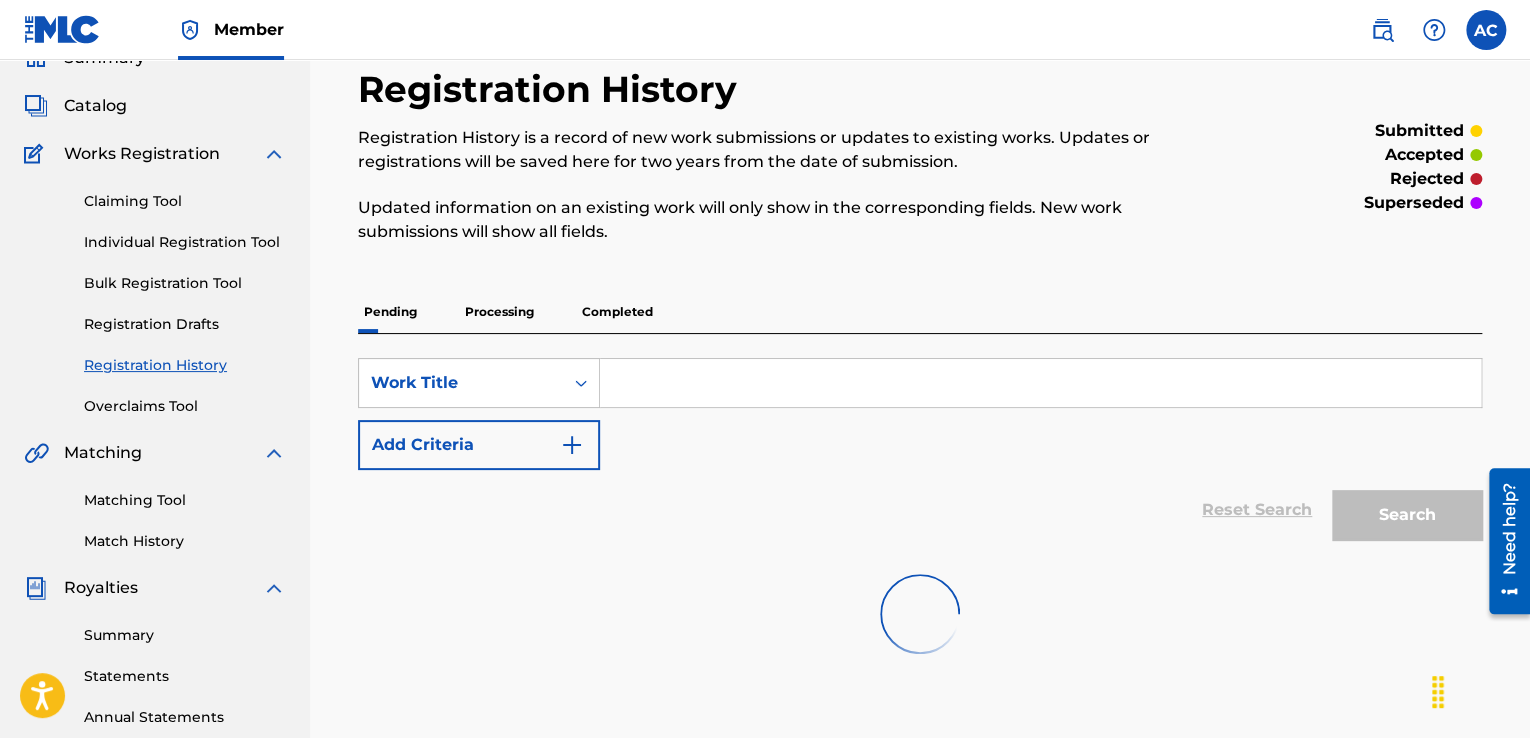 scroll, scrollTop: 0, scrollLeft: 0, axis: both 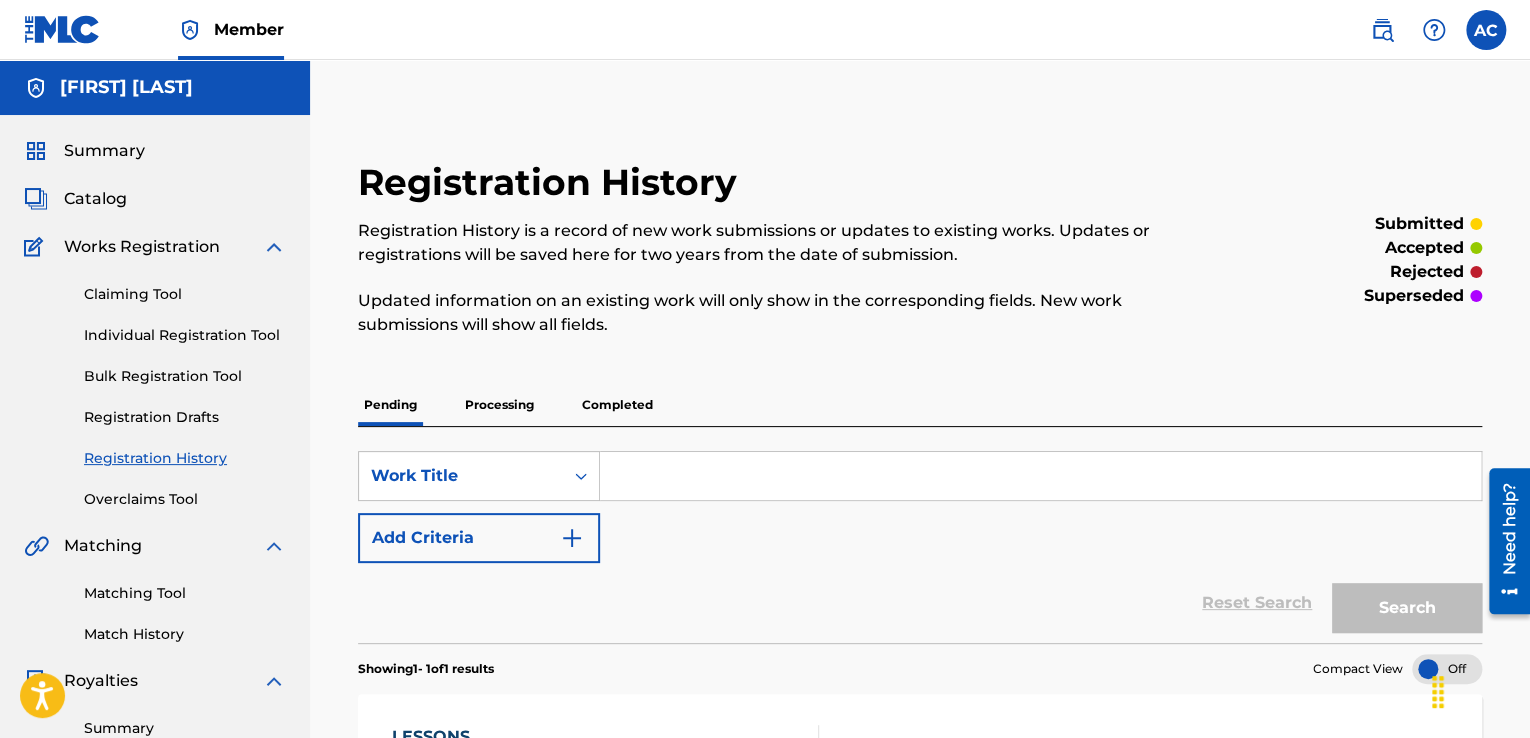 click on "Processing" at bounding box center [499, 405] 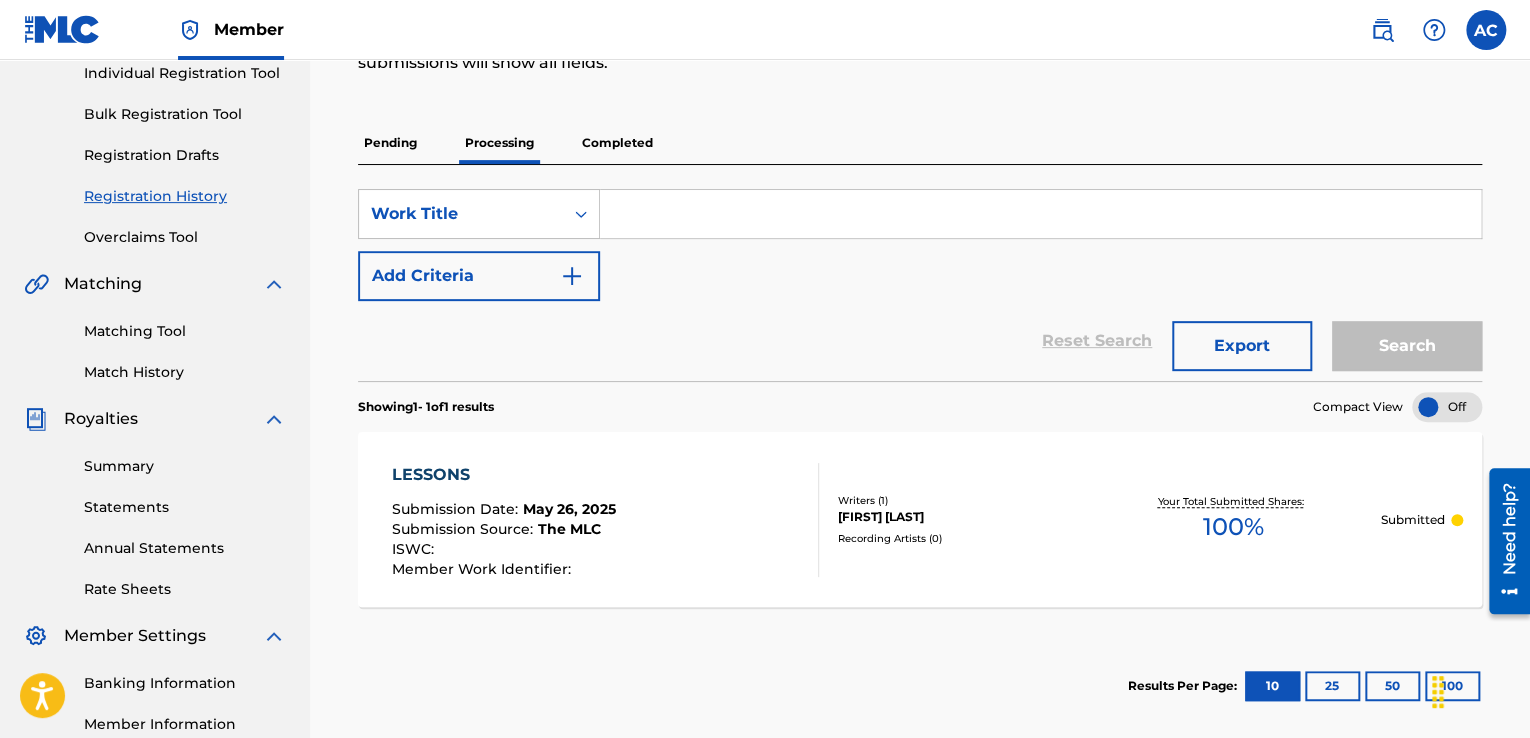 scroll, scrollTop: 264, scrollLeft: 0, axis: vertical 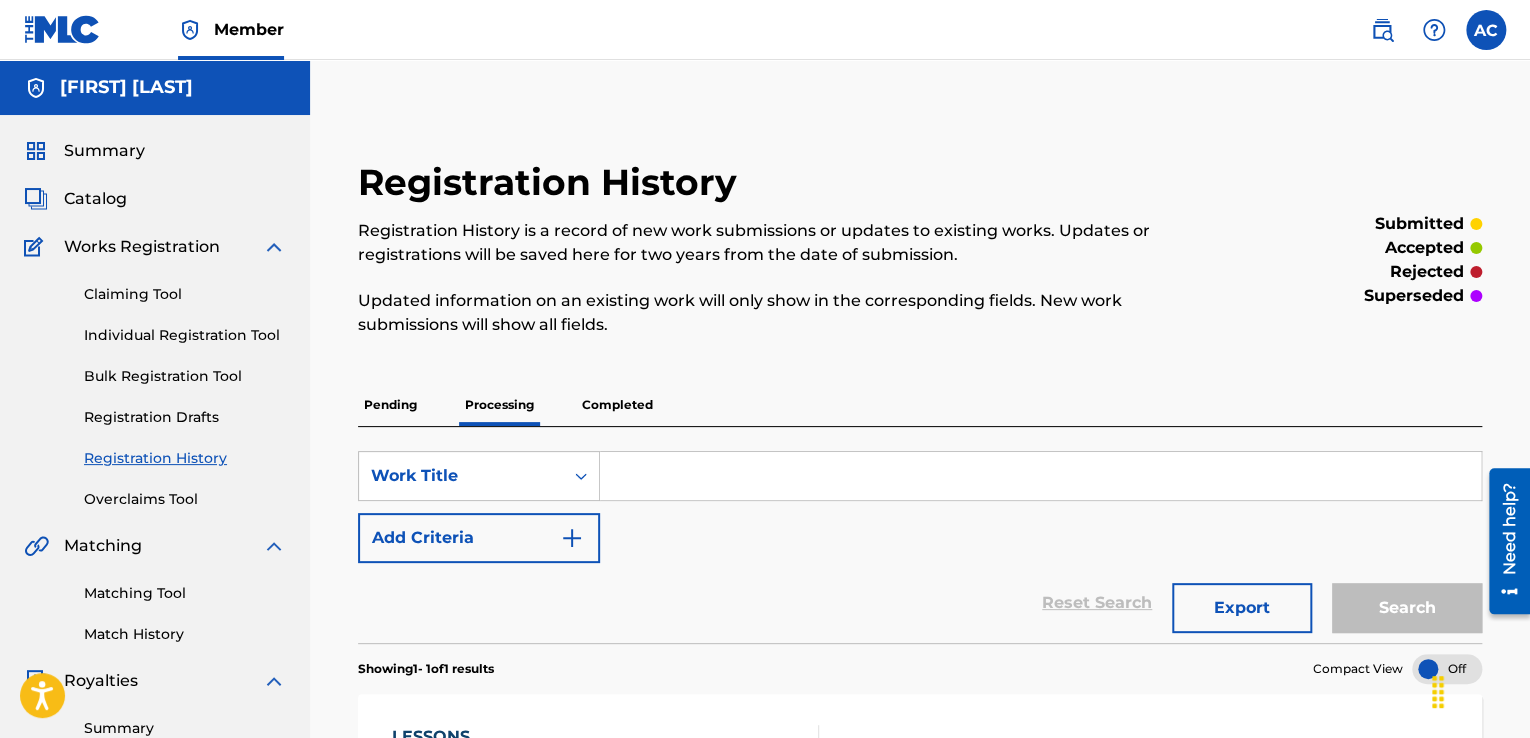click on "Completed" at bounding box center [617, 405] 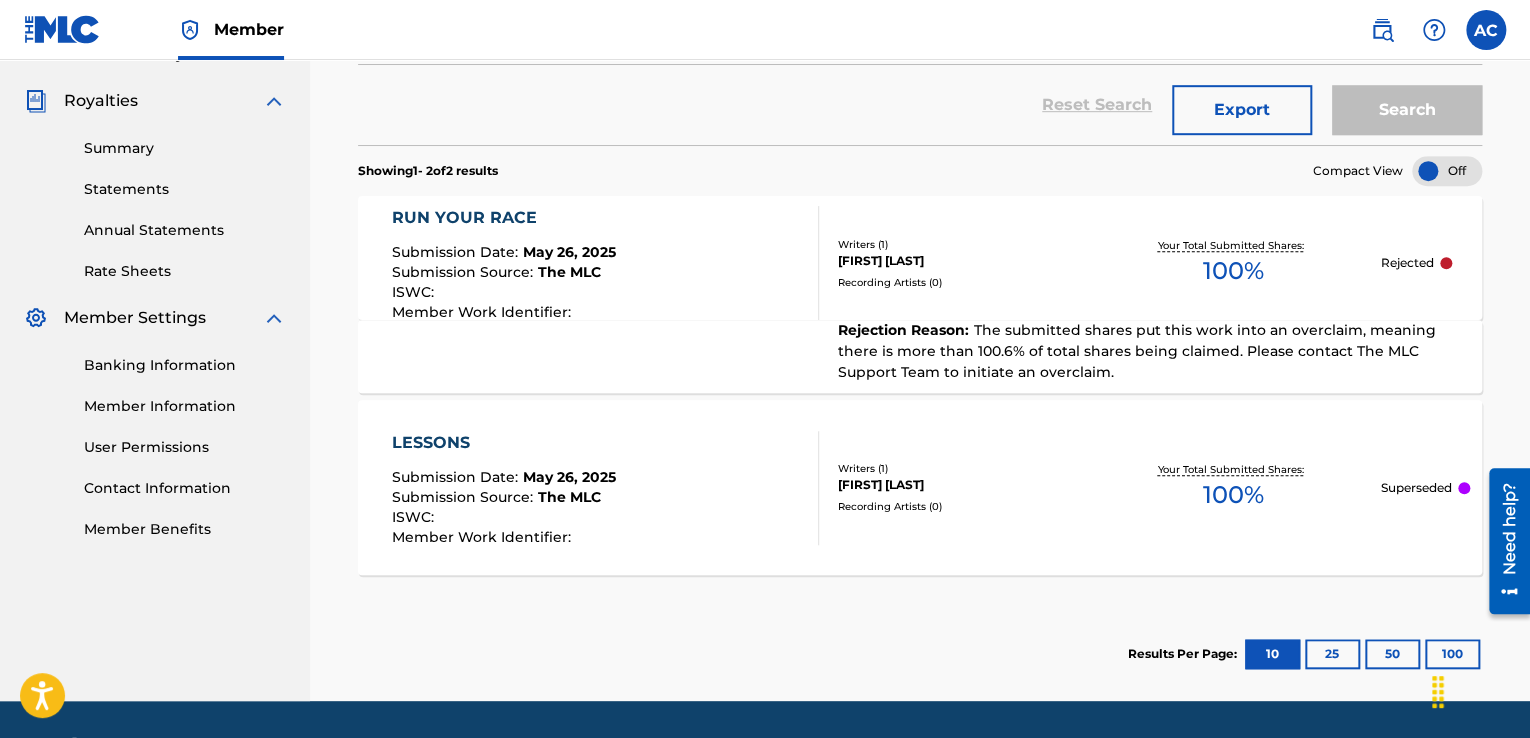 scroll, scrollTop: 584, scrollLeft: 0, axis: vertical 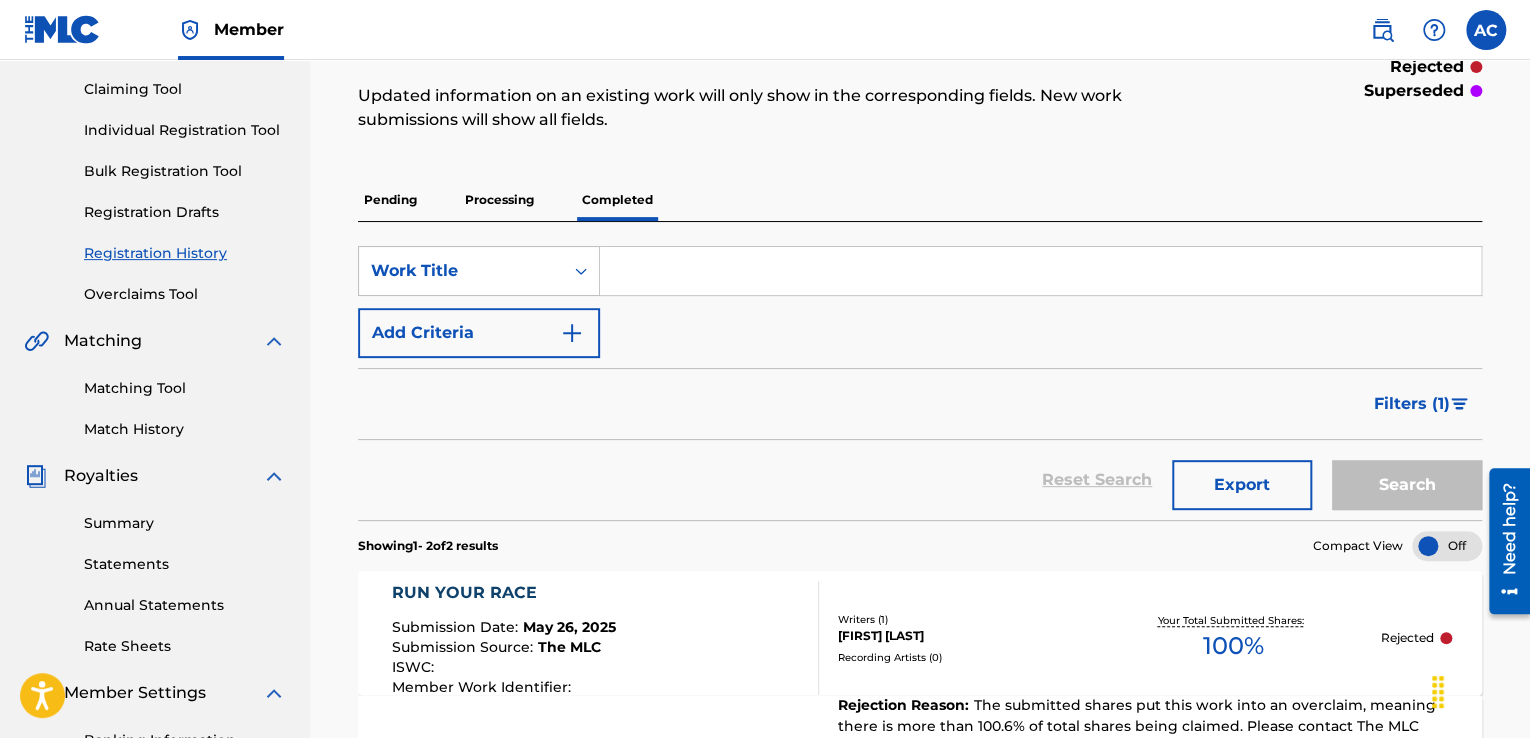 click on "Claiming Tool" at bounding box center [185, 89] 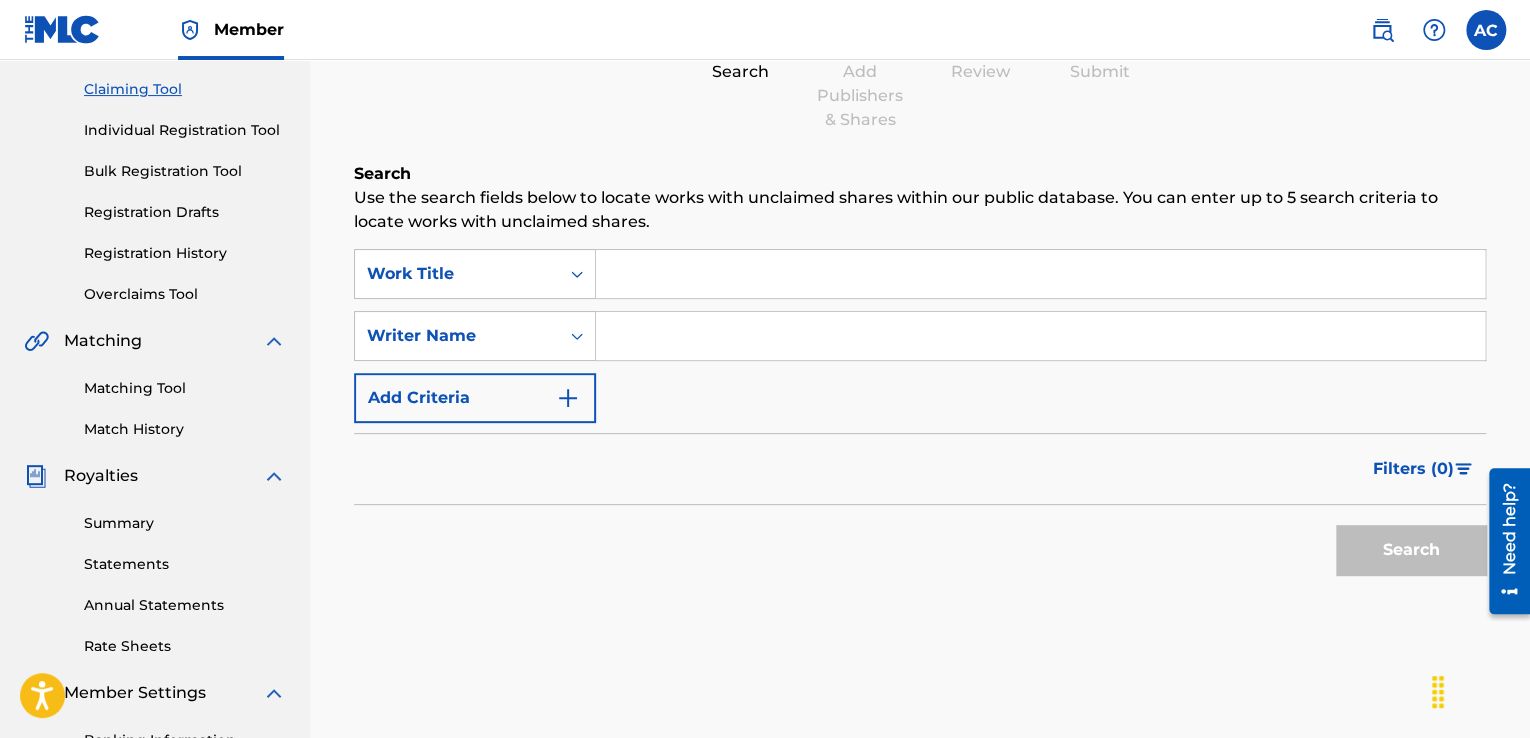 scroll, scrollTop: 0, scrollLeft: 0, axis: both 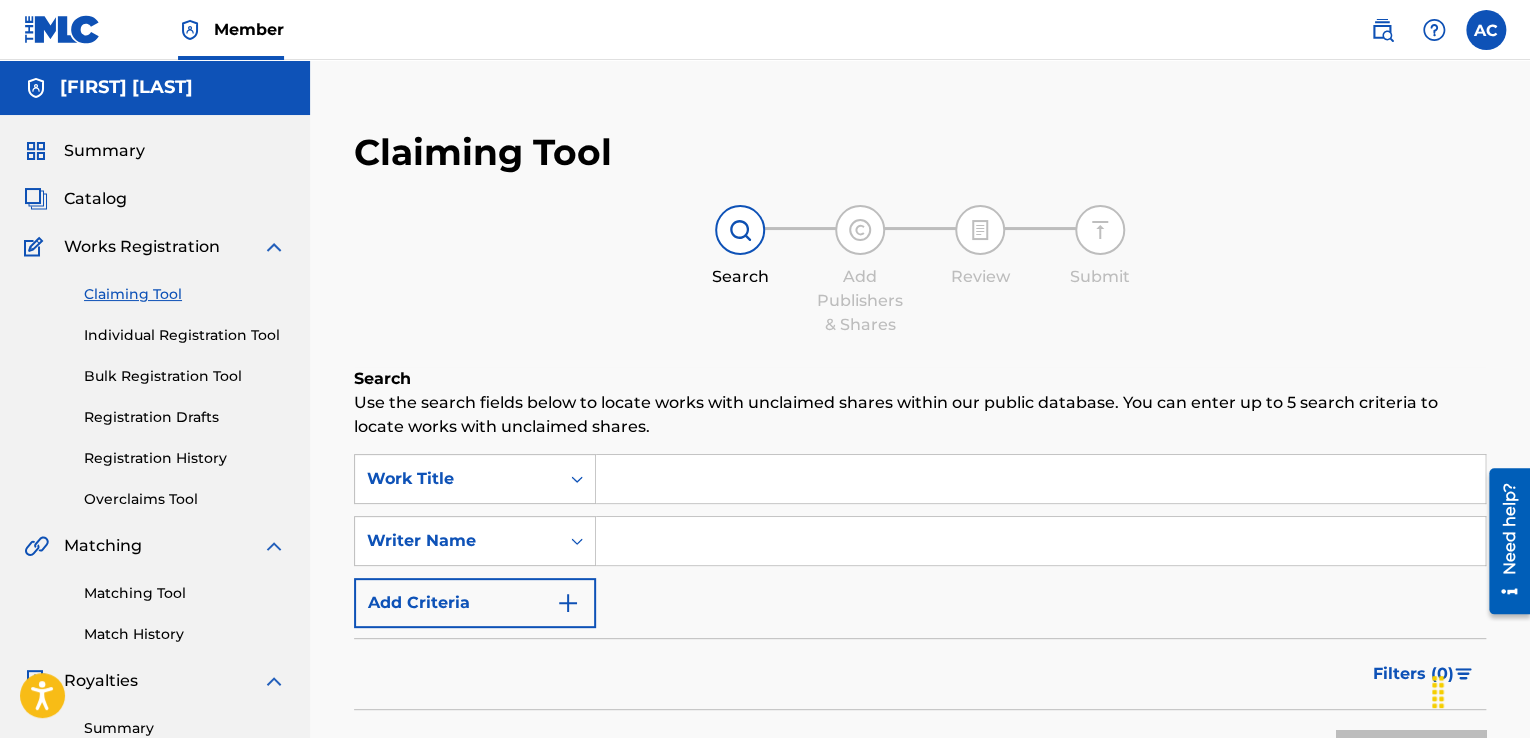 drag, startPoint x: 697, startPoint y: 516, endPoint x: 689, endPoint y: 500, distance: 17.888544 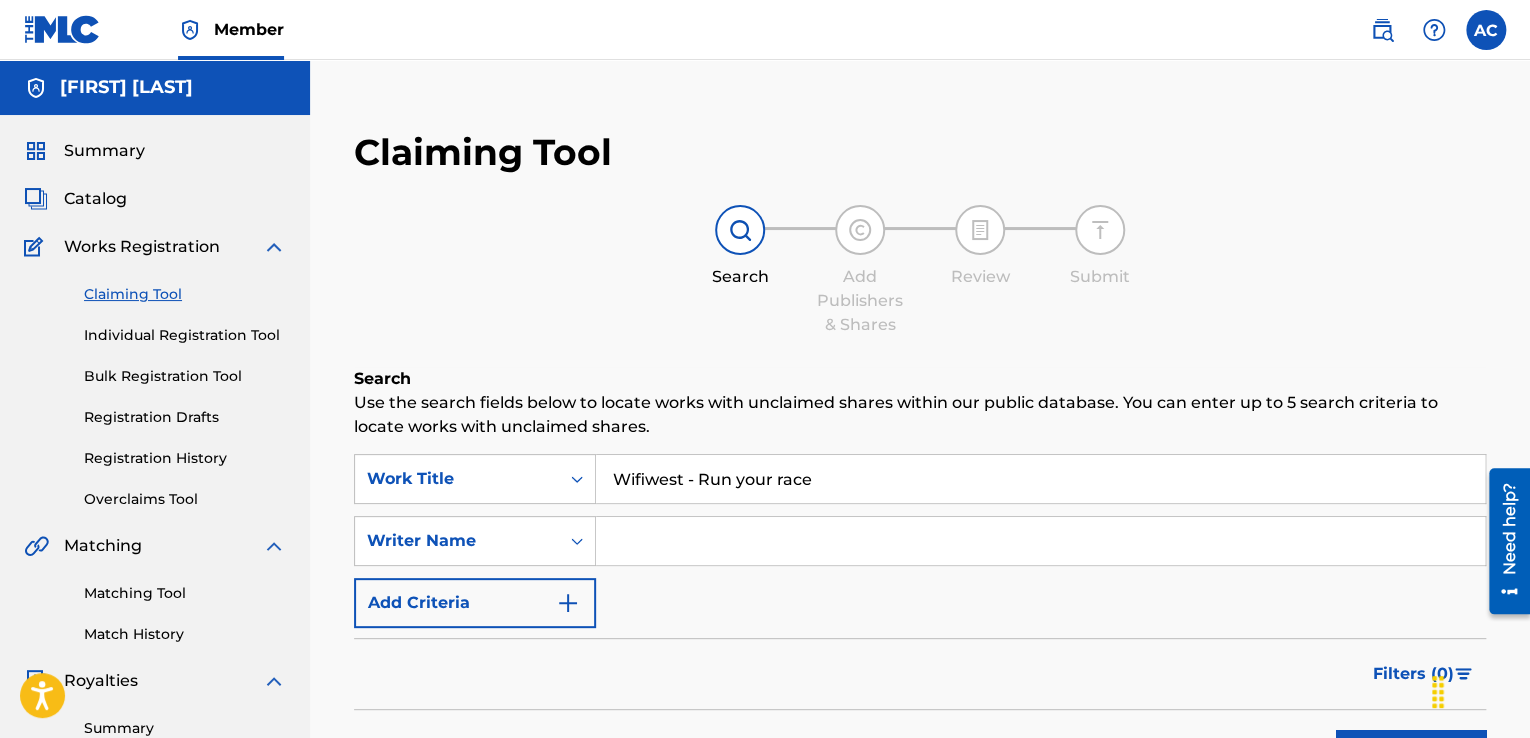 type on "Wifiwest - Run your race" 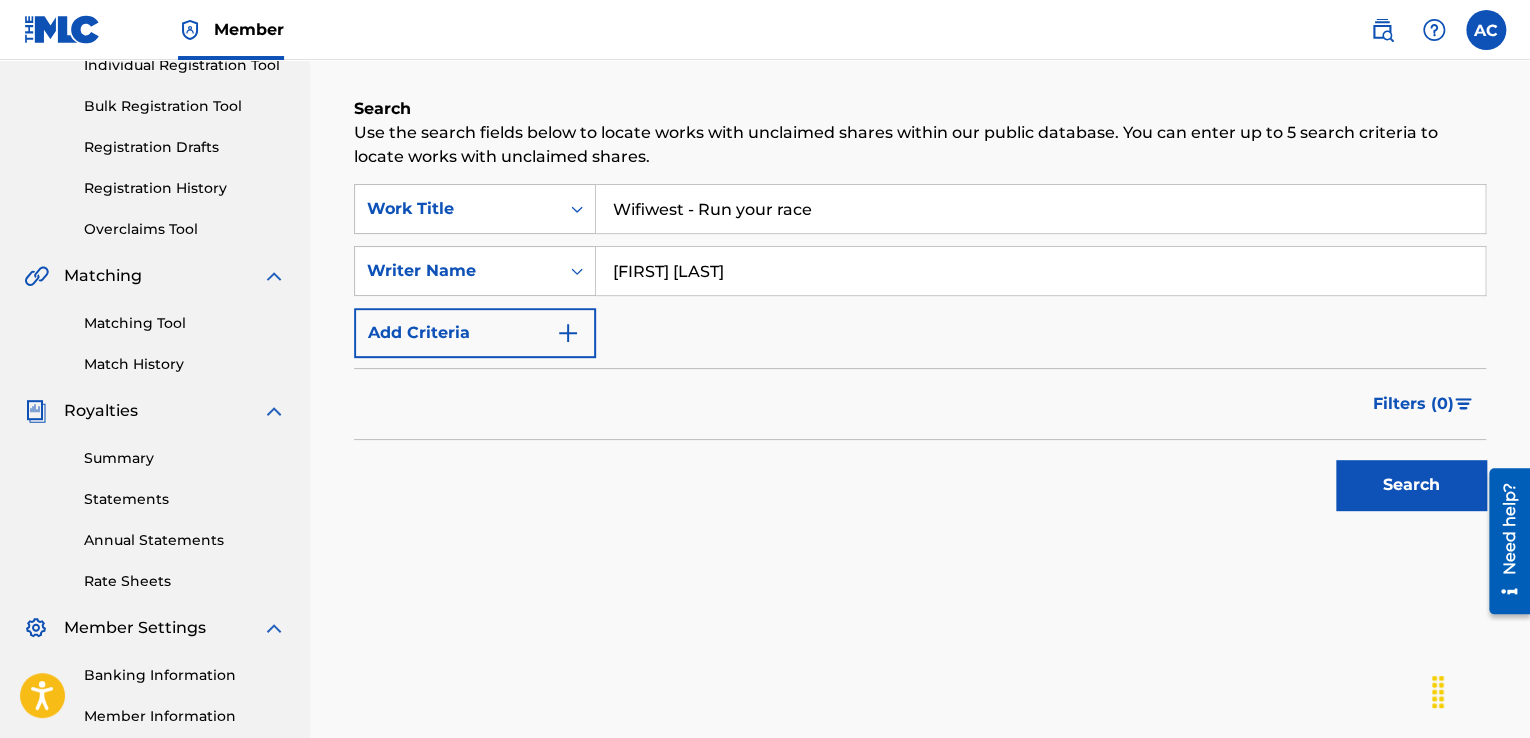 scroll, scrollTop: 294, scrollLeft: 0, axis: vertical 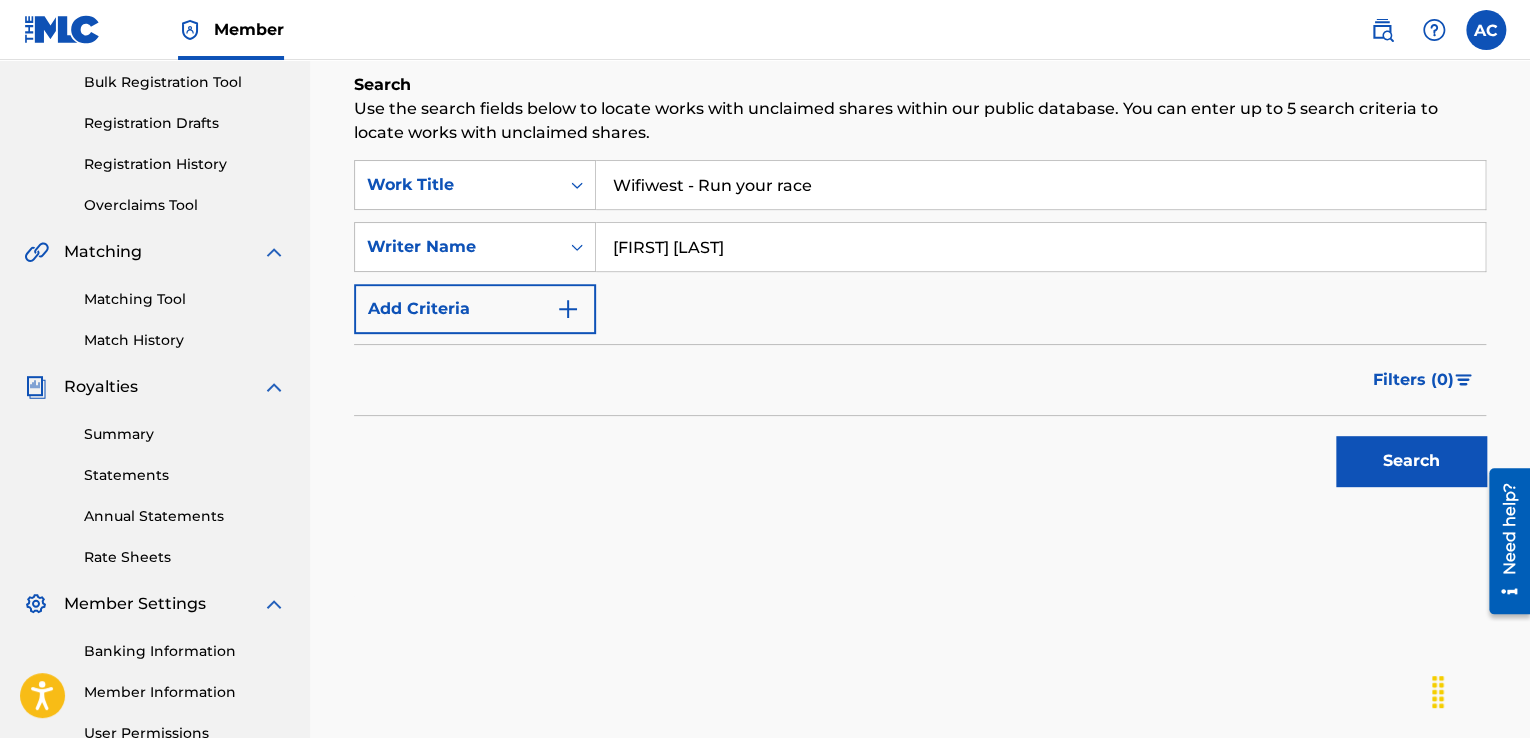 click on "Search" at bounding box center [1411, 461] 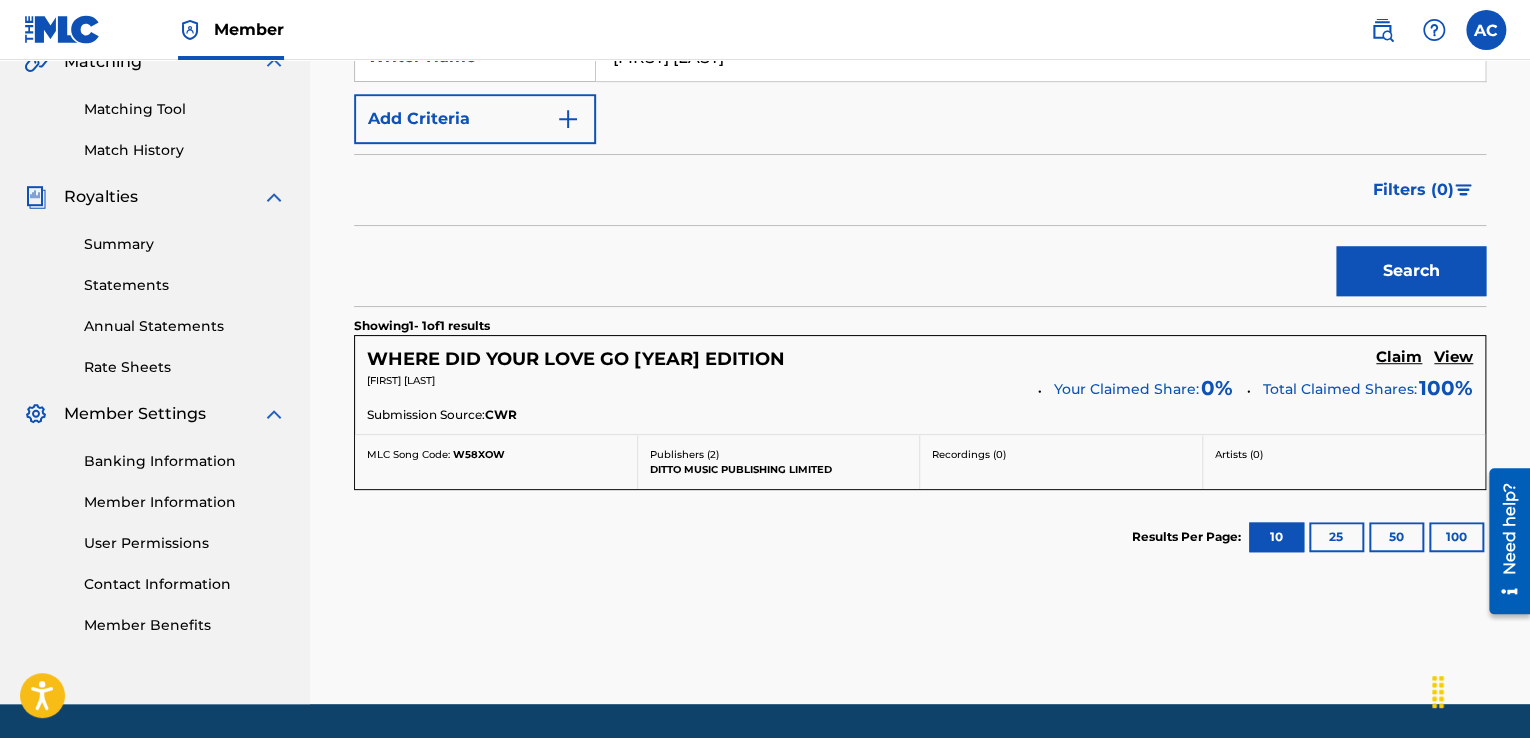 scroll, scrollTop: 485, scrollLeft: 0, axis: vertical 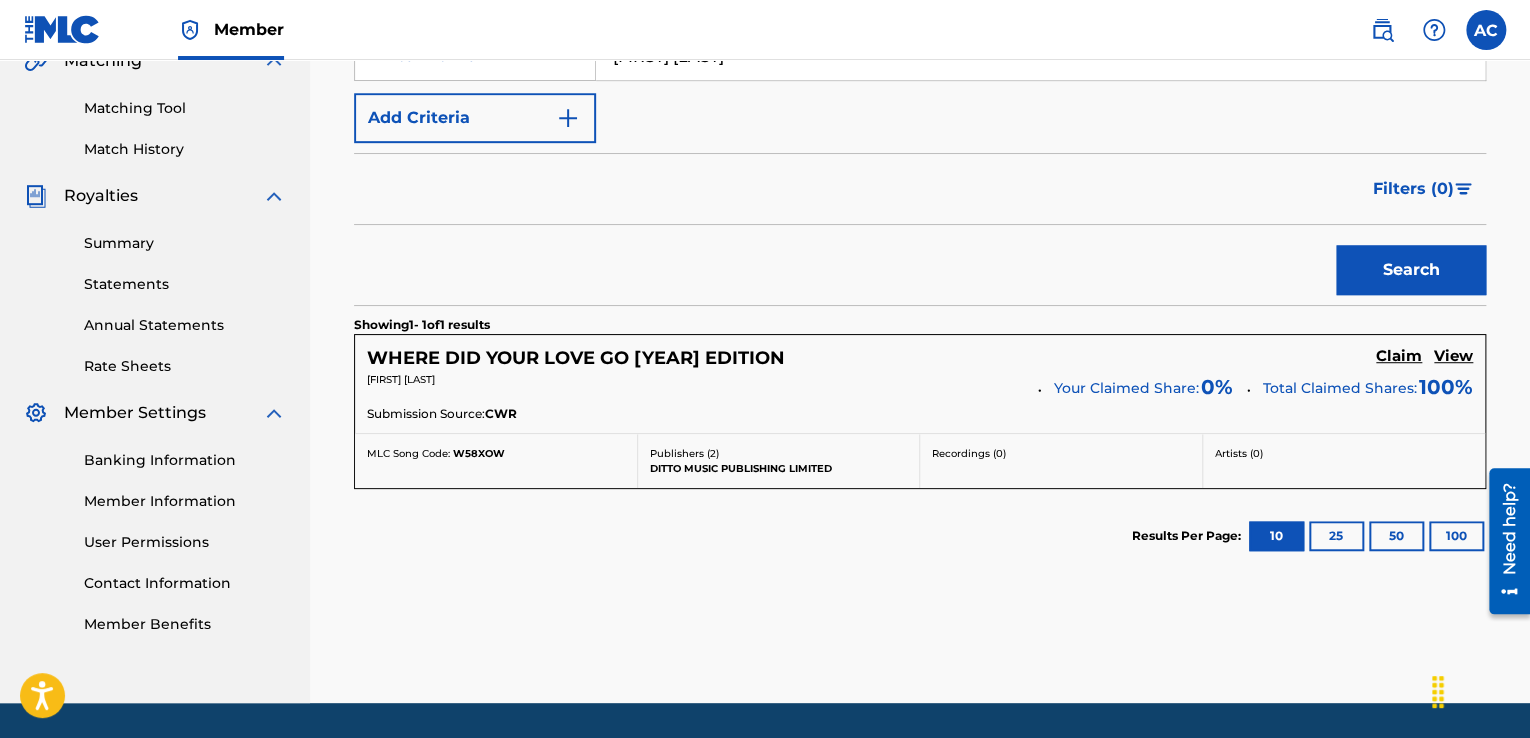 click on "View" at bounding box center (1453, 356) 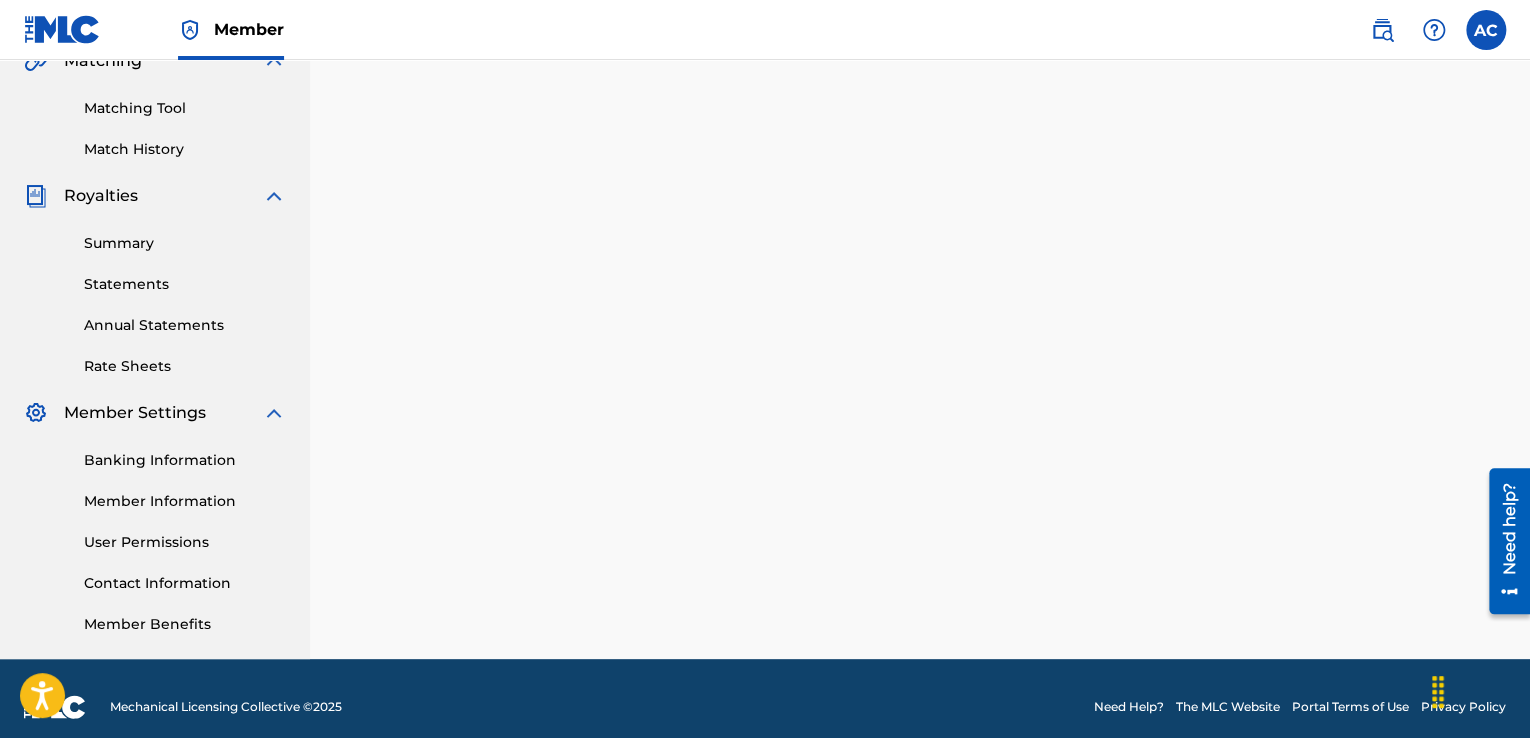 scroll, scrollTop: 0, scrollLeft: 0, axis: both 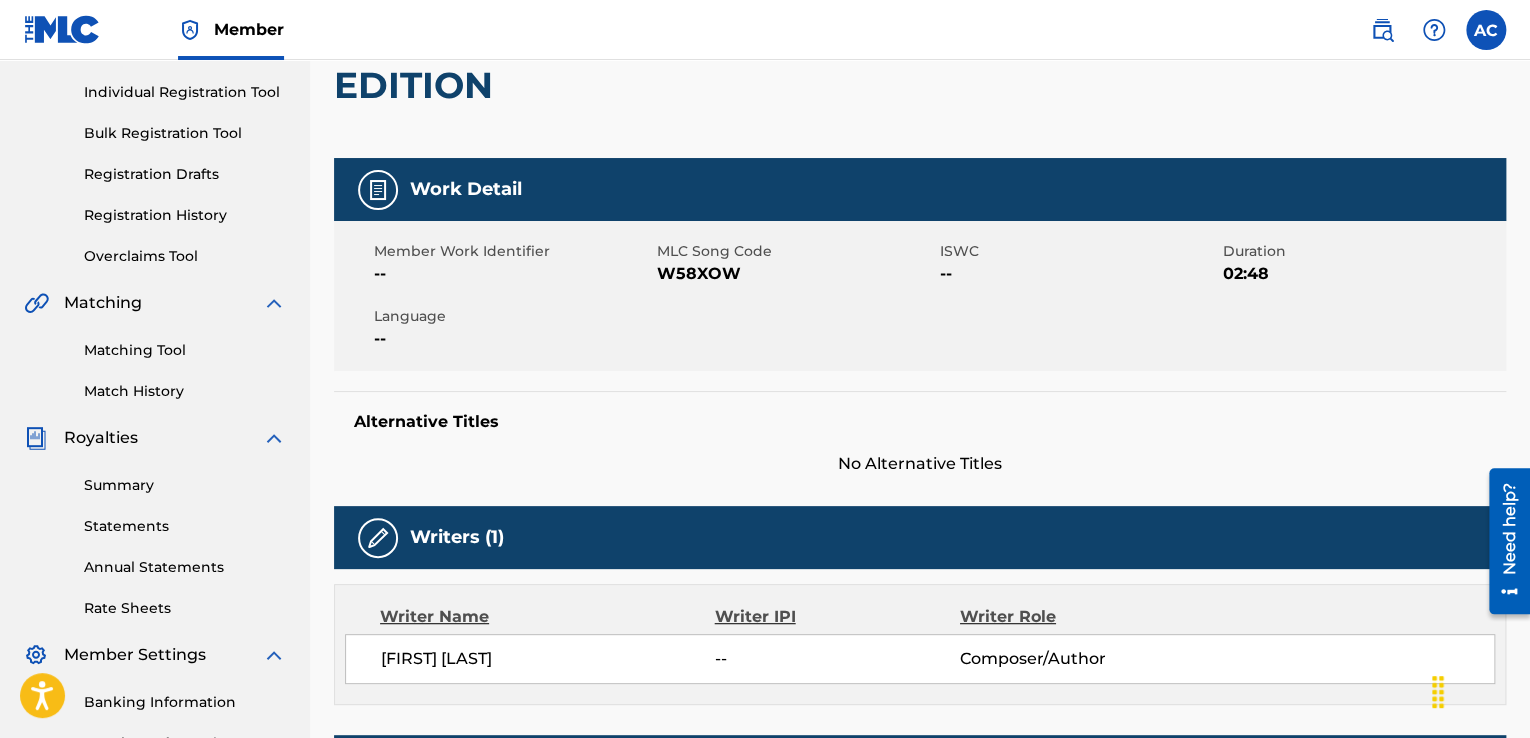click at bounding box center [378, 190] 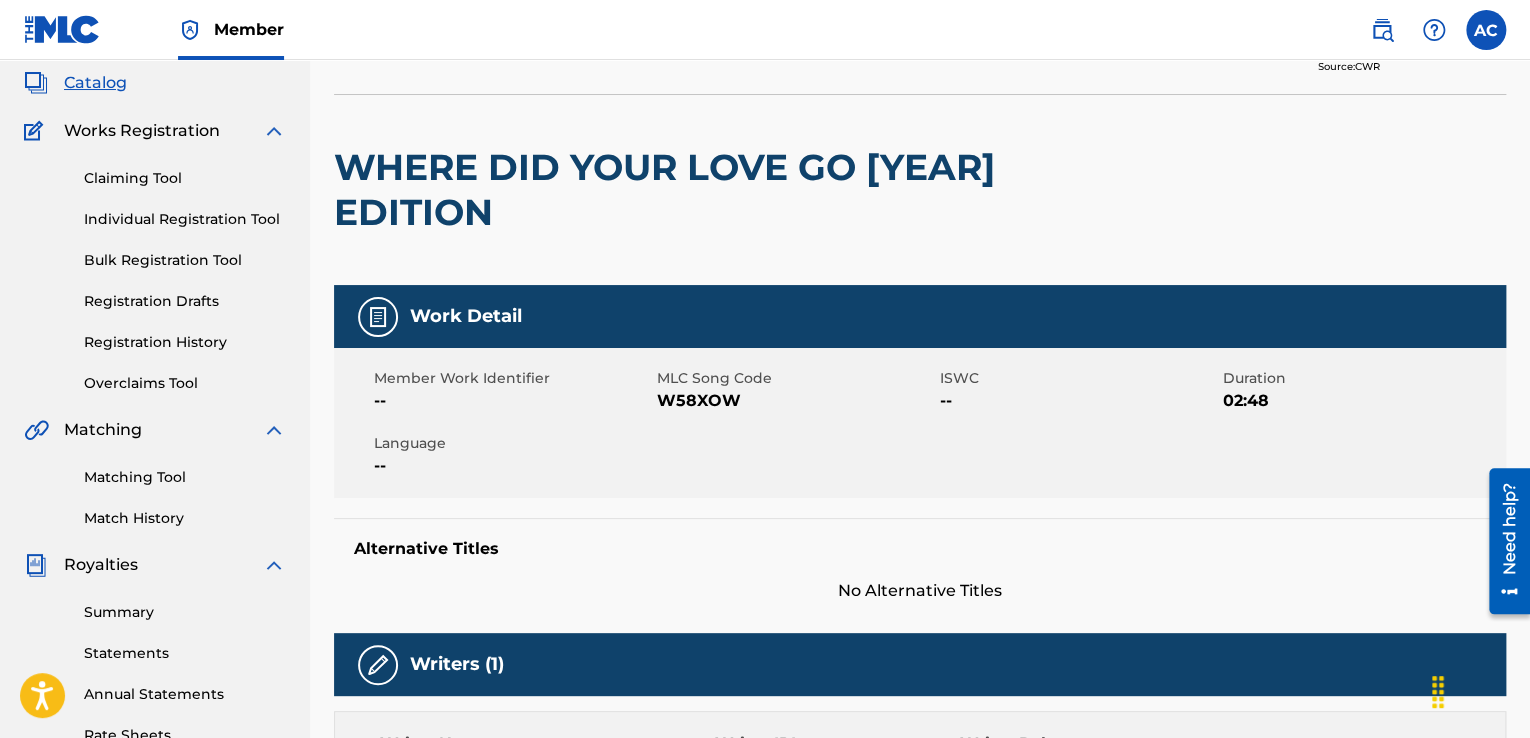 scroll, scrollTop: 0, scrollLeft: 0, axis: both 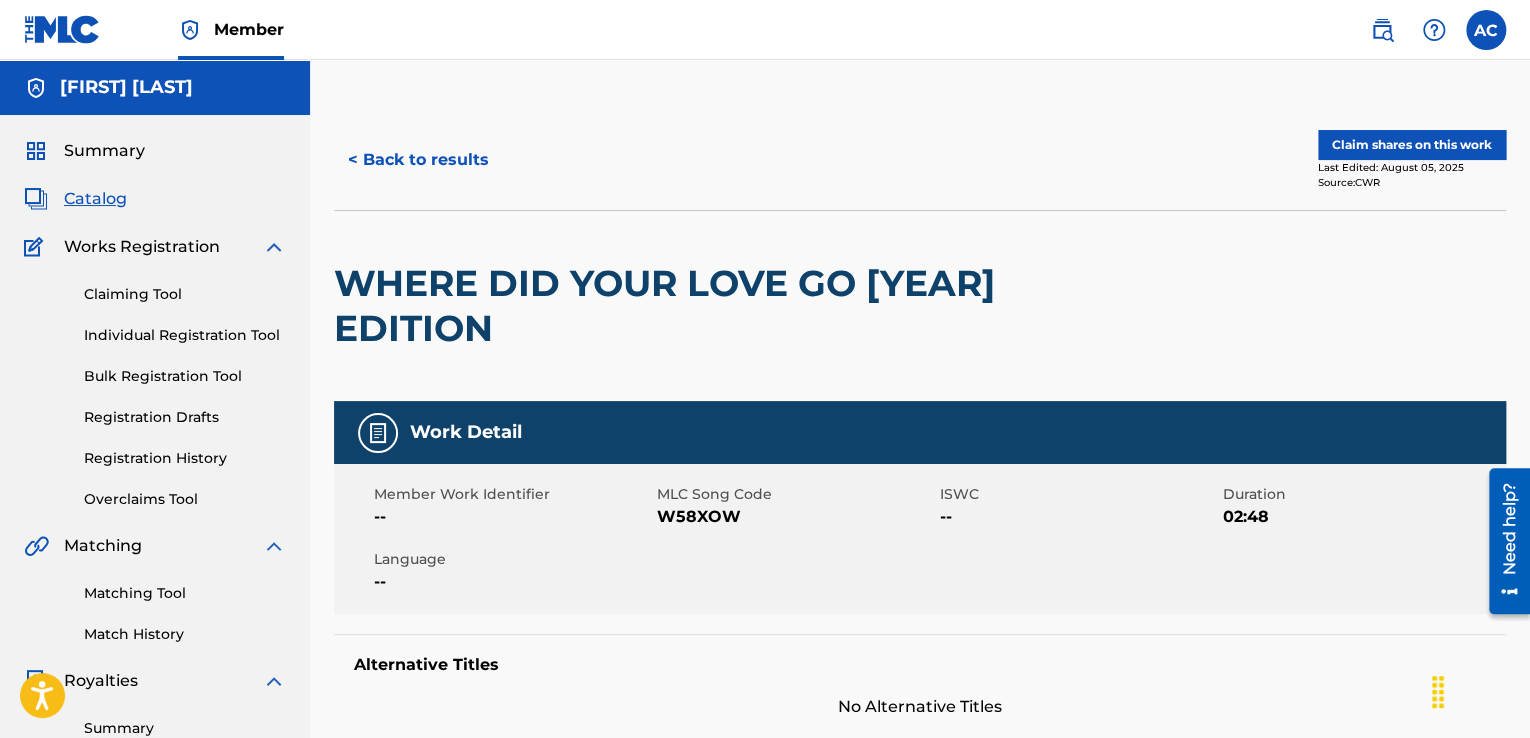 click on "Claim shares on this work" at bounding box center (1412, 145) 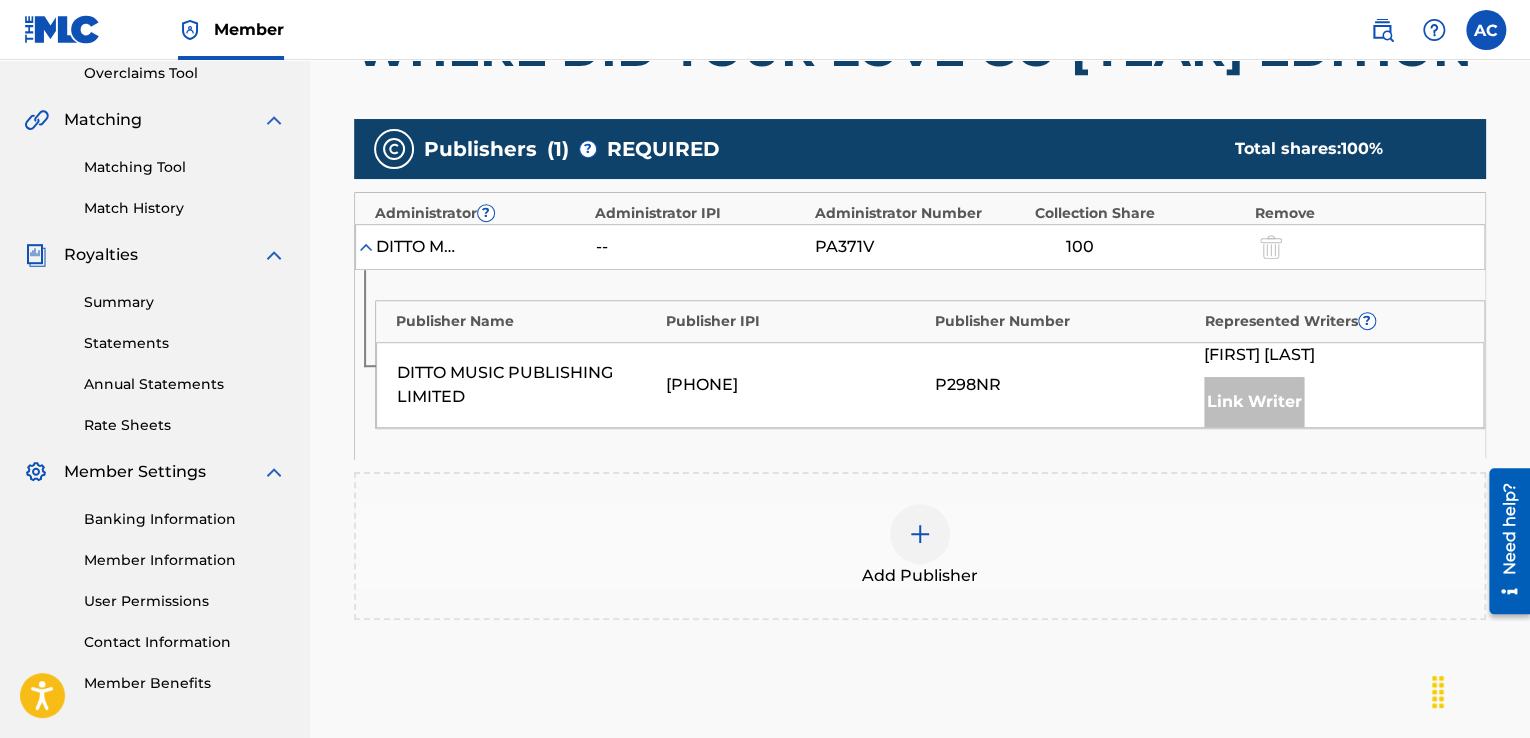 scroll, scrollTop: 424, scrollLeft: 0, axis: vertical 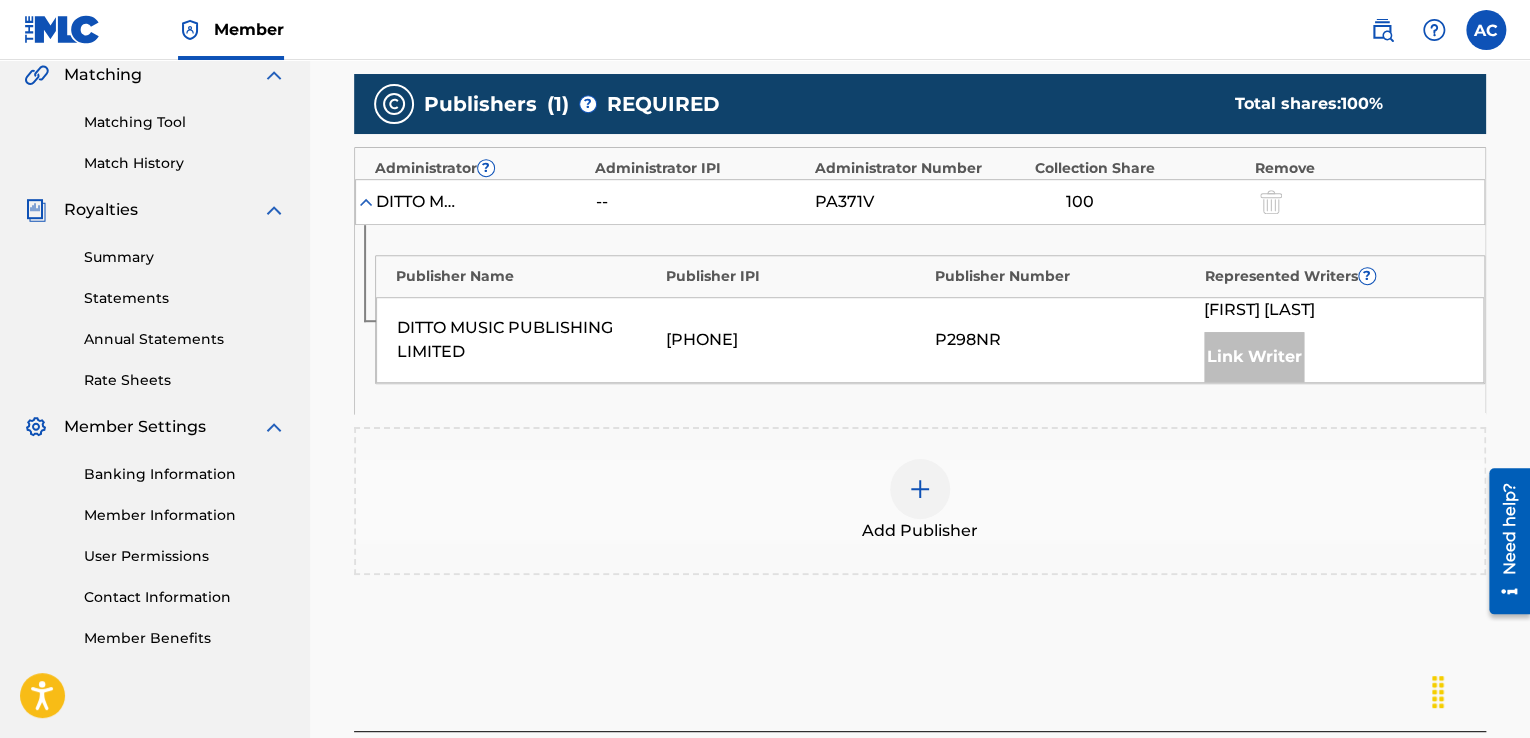 click at bounding box center (920, 489) 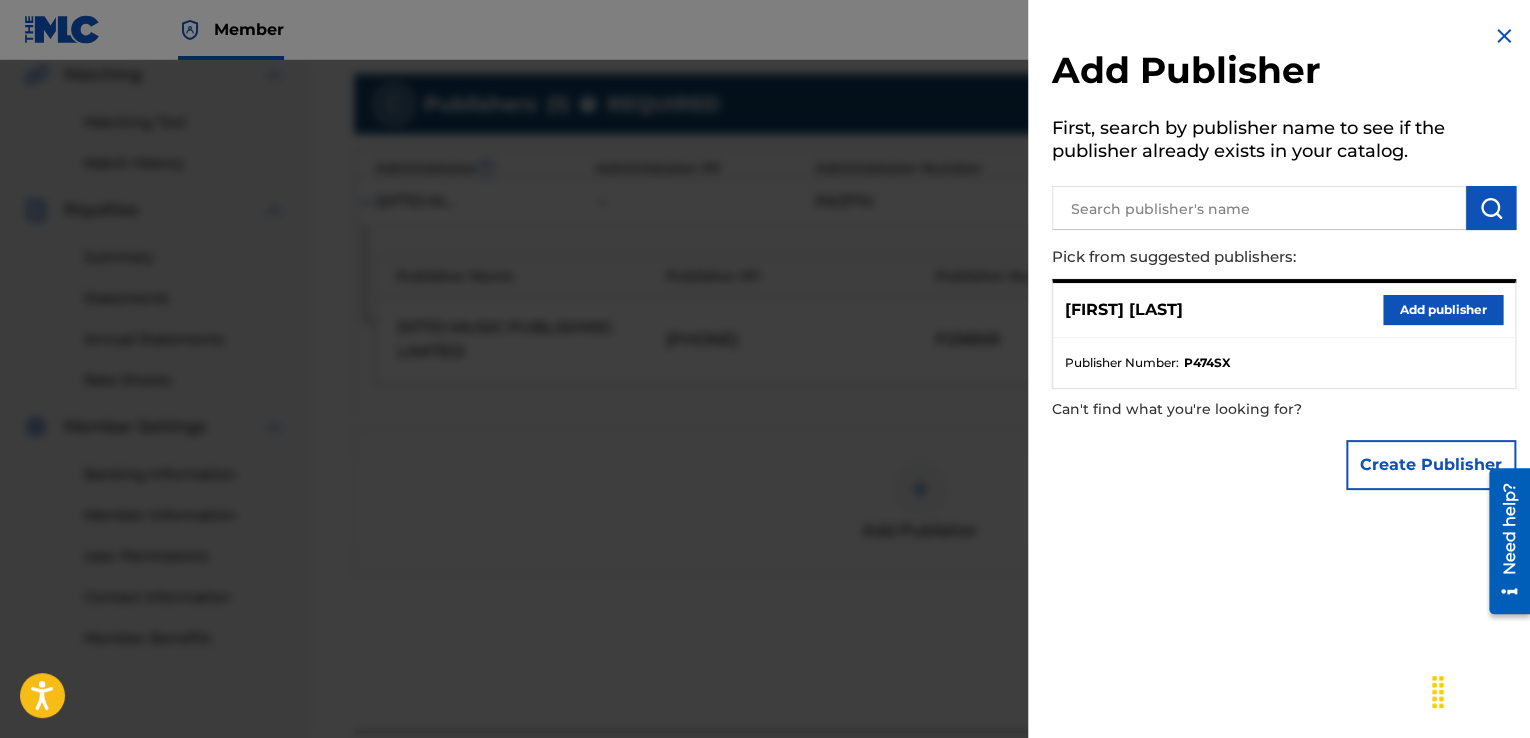 click on "Add publisher" at bounding box center (1443, 310) 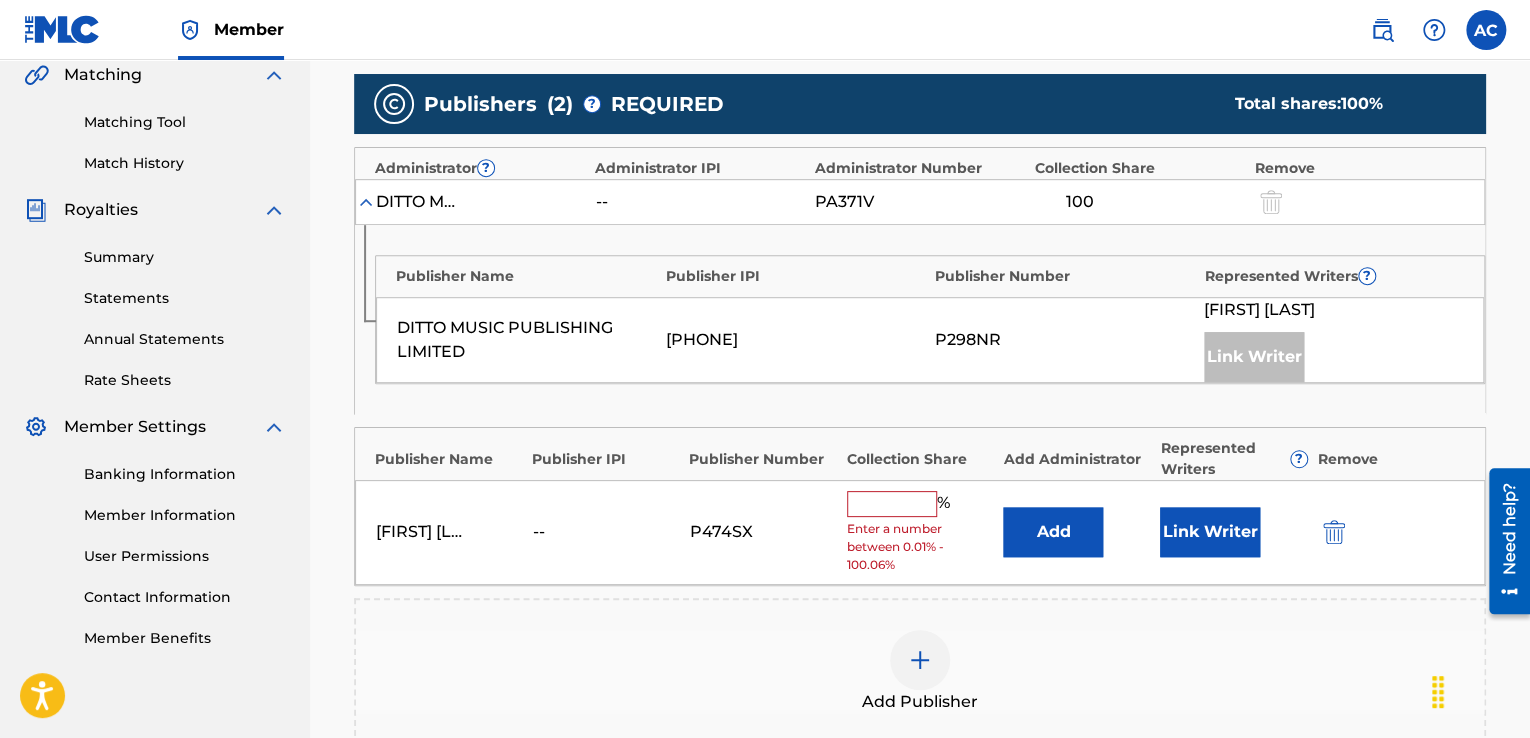 click at bounding box center (892, 504) 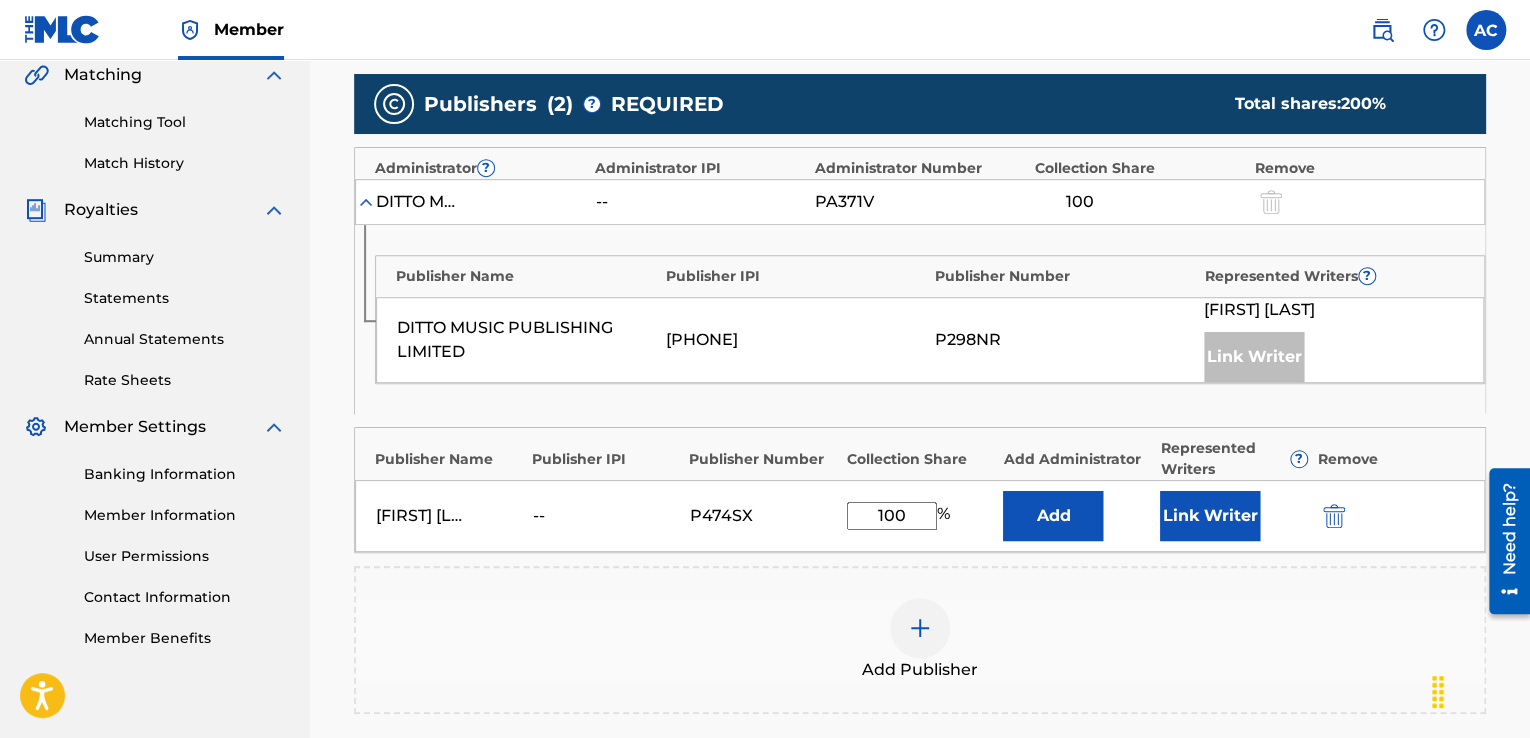 click on "Add Publisher" at bounding box center (920, 640) 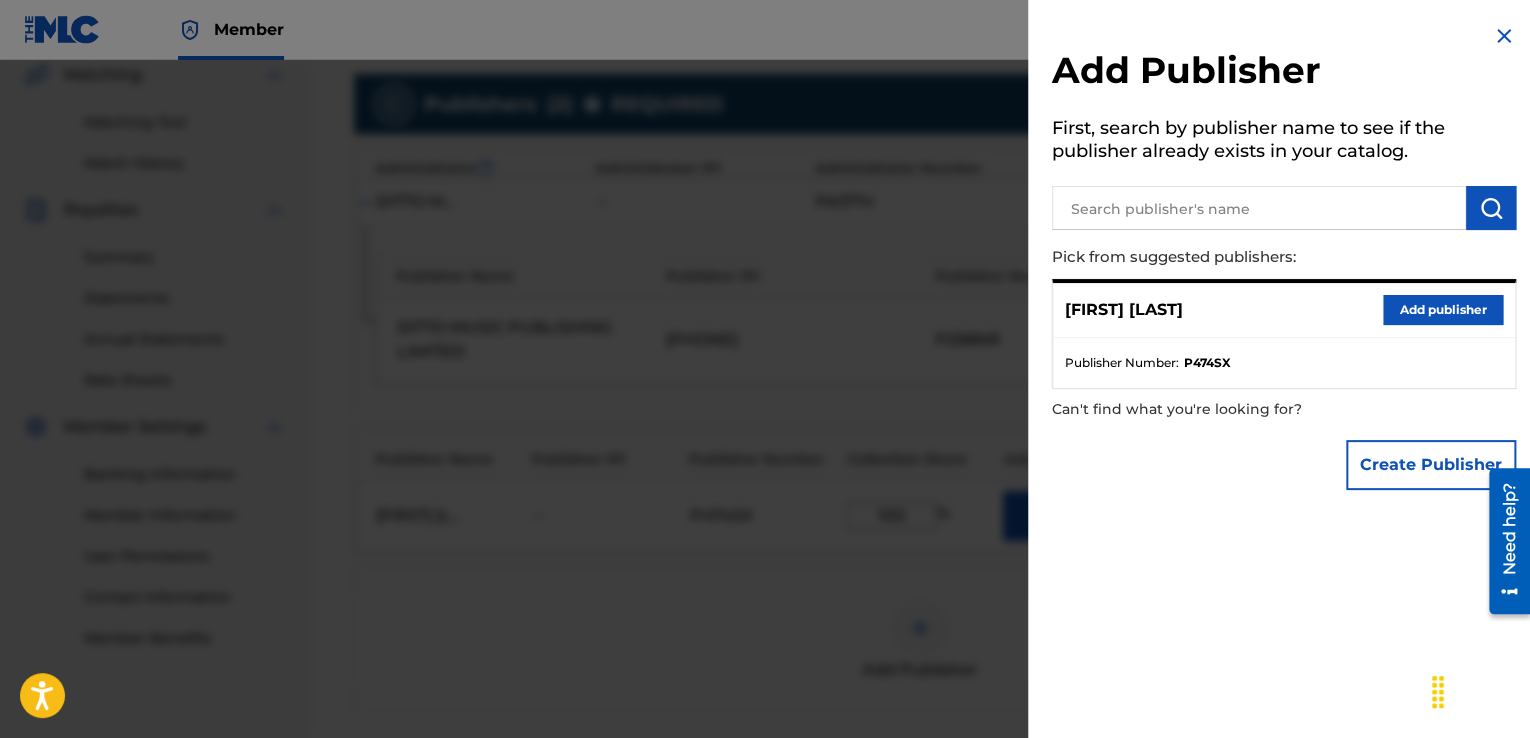 click at bounding box center [1504, 36] 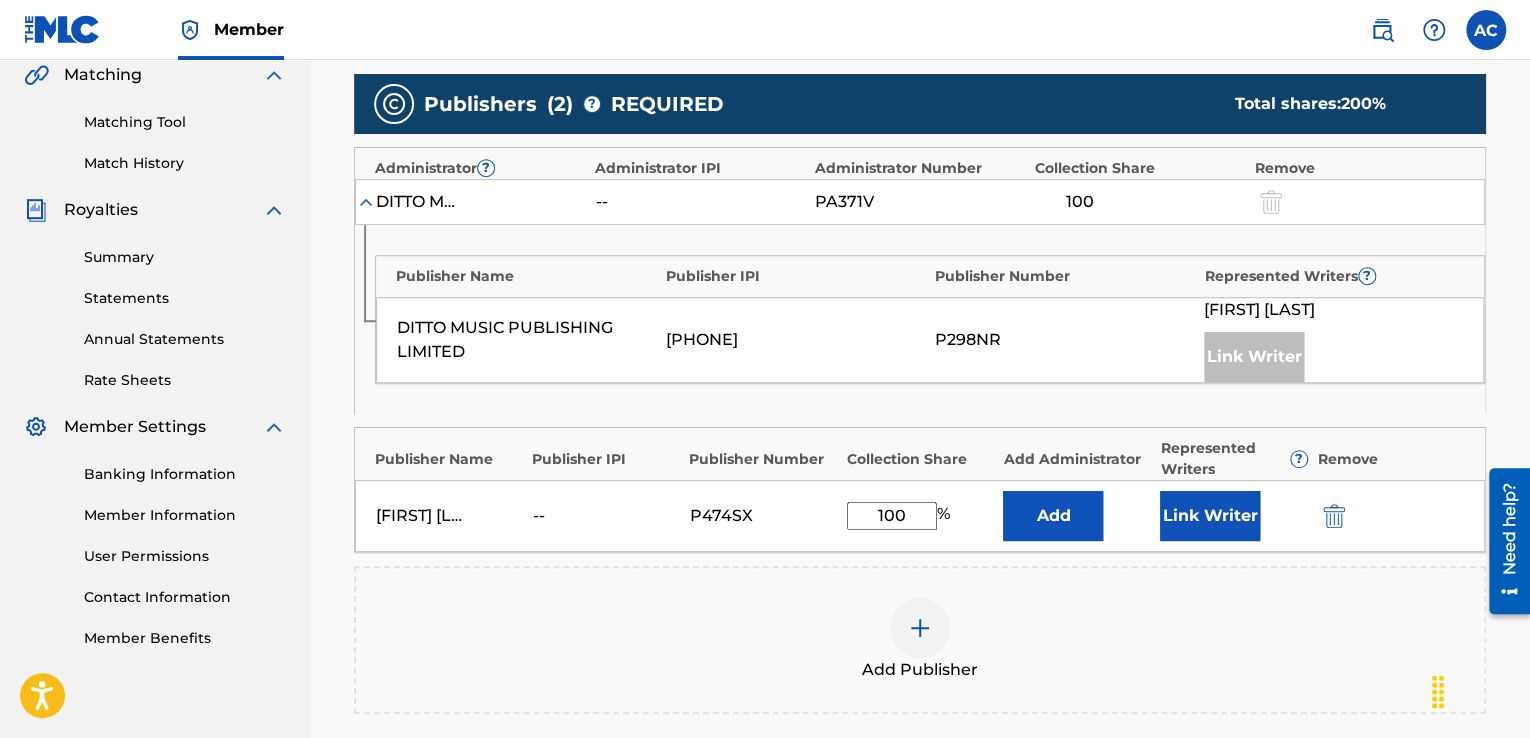 click on "Link Writer" at bounding box center (1210, 516) 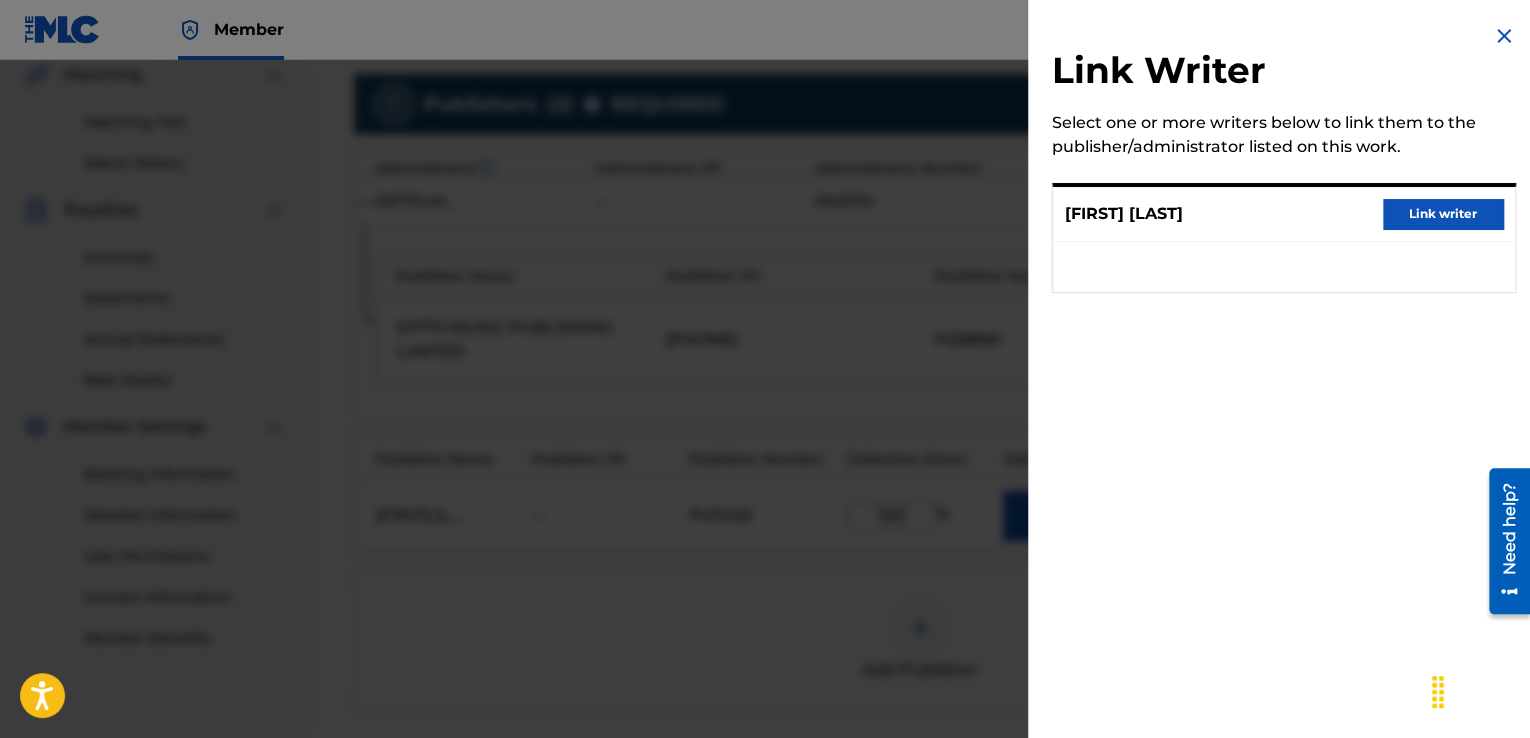 click on "Link writer" at bounding box center [1443, 214] 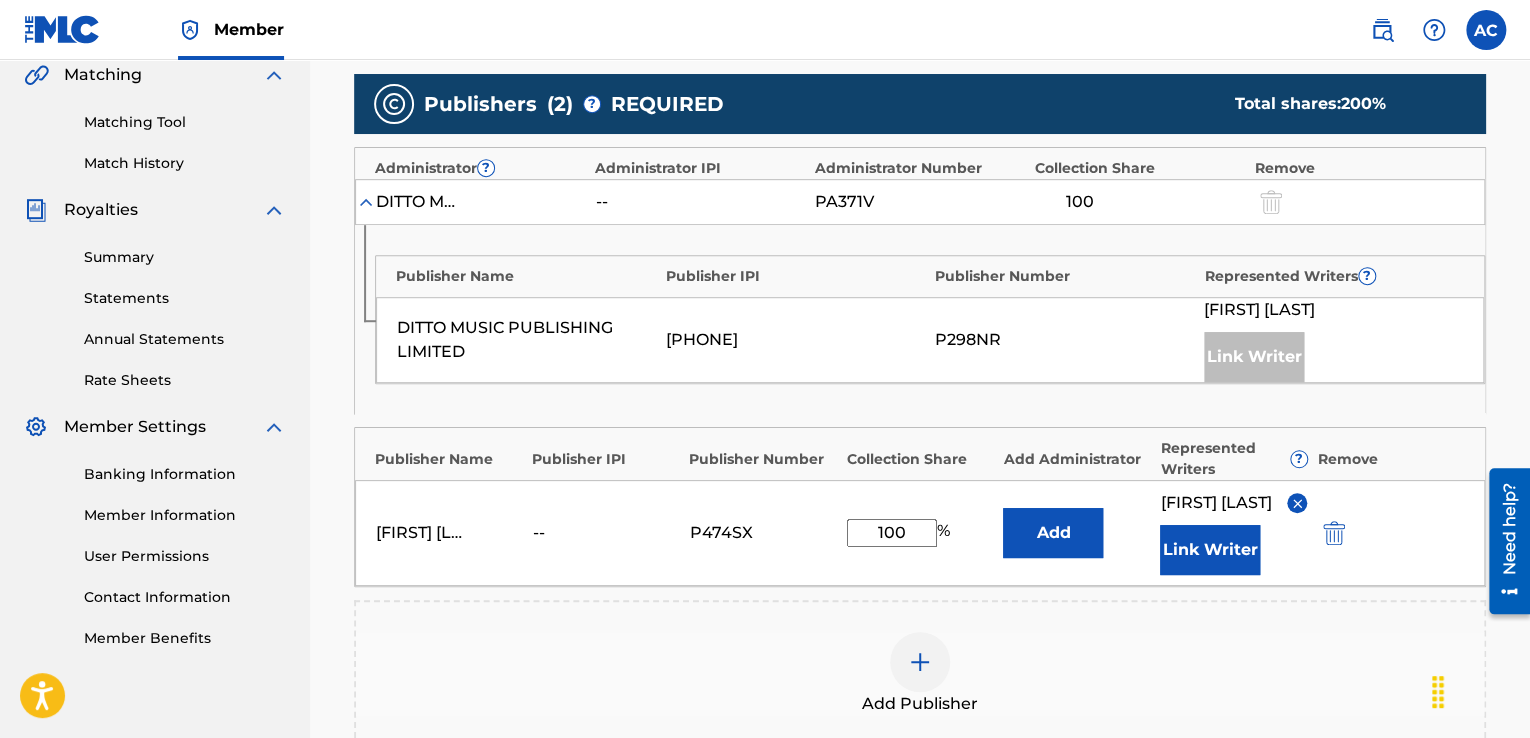 click on "Add" at bounding box center (1053, 533) 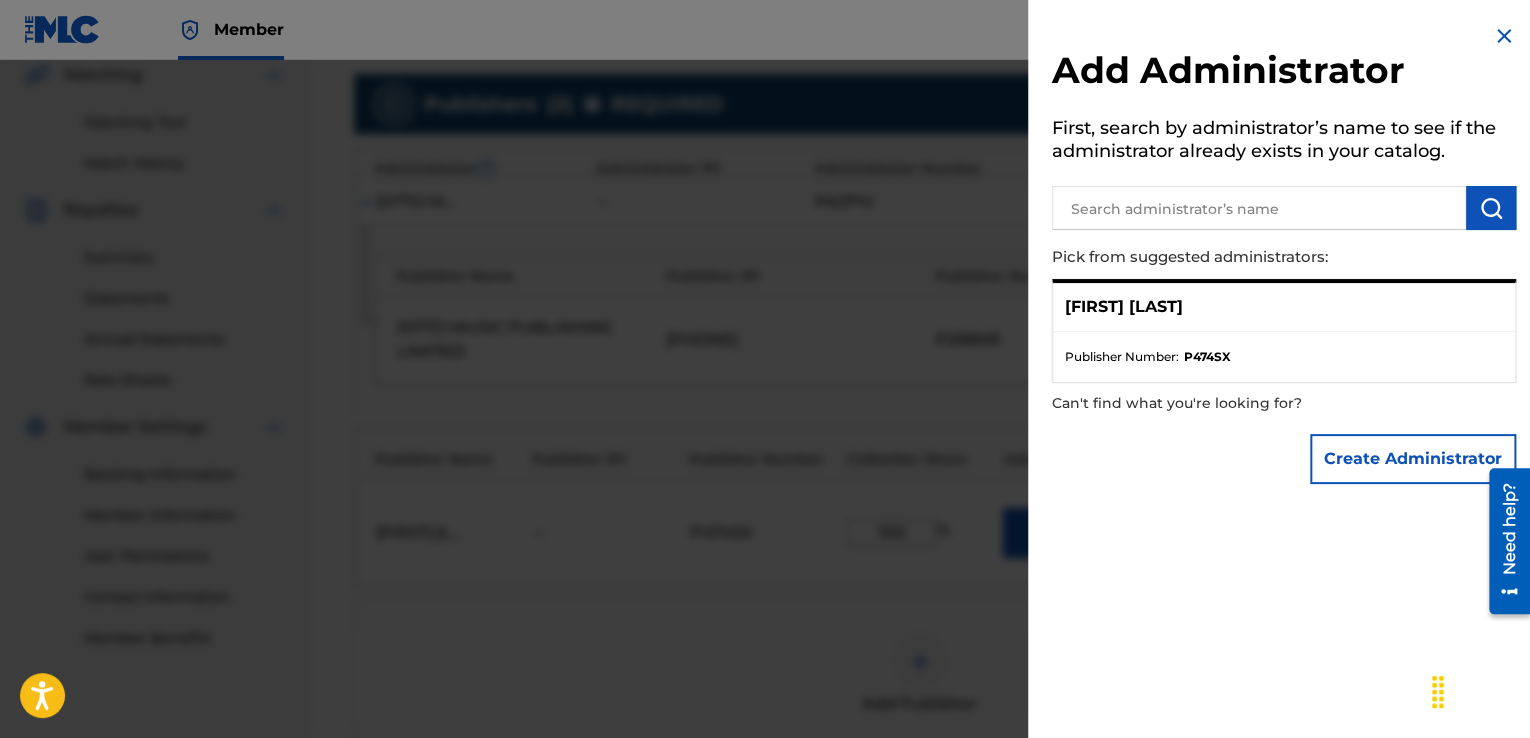 click on "[FIRST] [LAST]" at bounding box center (1124, 307) 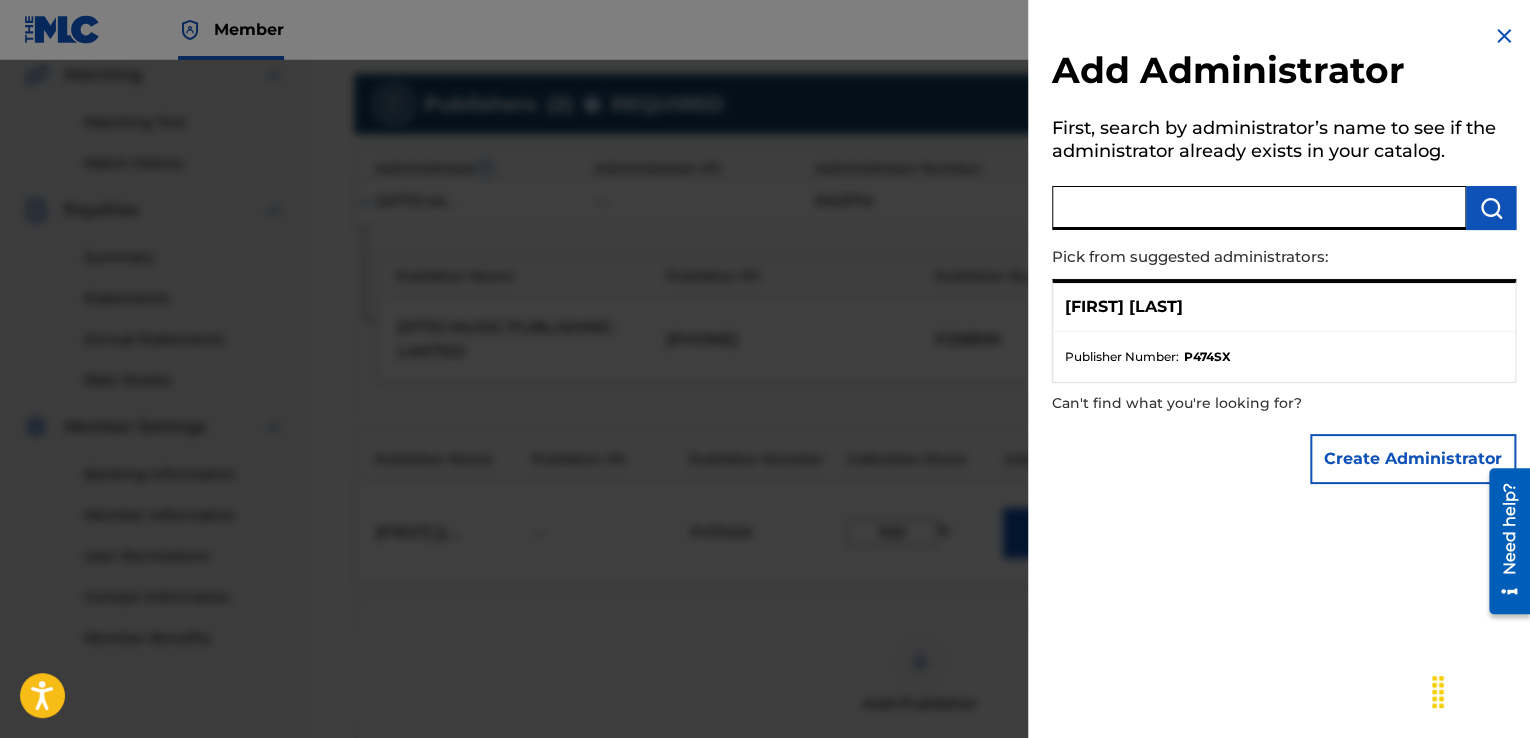 click at bounding box center (1259, 208) 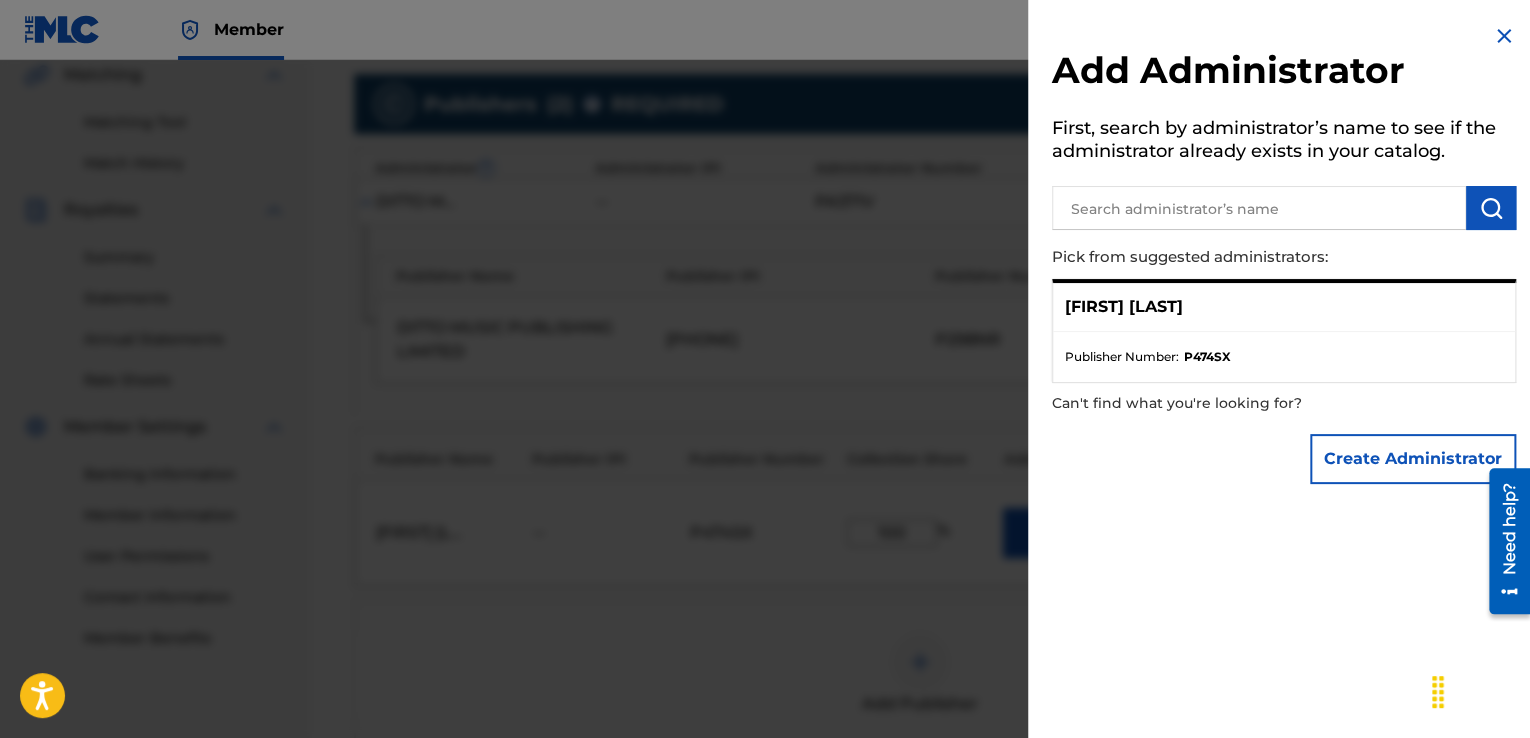 click on "P474SX" at bounding box center [1207, 357] 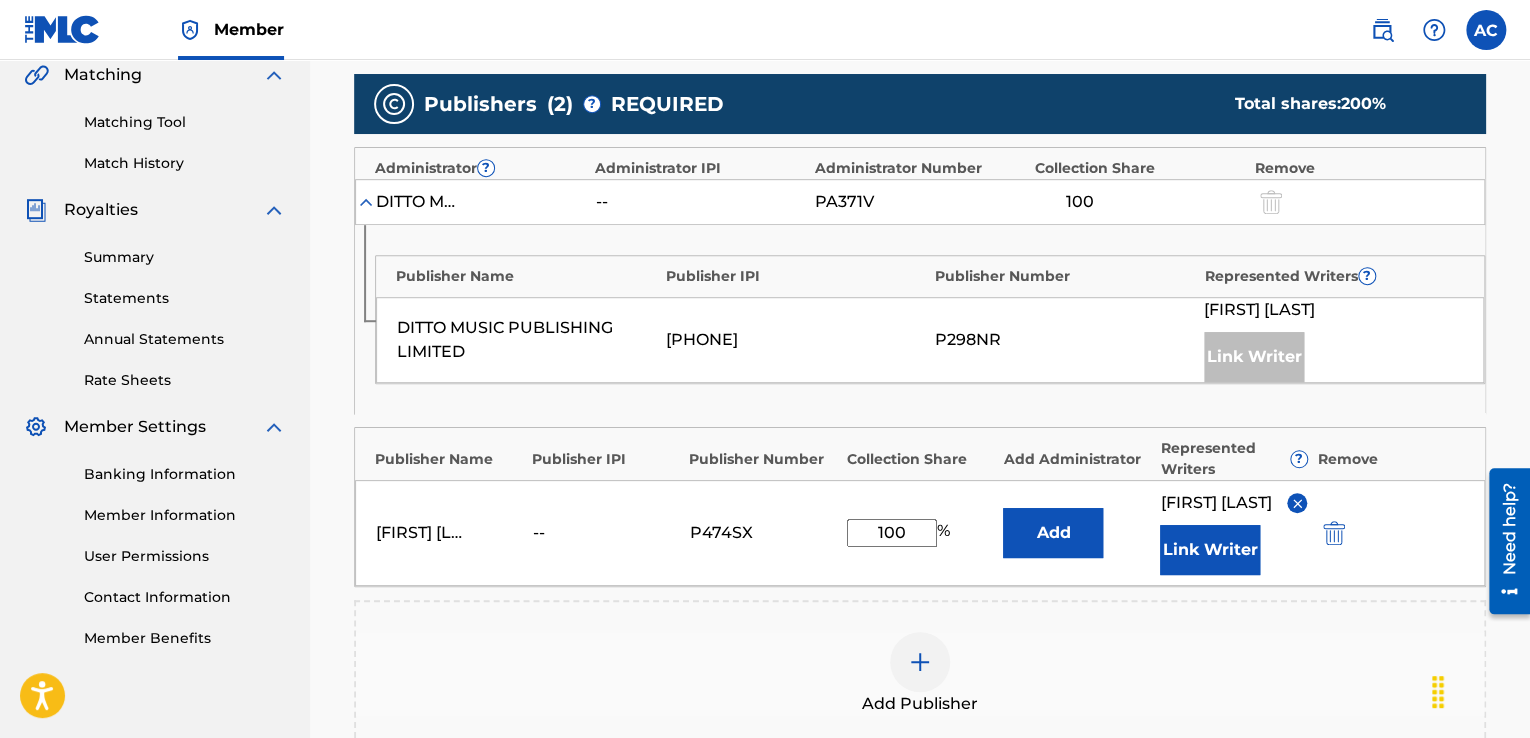 click on "Add" at bounding box center [1053, 533] 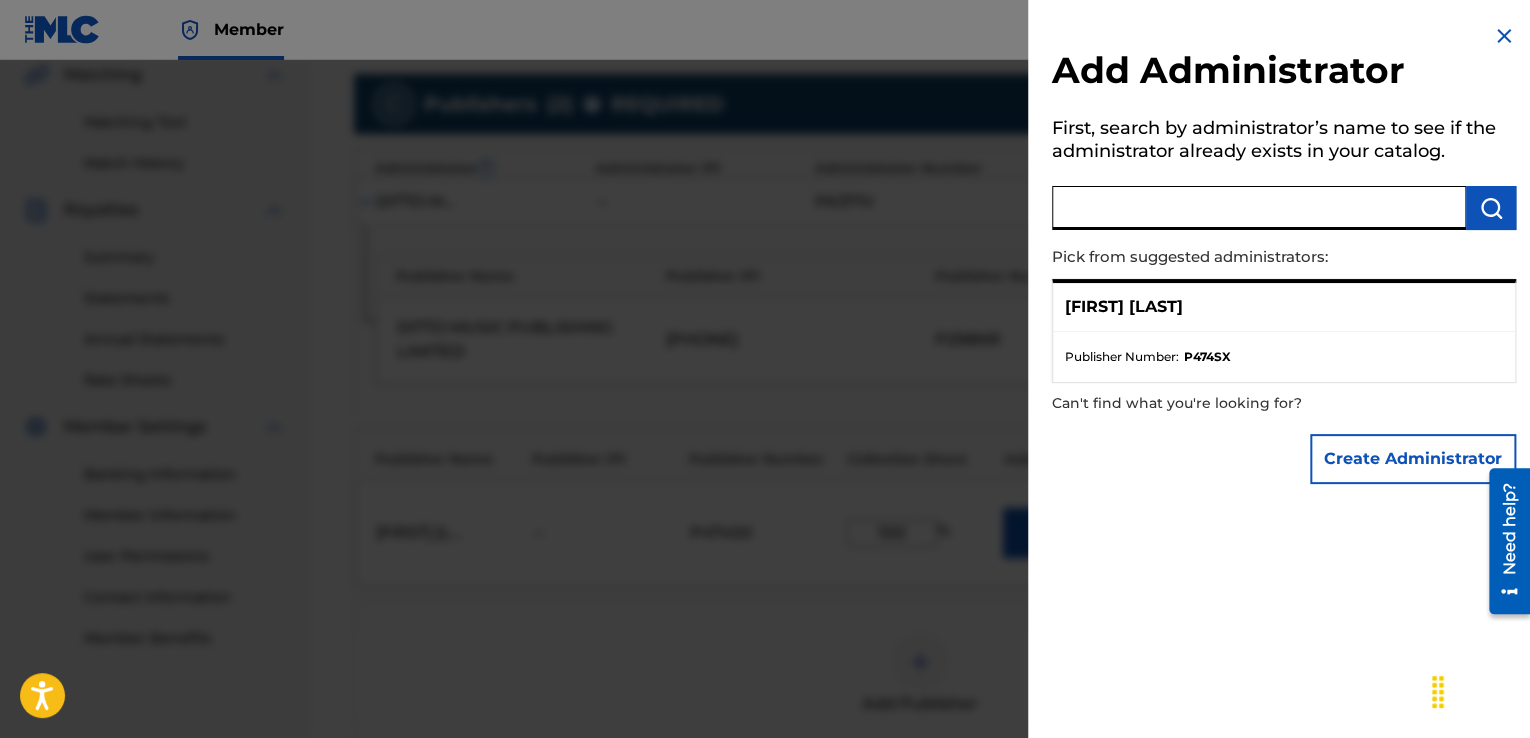 click at bounding box center (1259, 208) 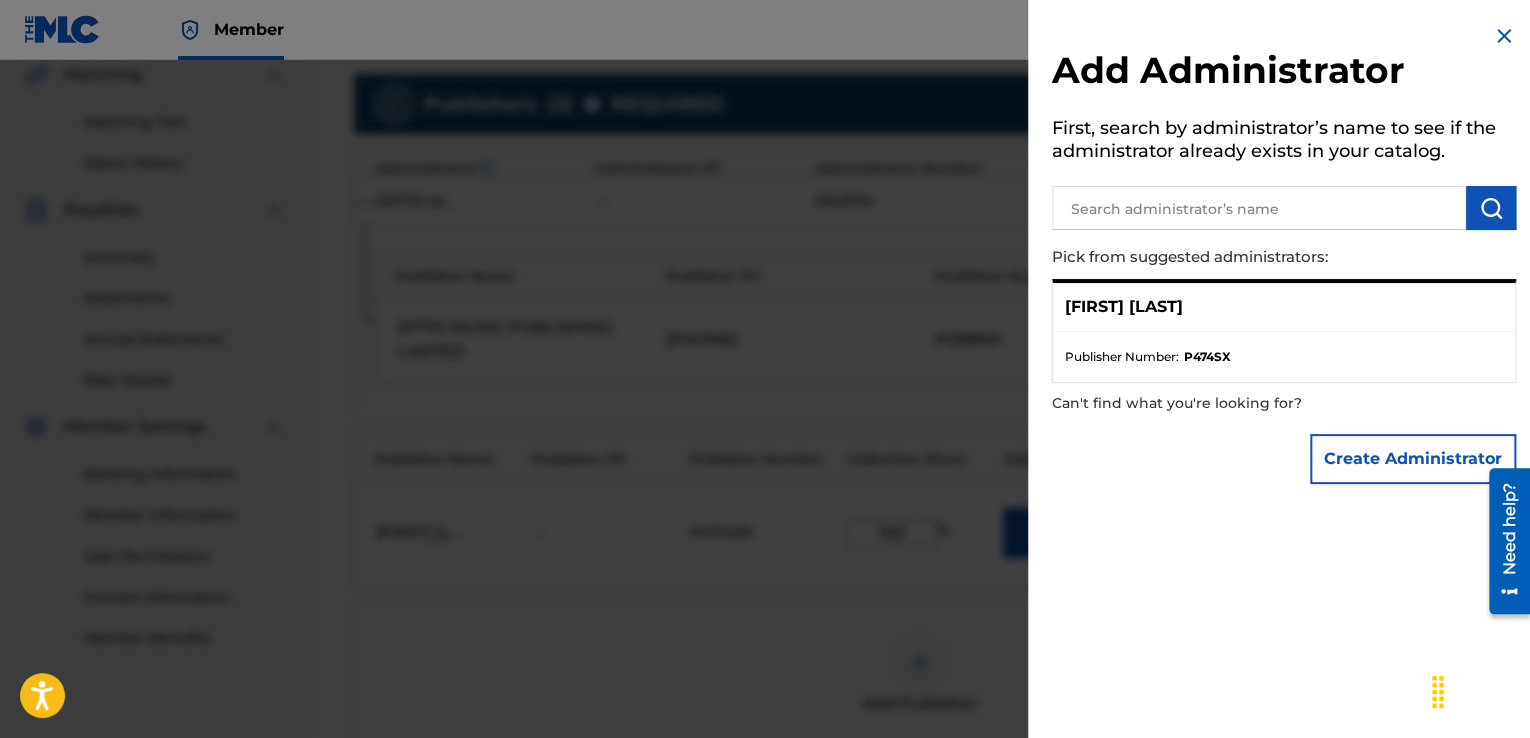 click on "Publisher Number : [PUBLISHER_ID]" at bounding box center (1284, 357) 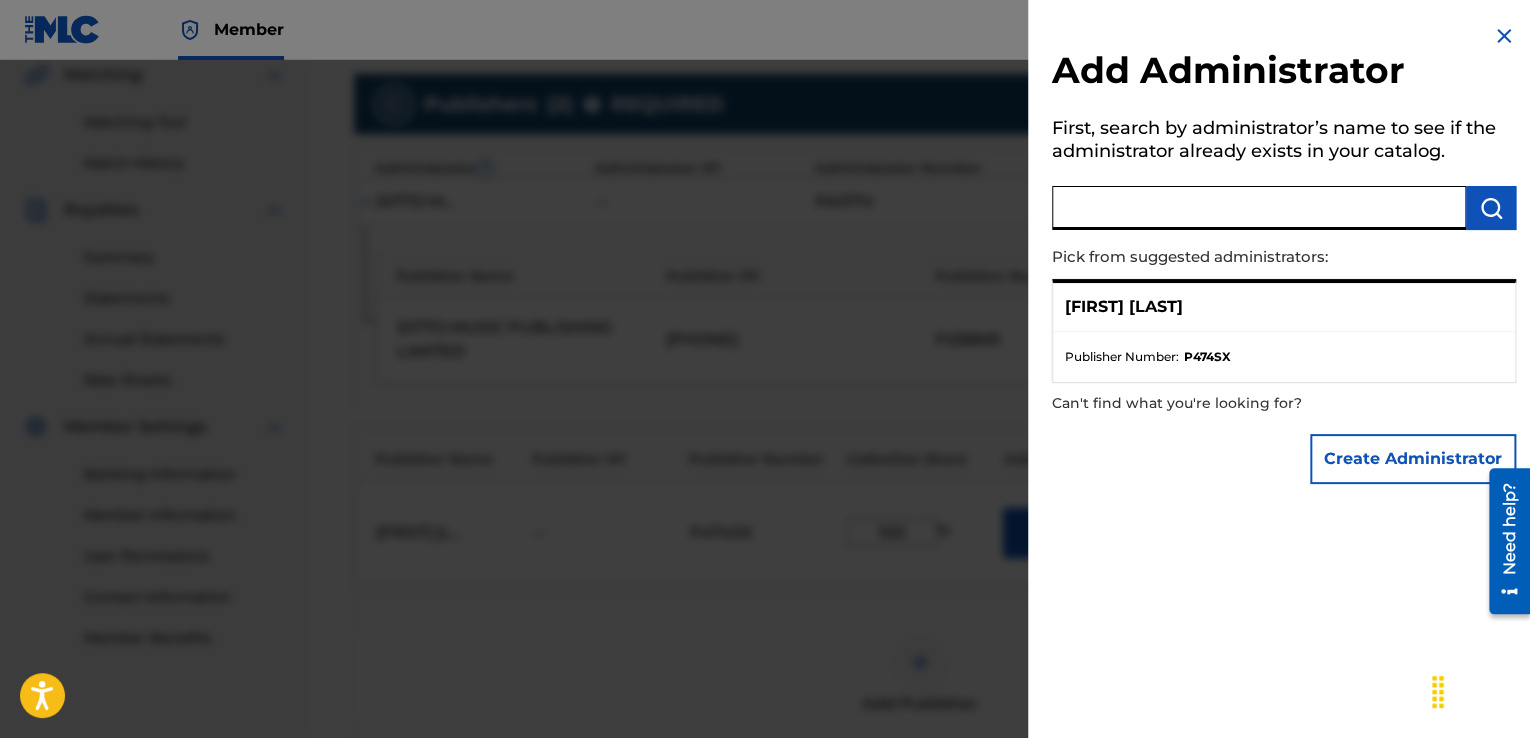 click at bounding box center [1259, 208] 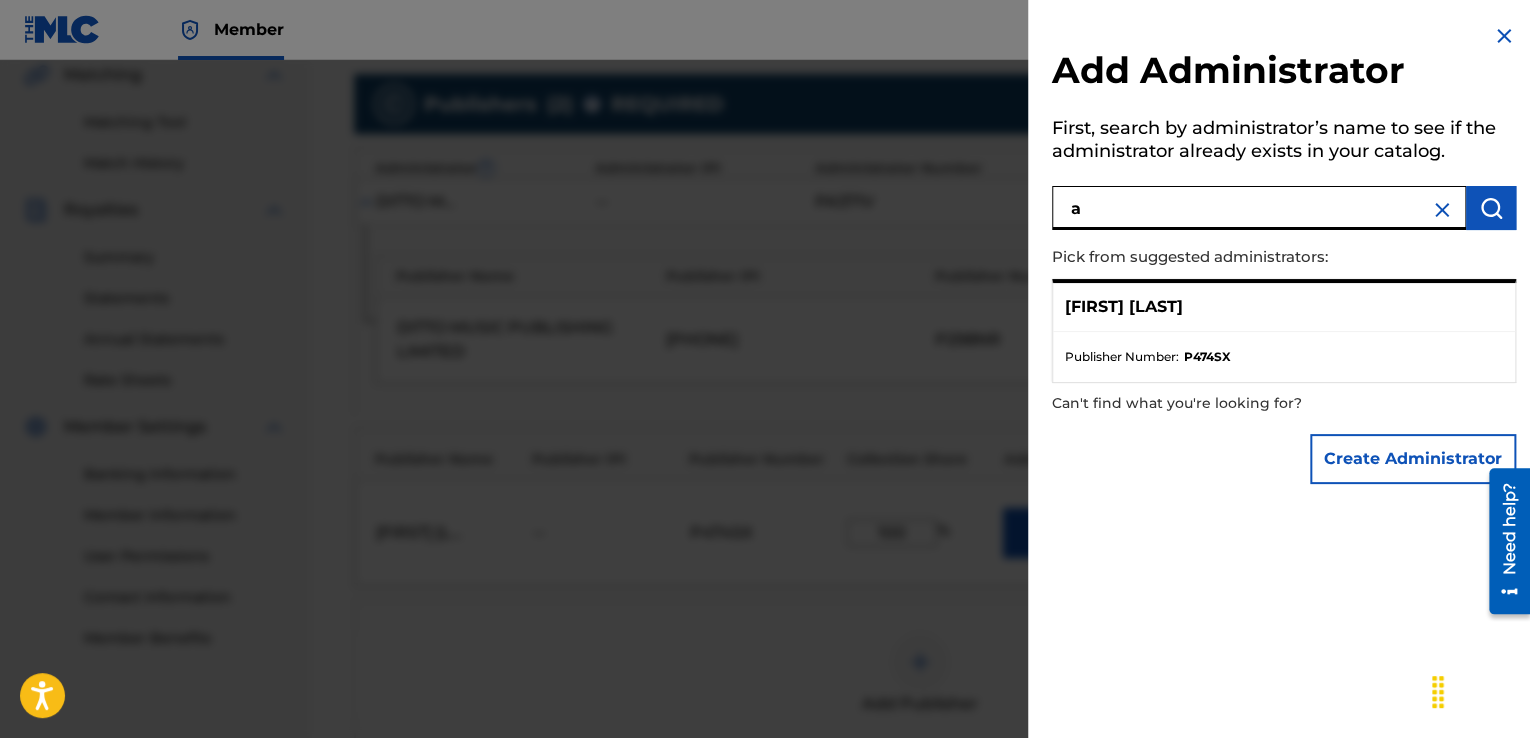 type on "ad" 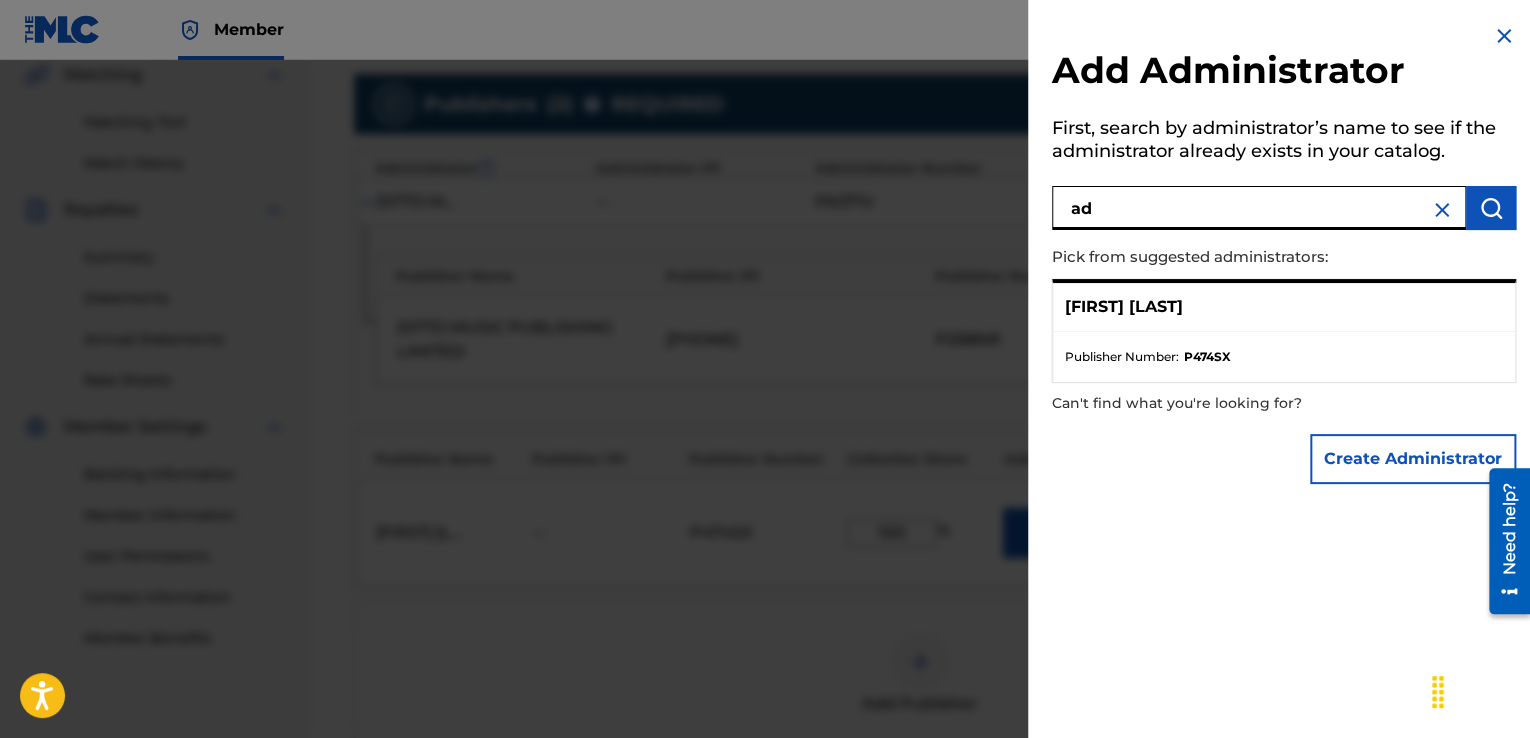 drag, startPoint x: 1252, startPoint y: 205, endPoint x: 1088, endPoint y: 181, distance: 165.7468 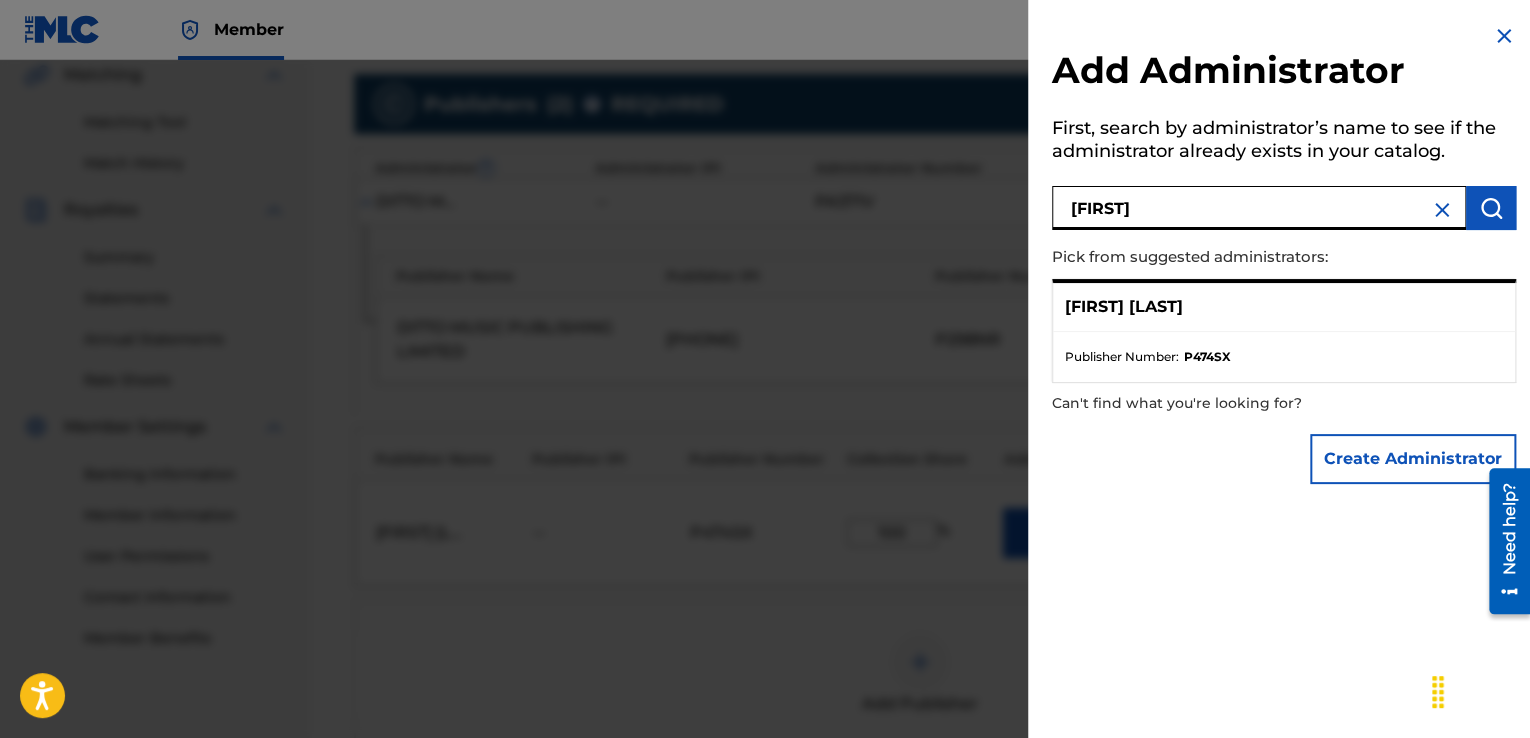 drag, startPoint x: 1178, startPoint y: 211, endPoint x: 981, endPoint y: 182, distance: 199.12308 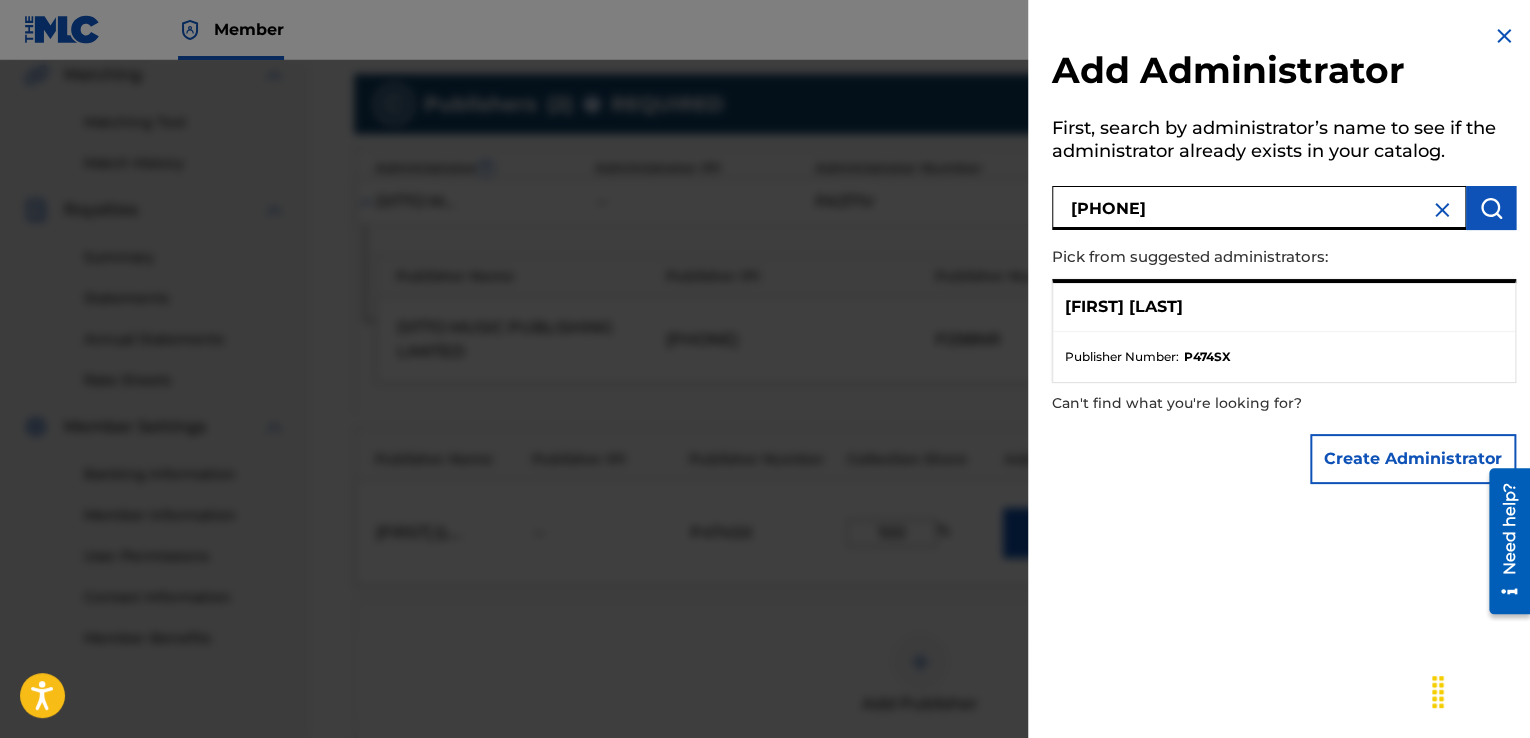 type on "[PHONE]" 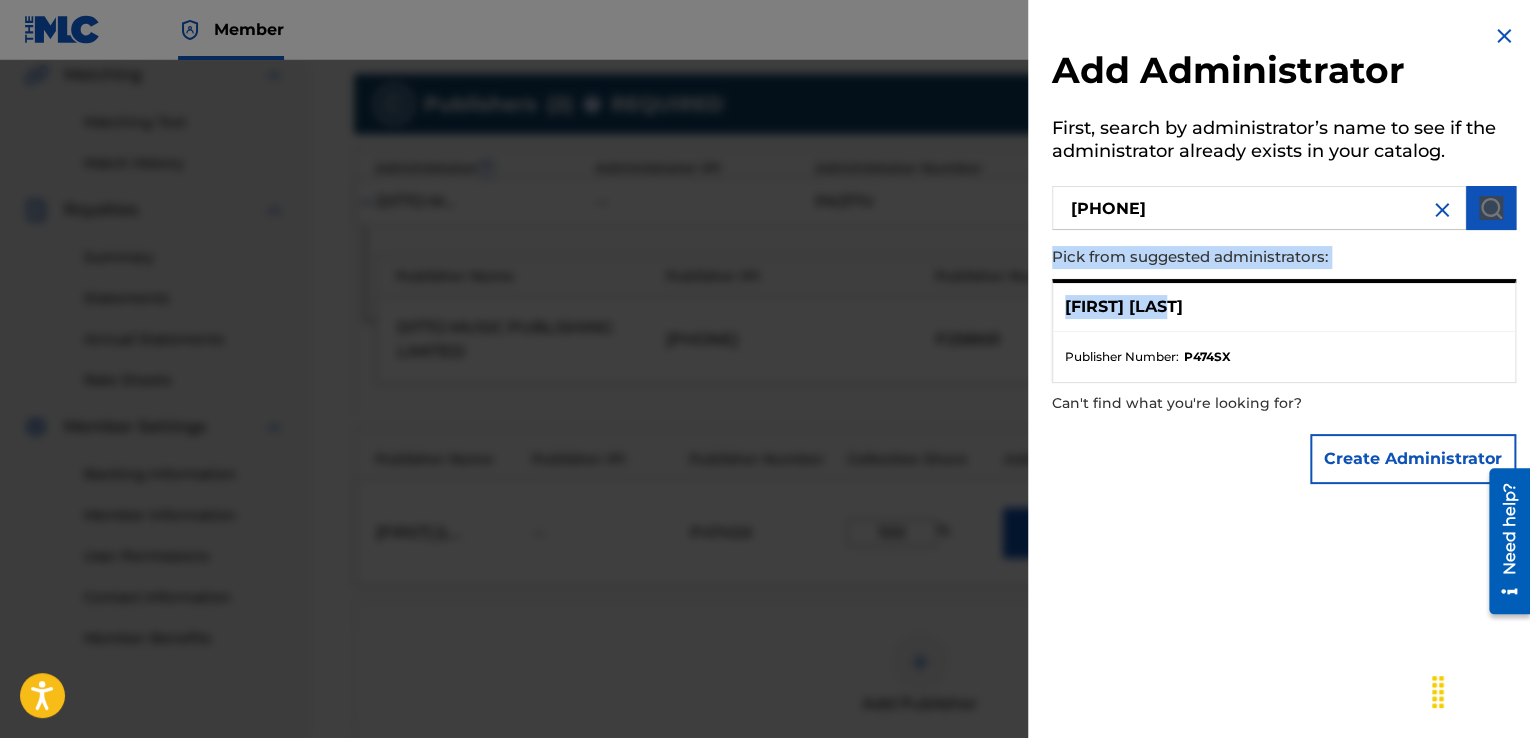 drag, startPoint x: 1184, startPoint y: 305, endPoint x: 1469, endPoint y: 221, distance: 297.1212 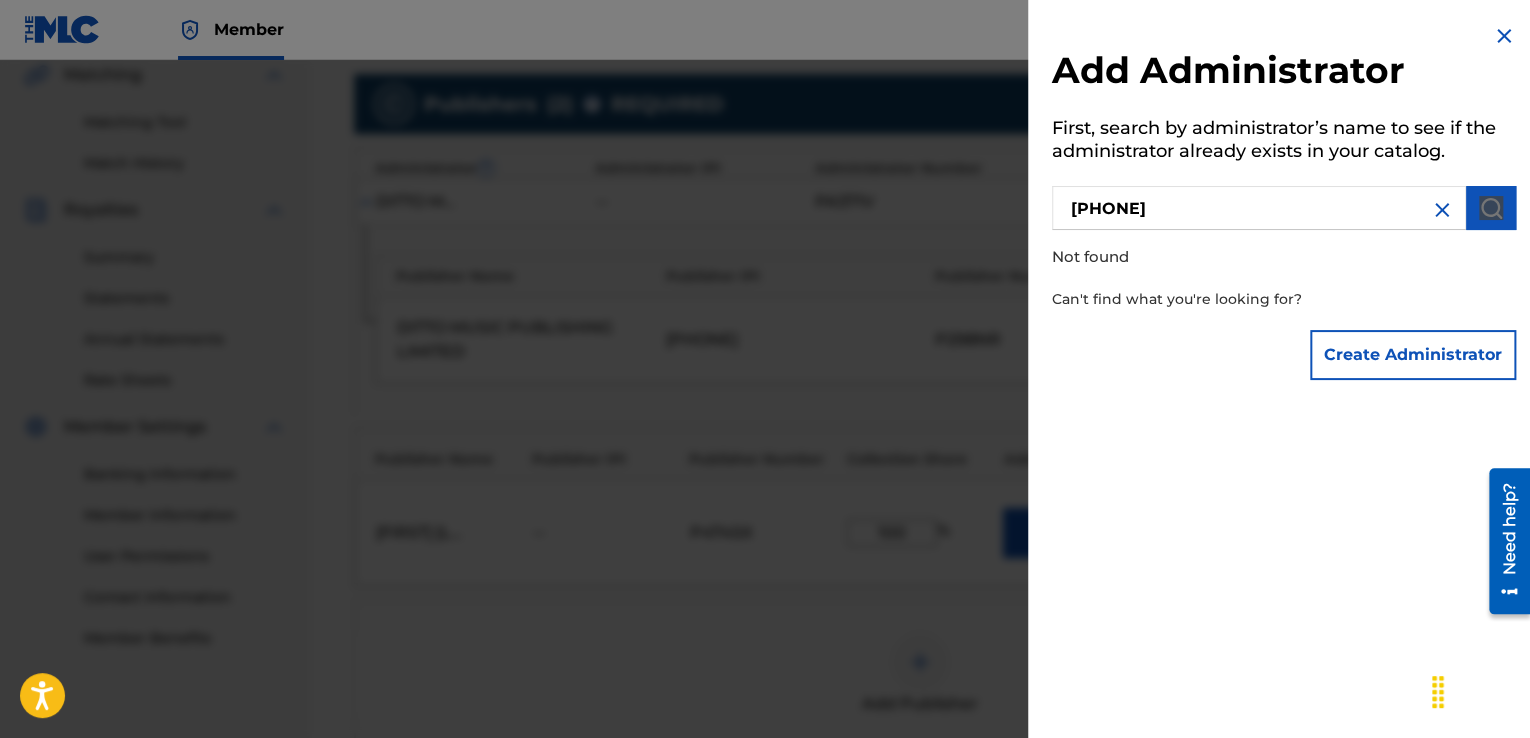 click on "Create Administrator" at bounding box center [1413, 355] 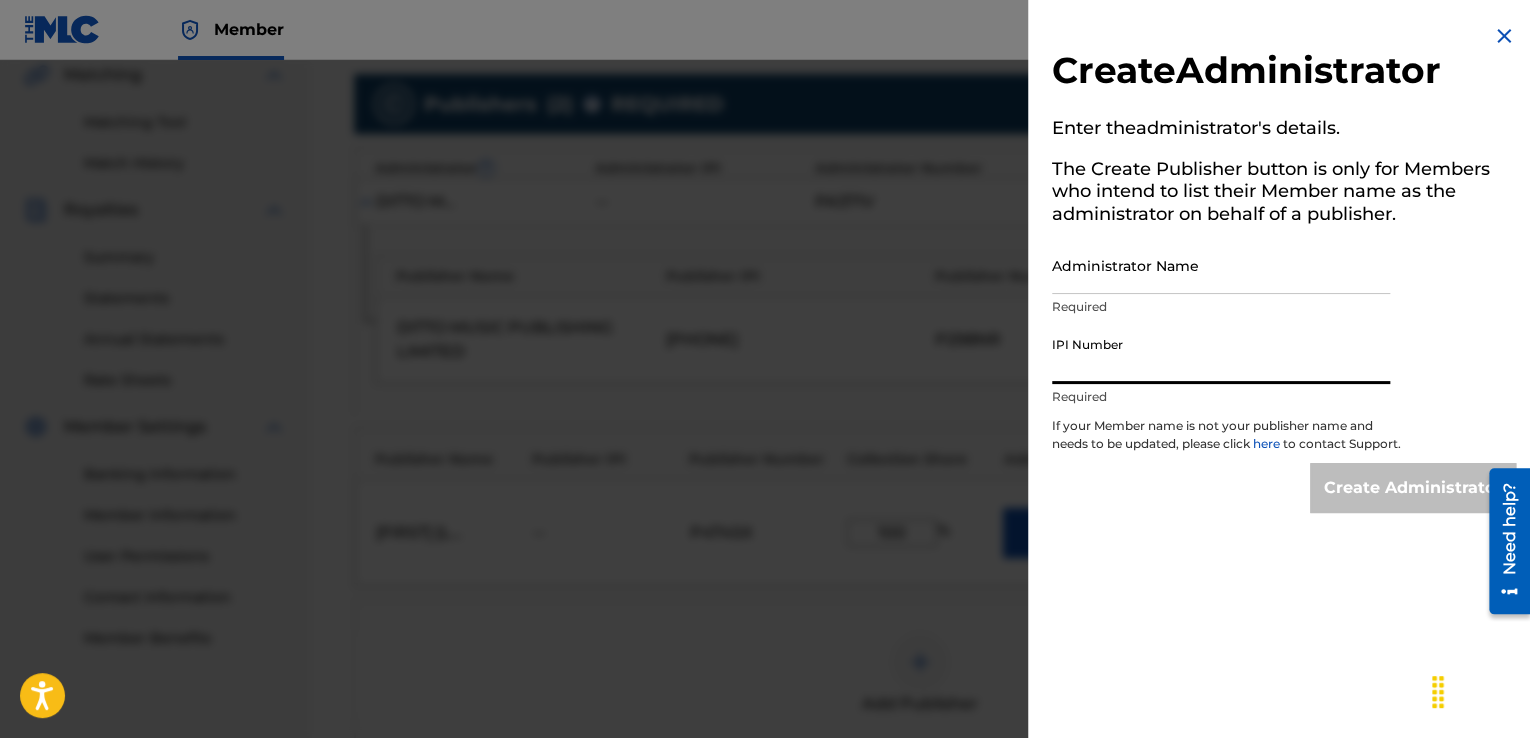 click on "IPI Number" at bounding box center (1221, 355) 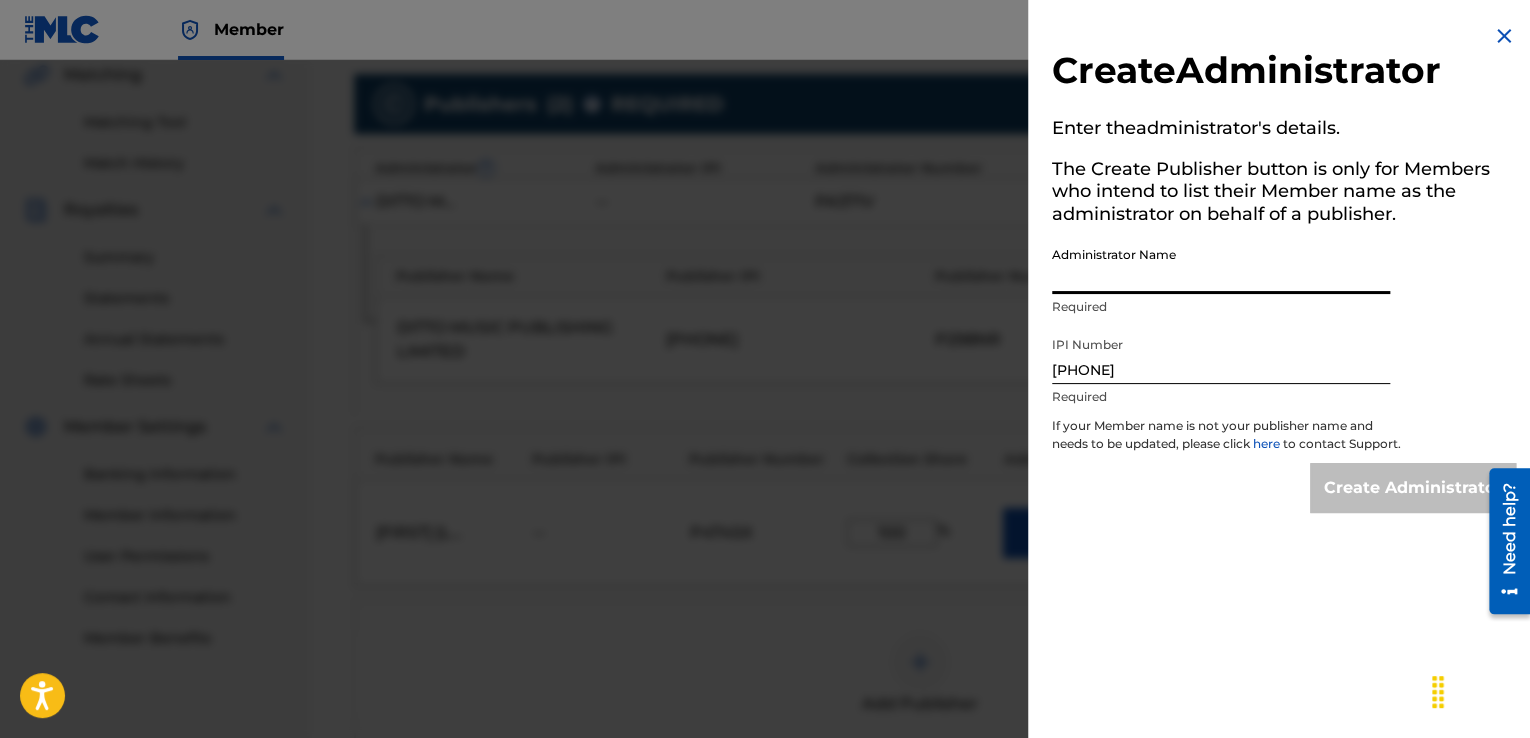 click on "Administrator Name" at bounding box center [1221, 265] 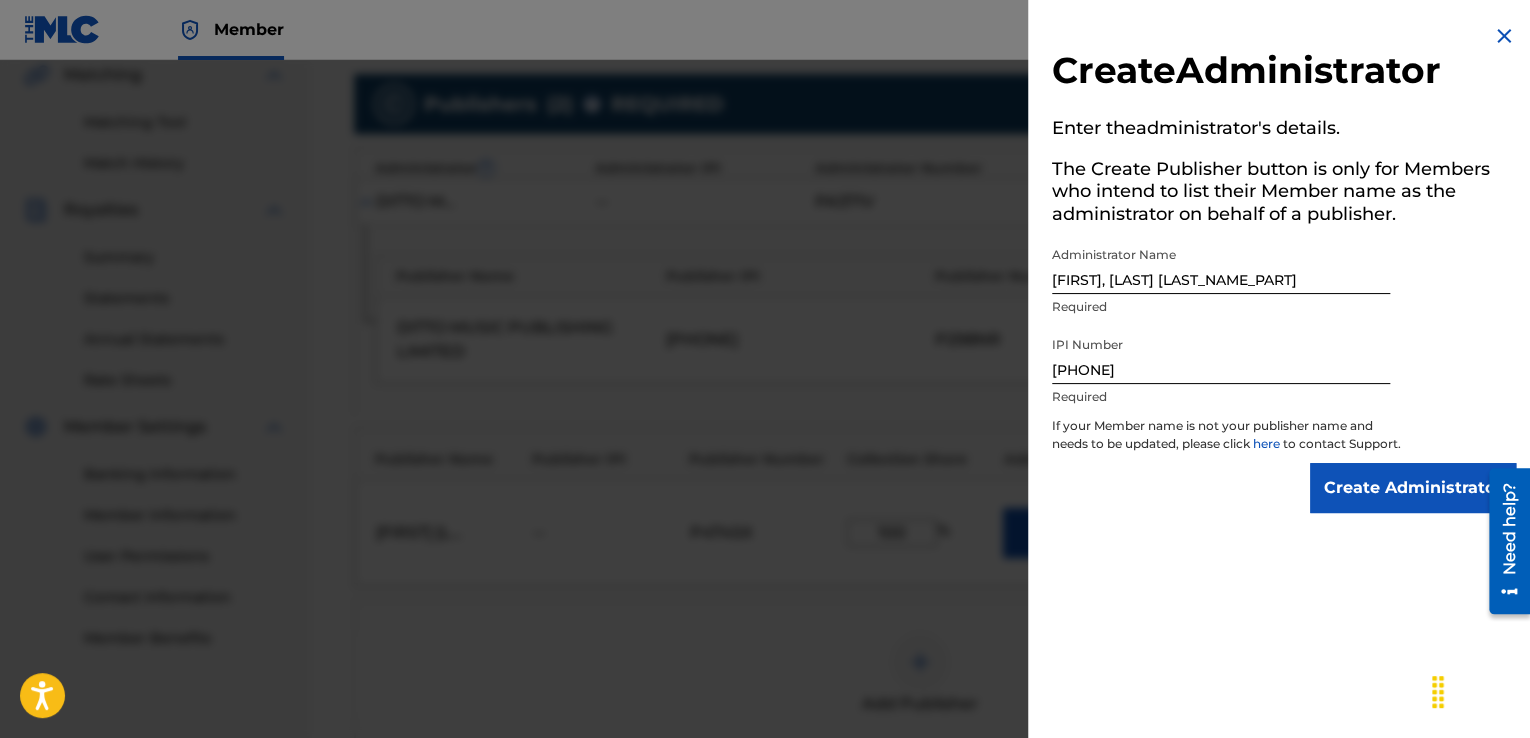 click on "Create Administrator" at bounding box center [1413, 488] 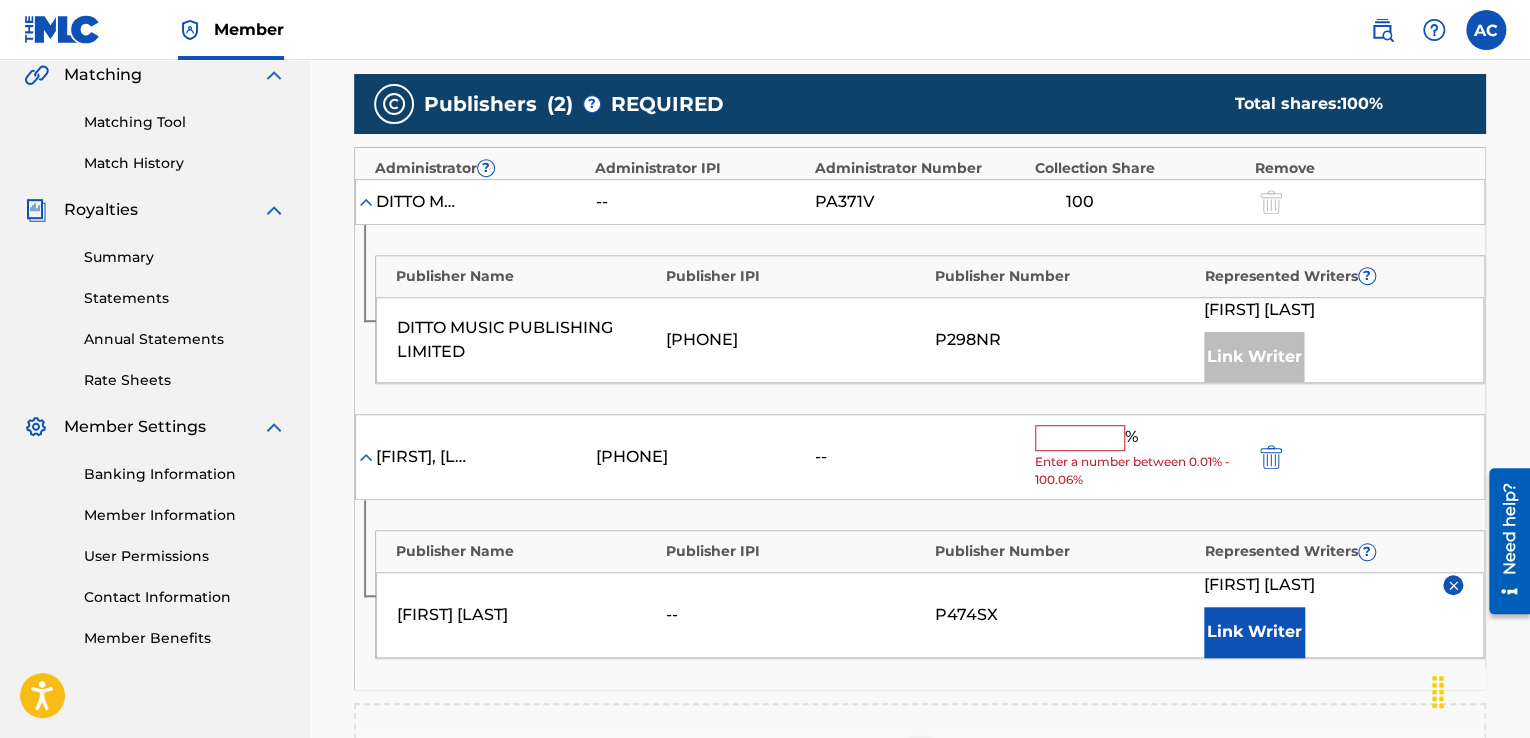 click at bounding box center [1080, 438] 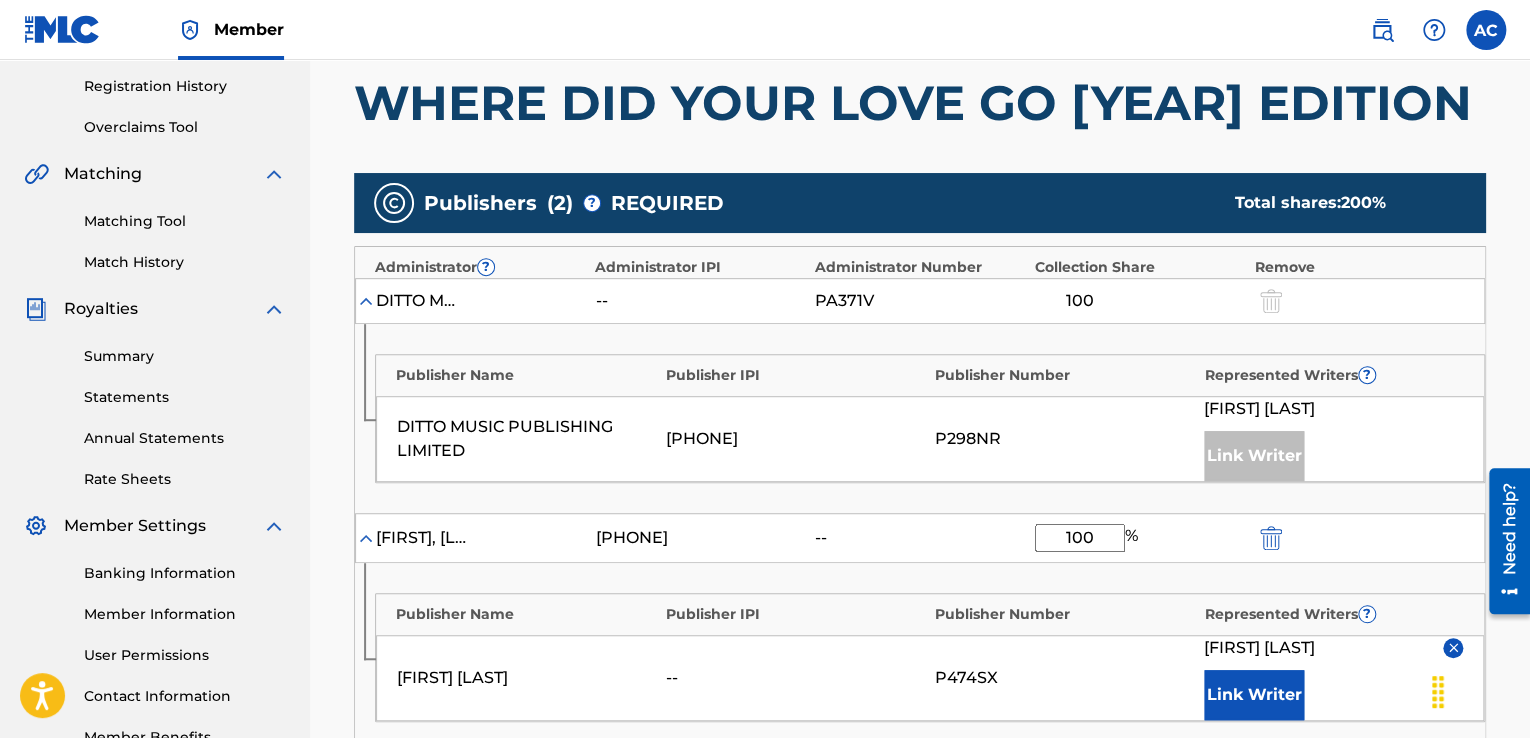 scroll, scrollTop: 375, scrollLeft: 0, axis: vertical 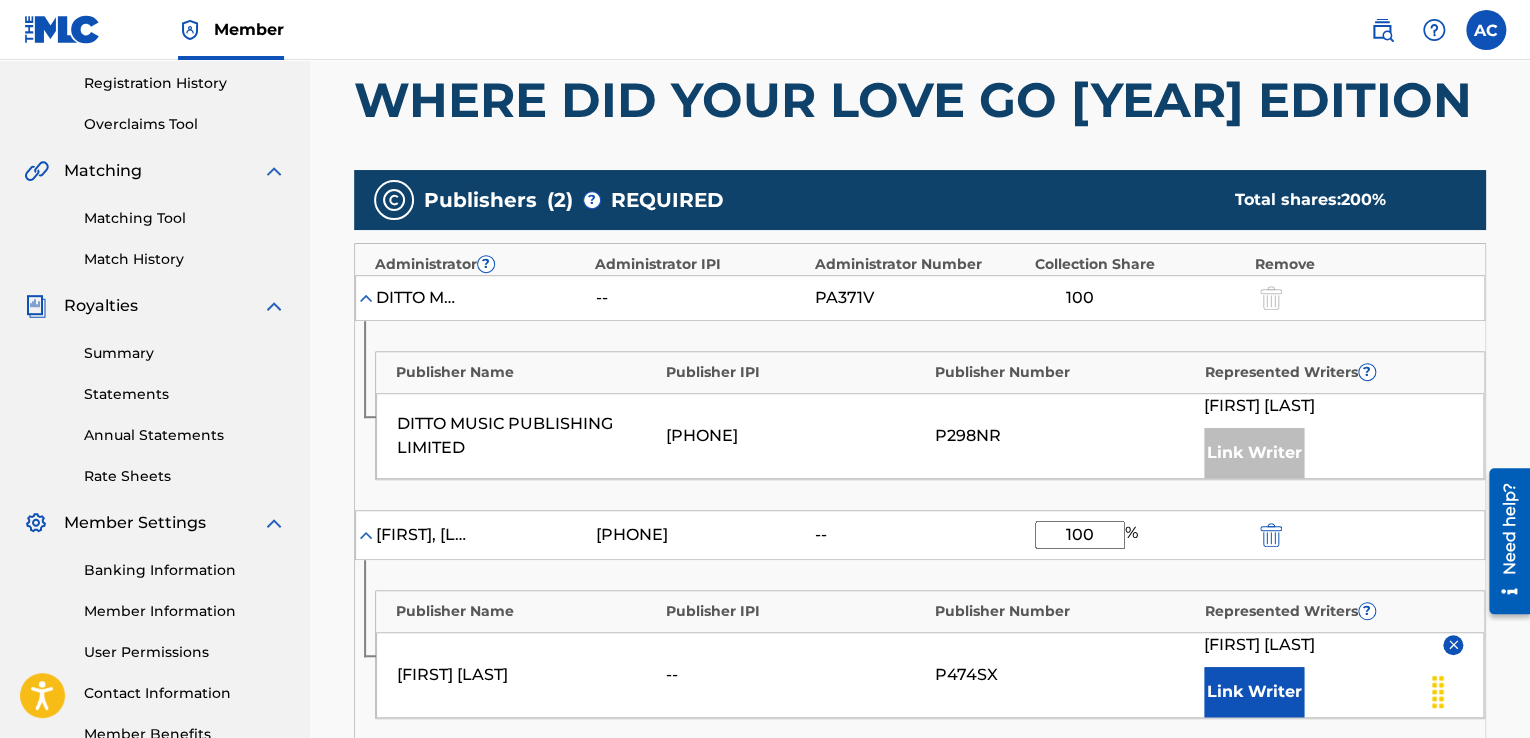 click at bounding box center (366, 298) 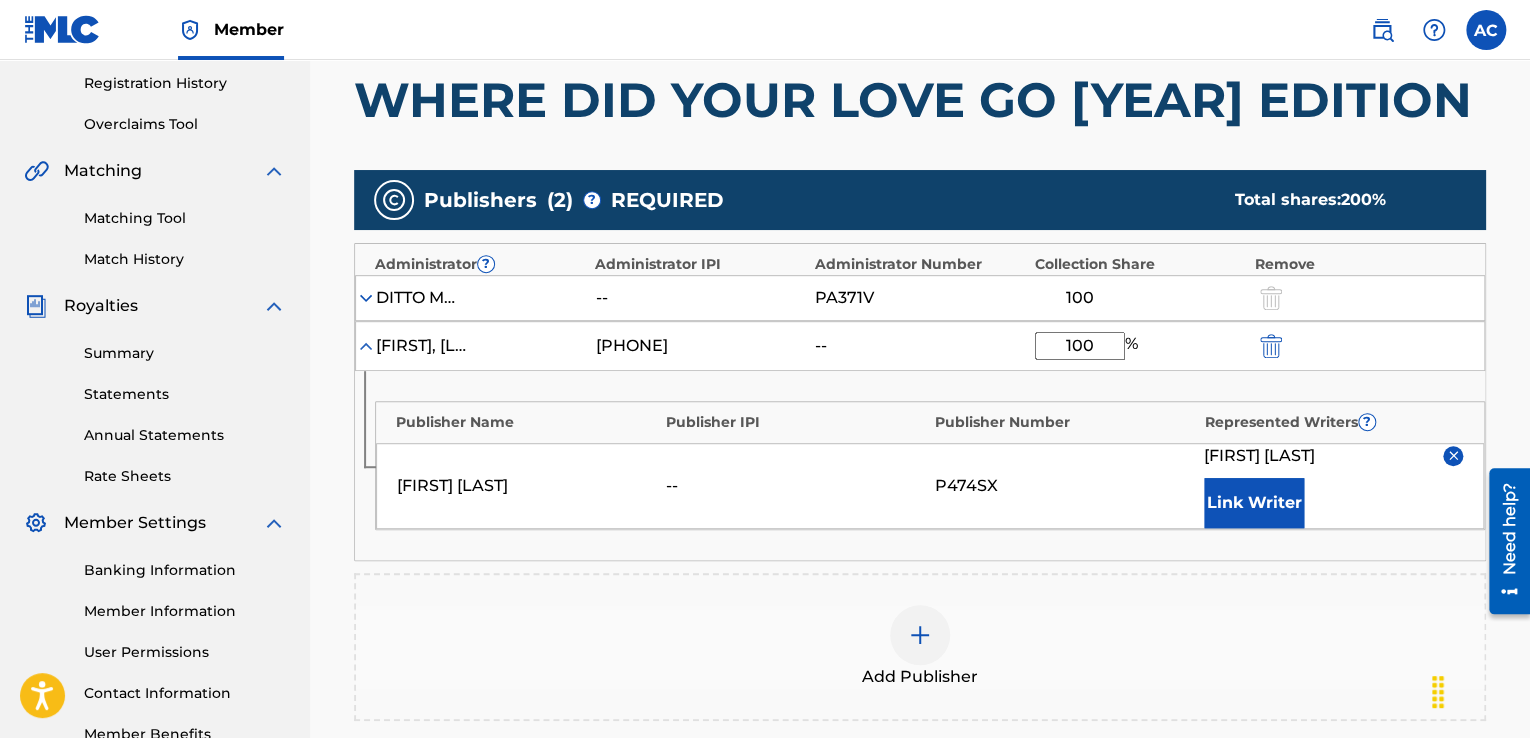 click at bounding box center [366, 298] 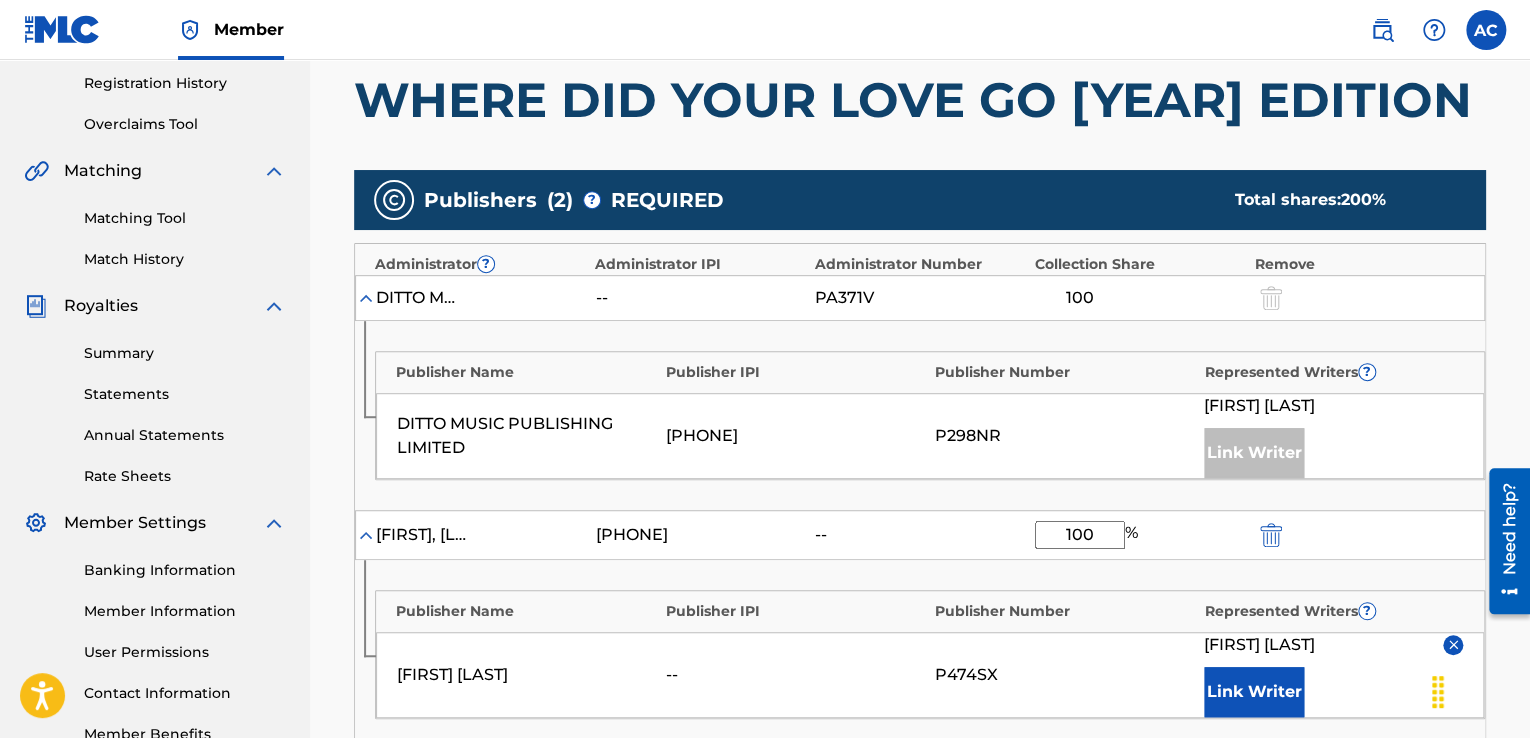 click at bounding box center (366, 298) 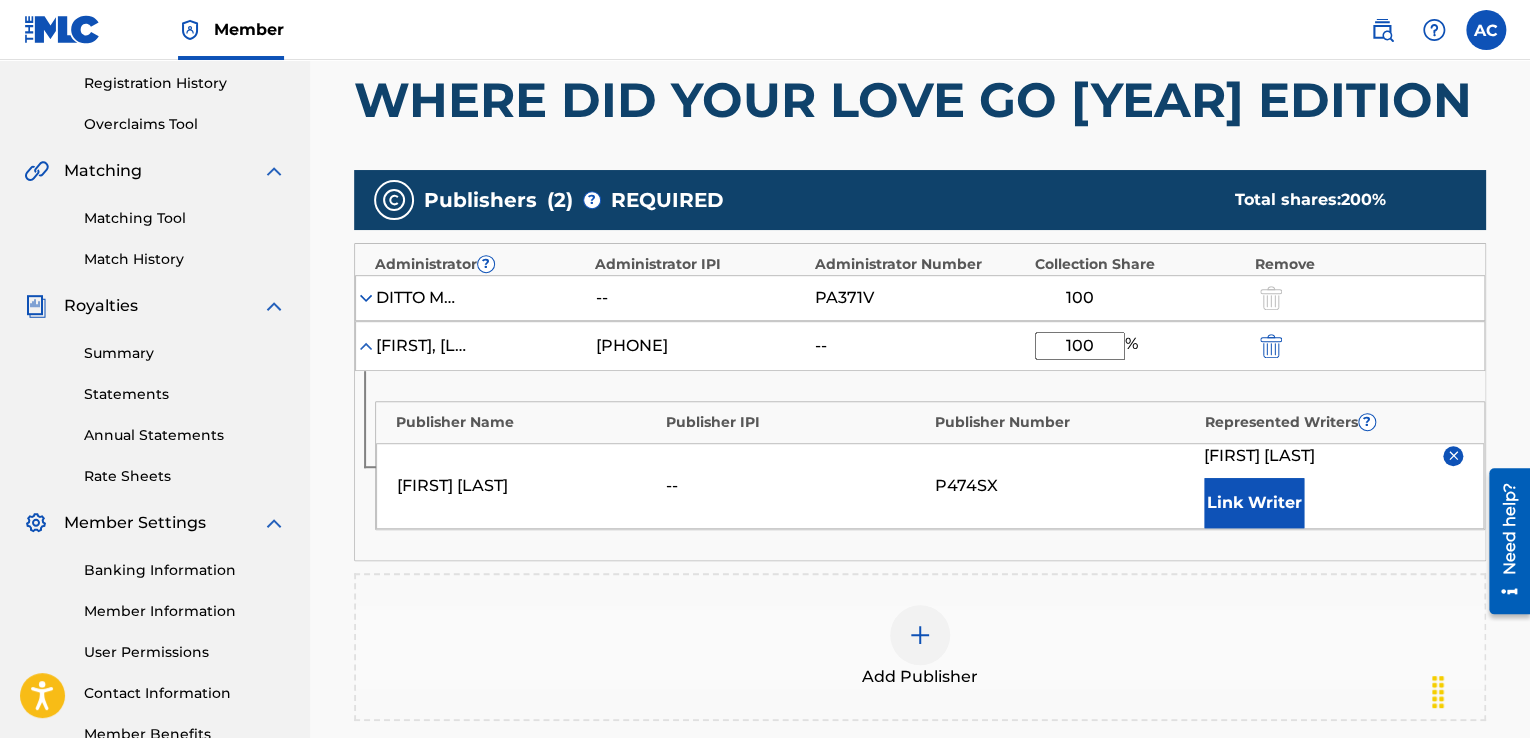 click at bounding box center [366, 298] 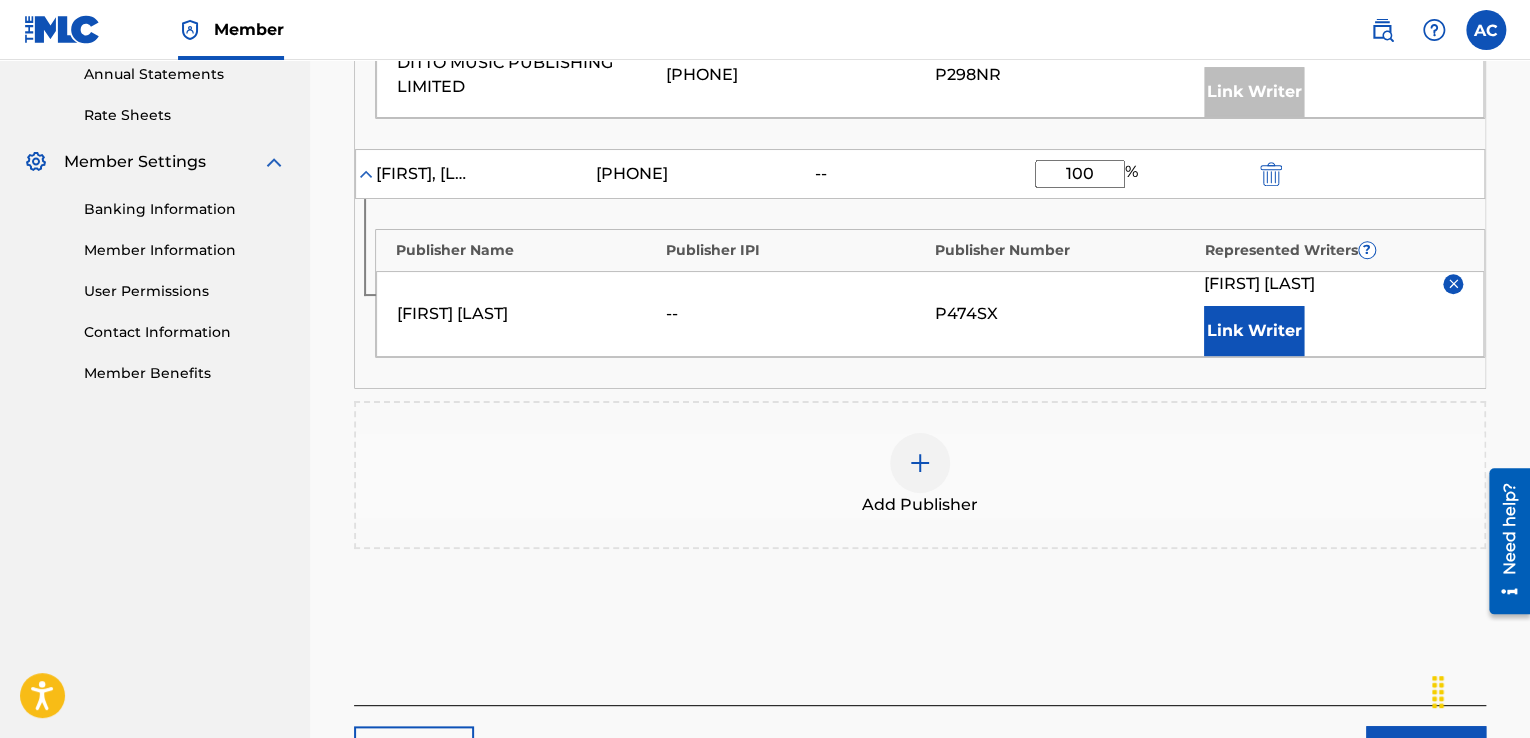 scroll, scrollTop: 755, scrollLeft: 0, axis: vertical 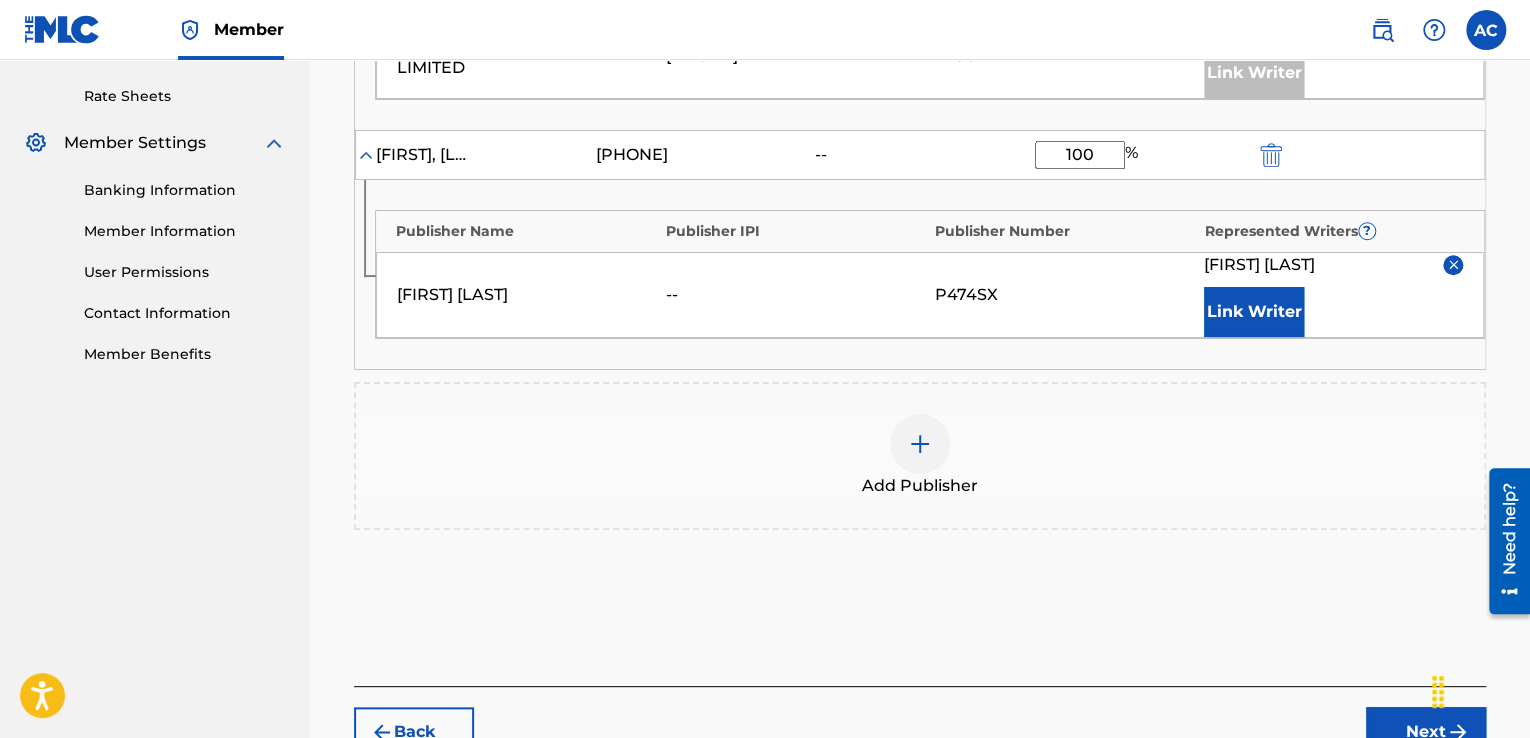 click on "Next" at bounding box center [1426, 732] 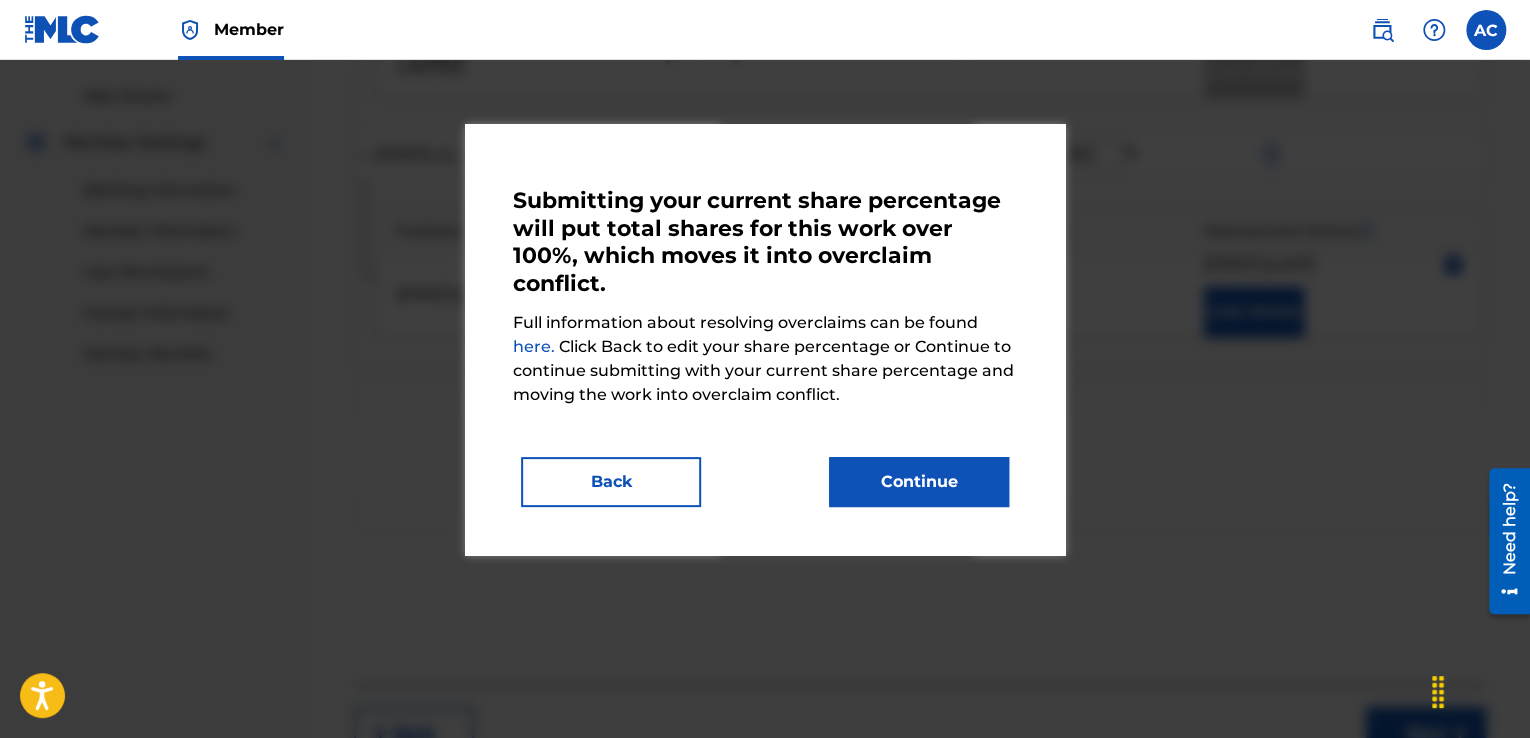 click on "Continue" at bounding box center [919, 482] 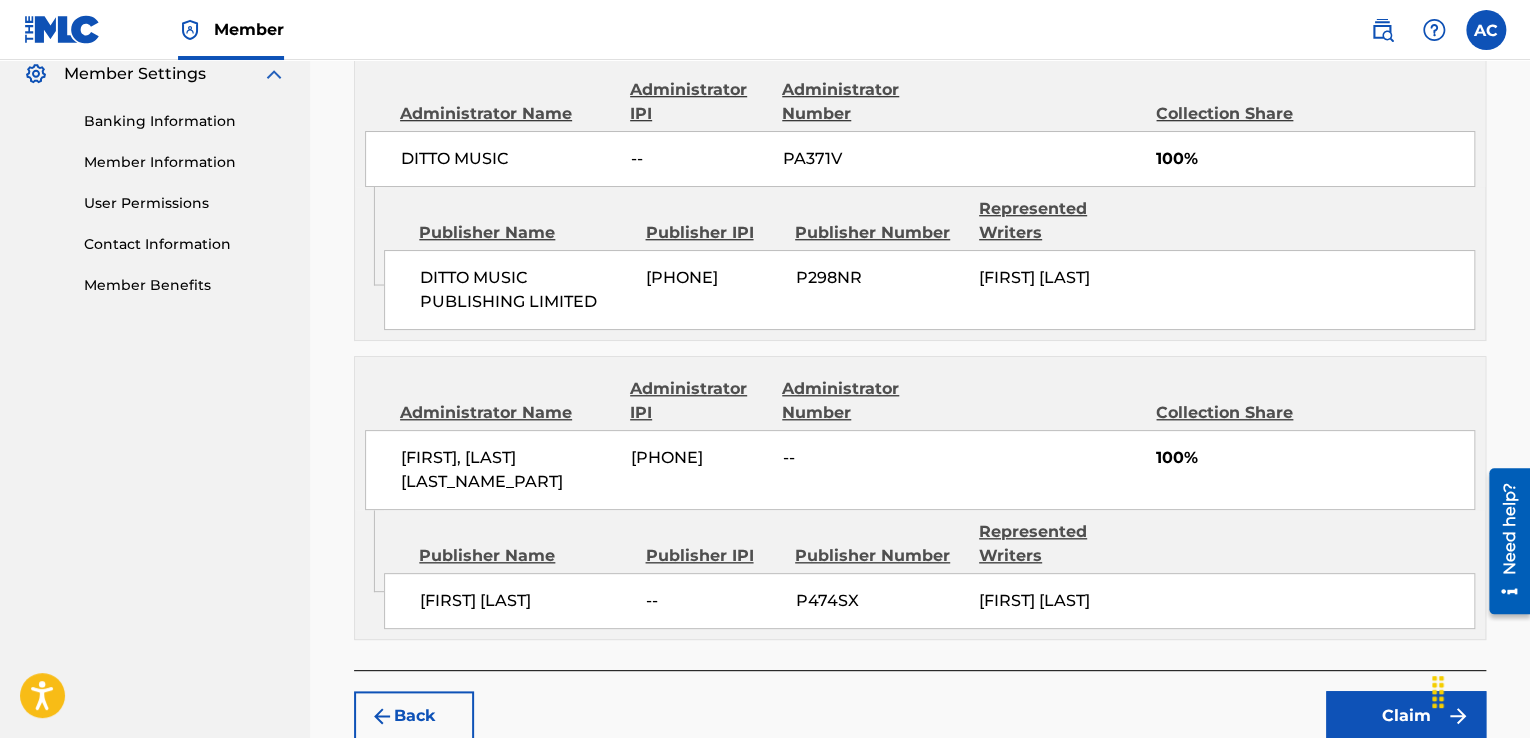 scroll, scrollTop: 940, scrollLeft: 0, axis: vertical 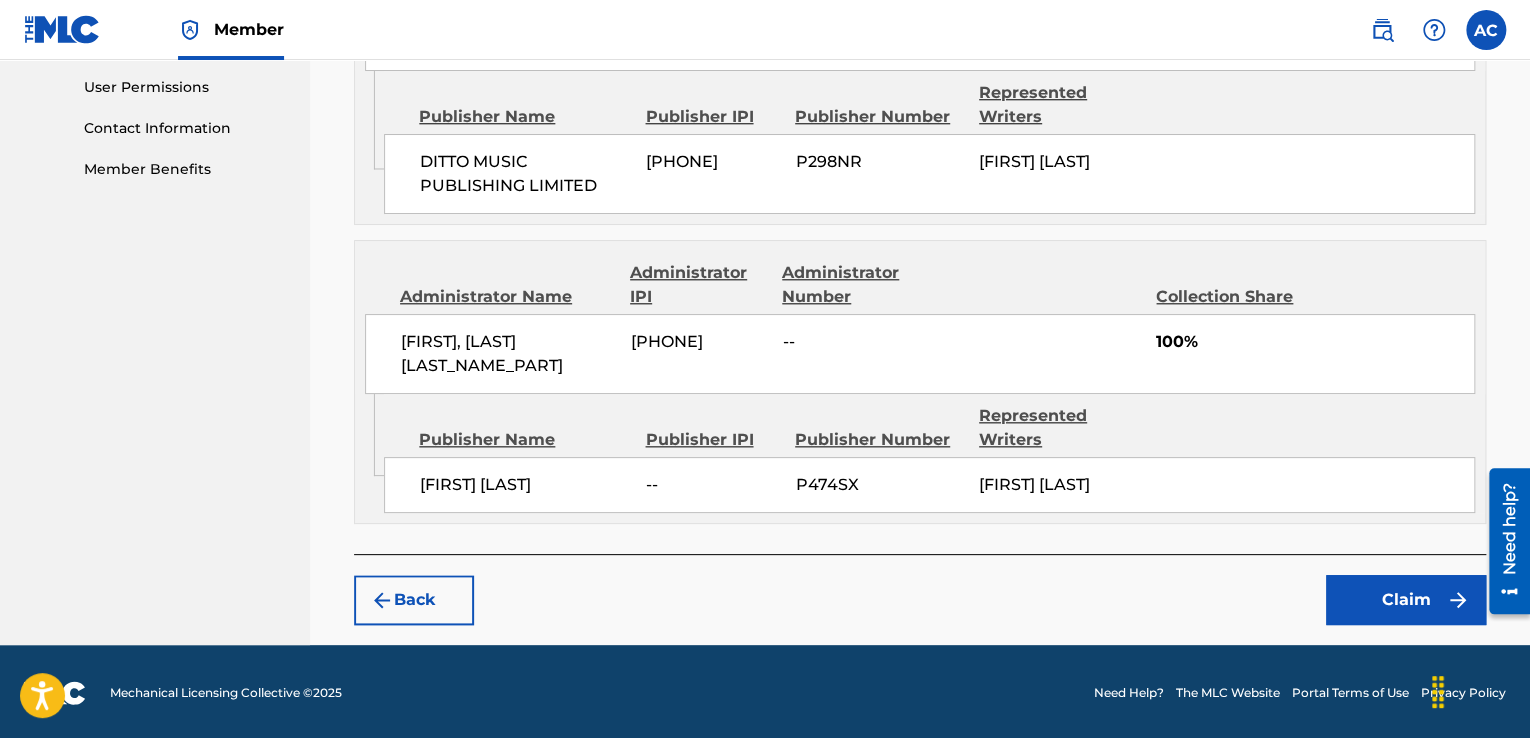 click on "Claim" at bounding box center [1406, 600] 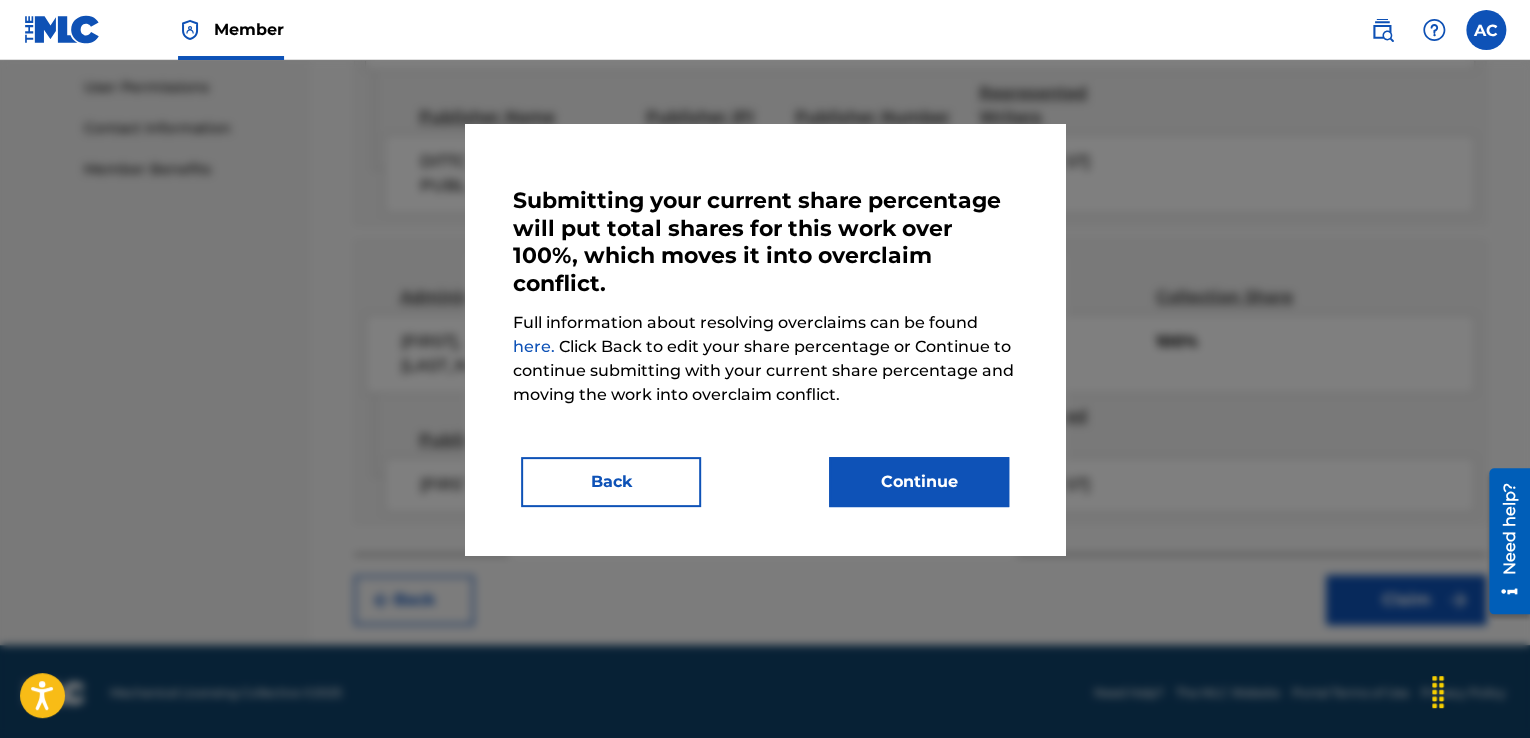 click on "Continue" at bounding box center (919, 482) 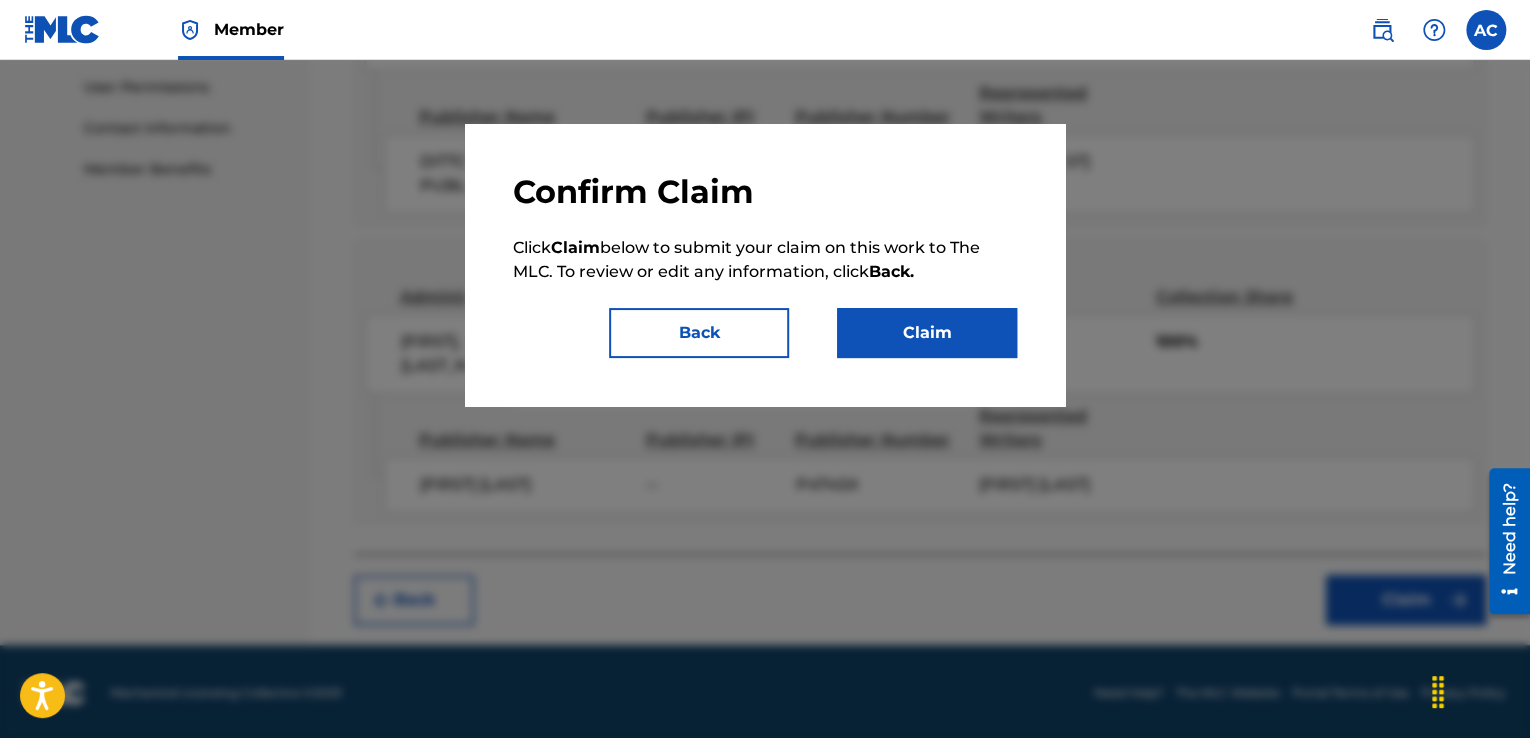 click on "Claim" at bounding box center [927, 333] 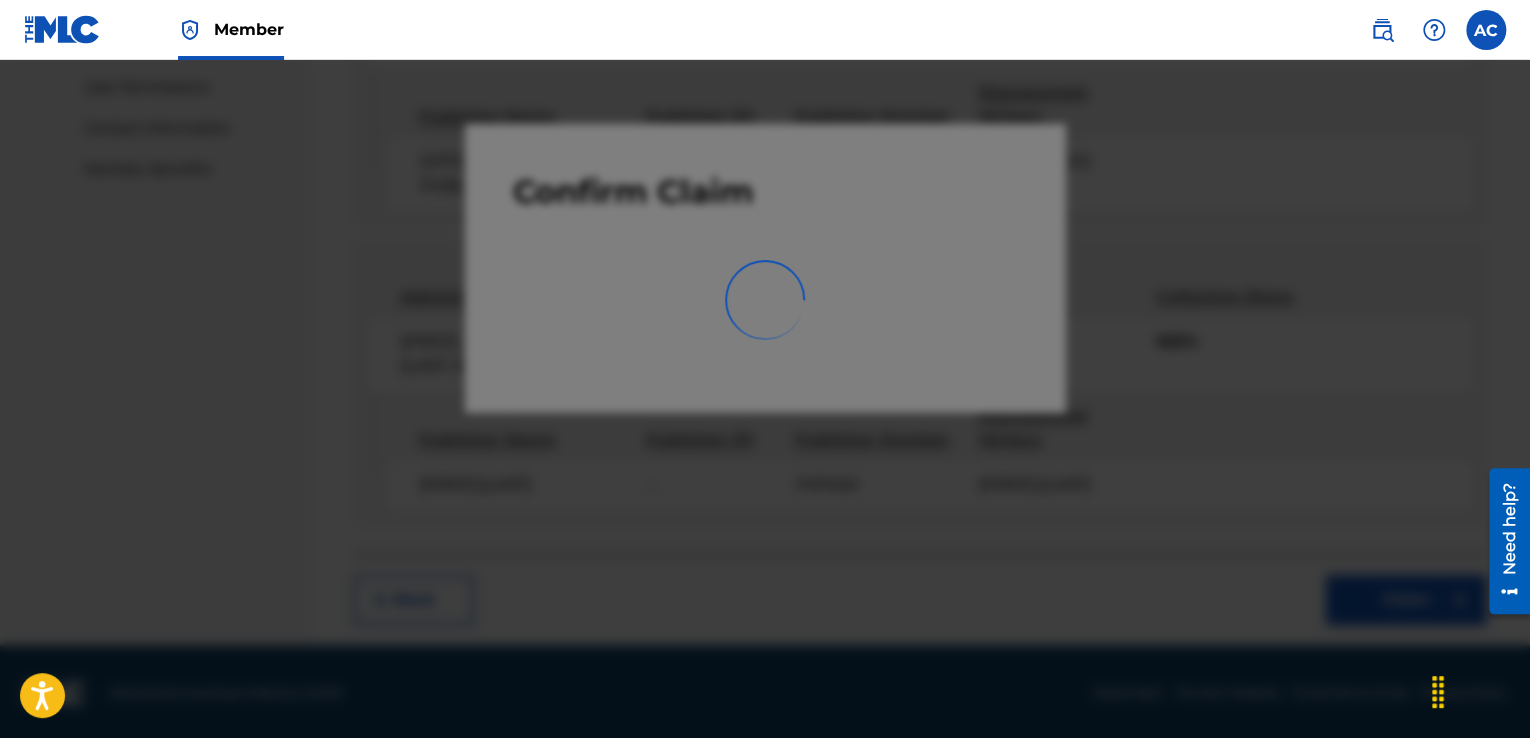 scroll, scrollTop: 502, scrollLeft: 0, axis: vertical 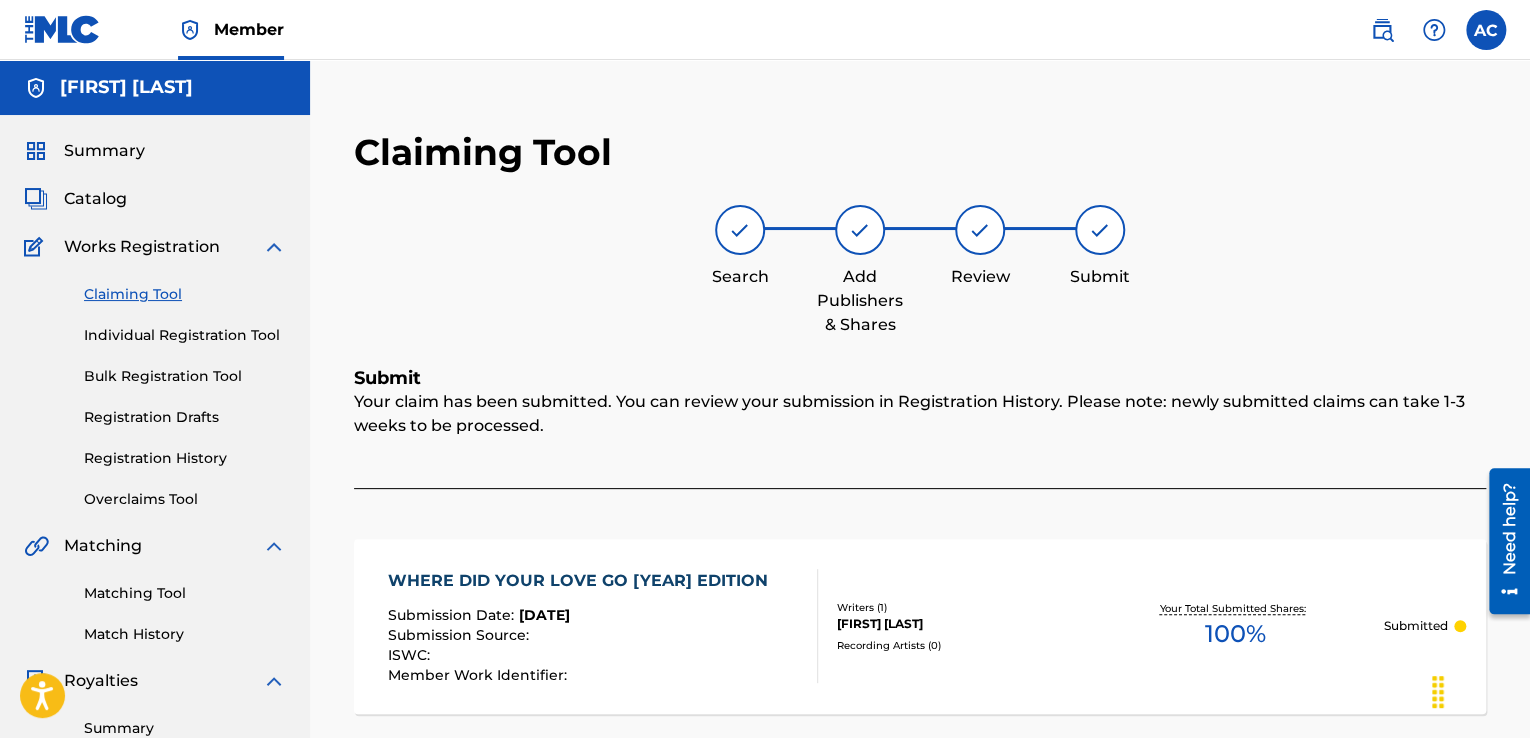 click at bounding box center [274, 247] 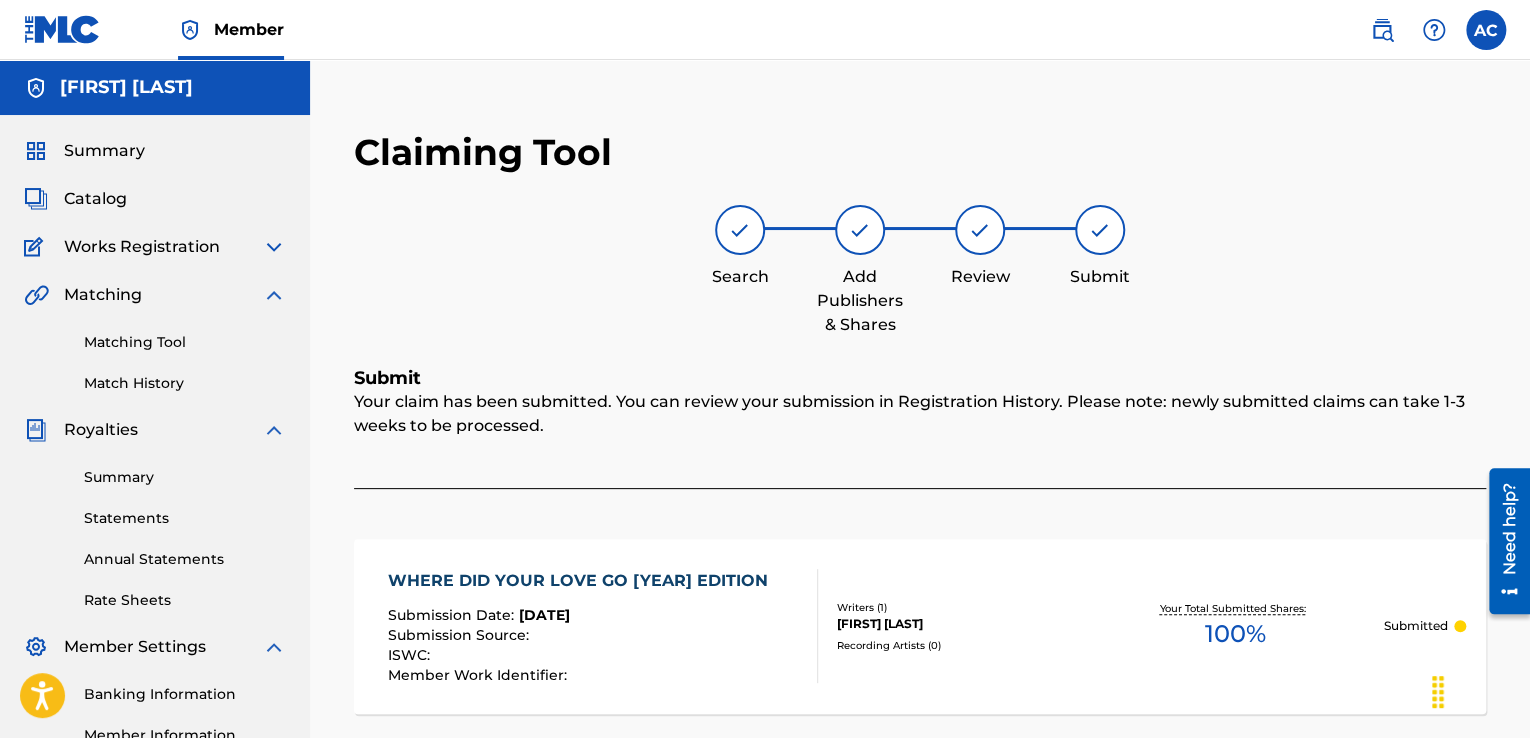 click on "Works Registration" at bounding box center (142, 247) 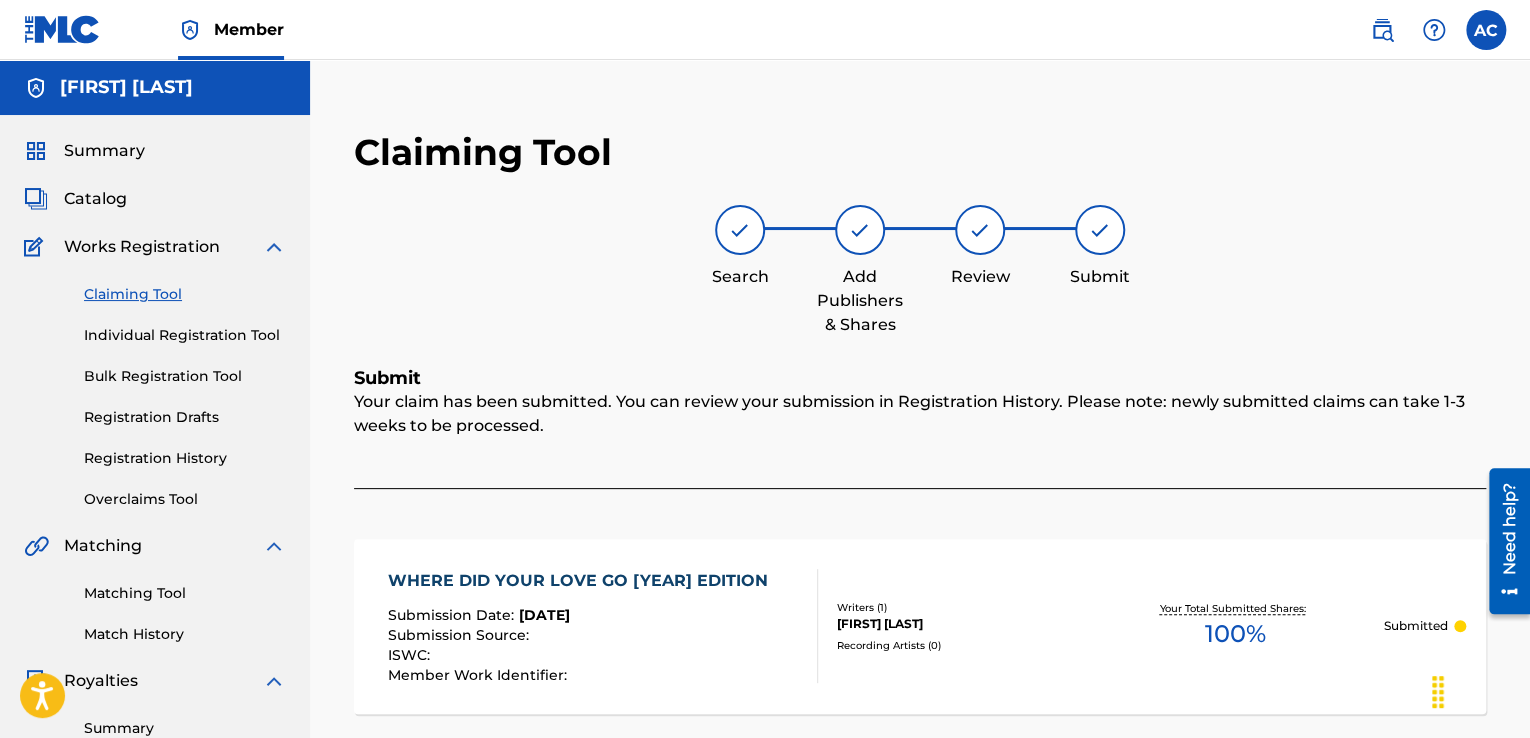click on "Claiming Tool" at bounding box center [185, 294] 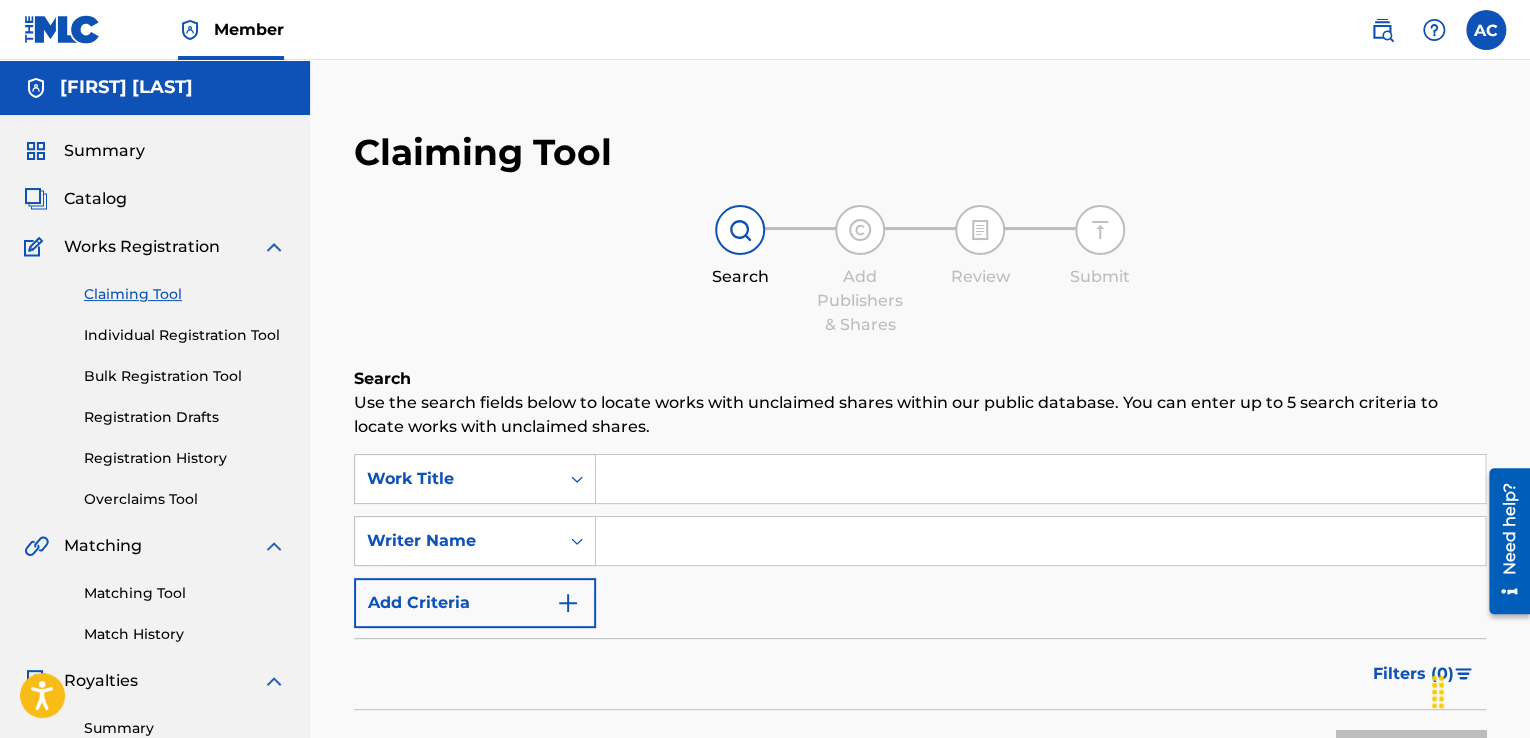 click at bounding box center [1040, 479] 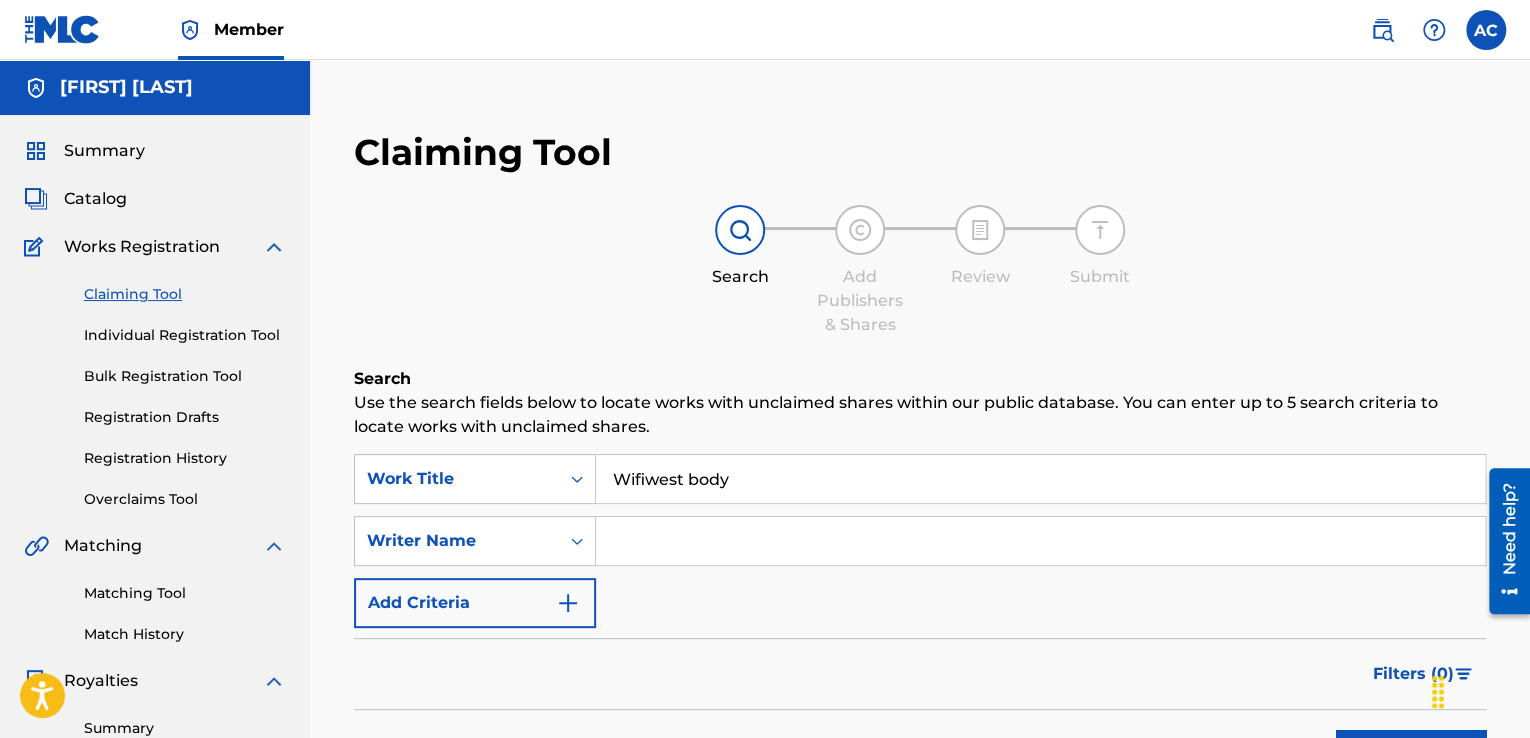click on "Wifiwest body" at bounding box center (1040, 479) 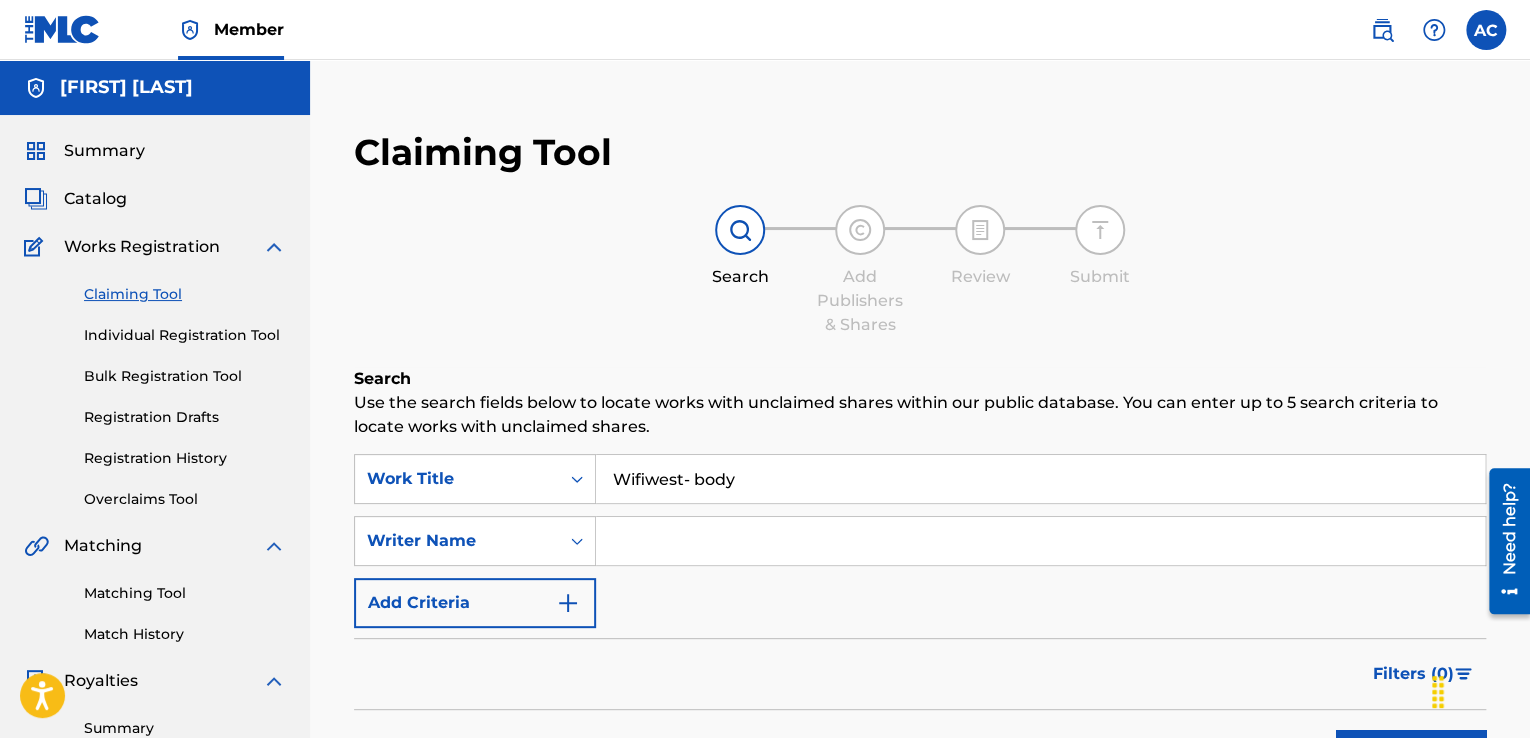 click on "Wifiwest- body" at bounding box center [1040, 479] 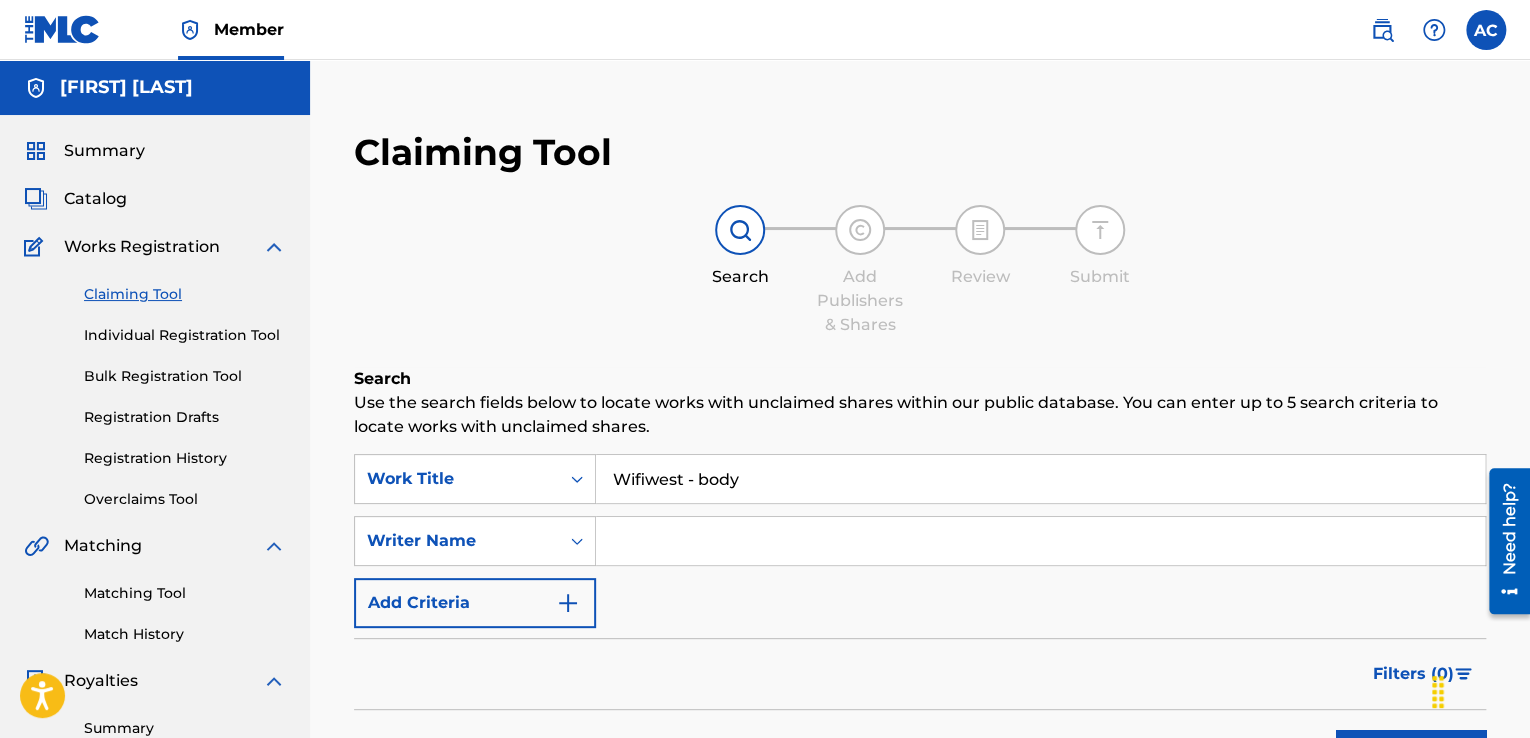 type on "Wifiwest - body" 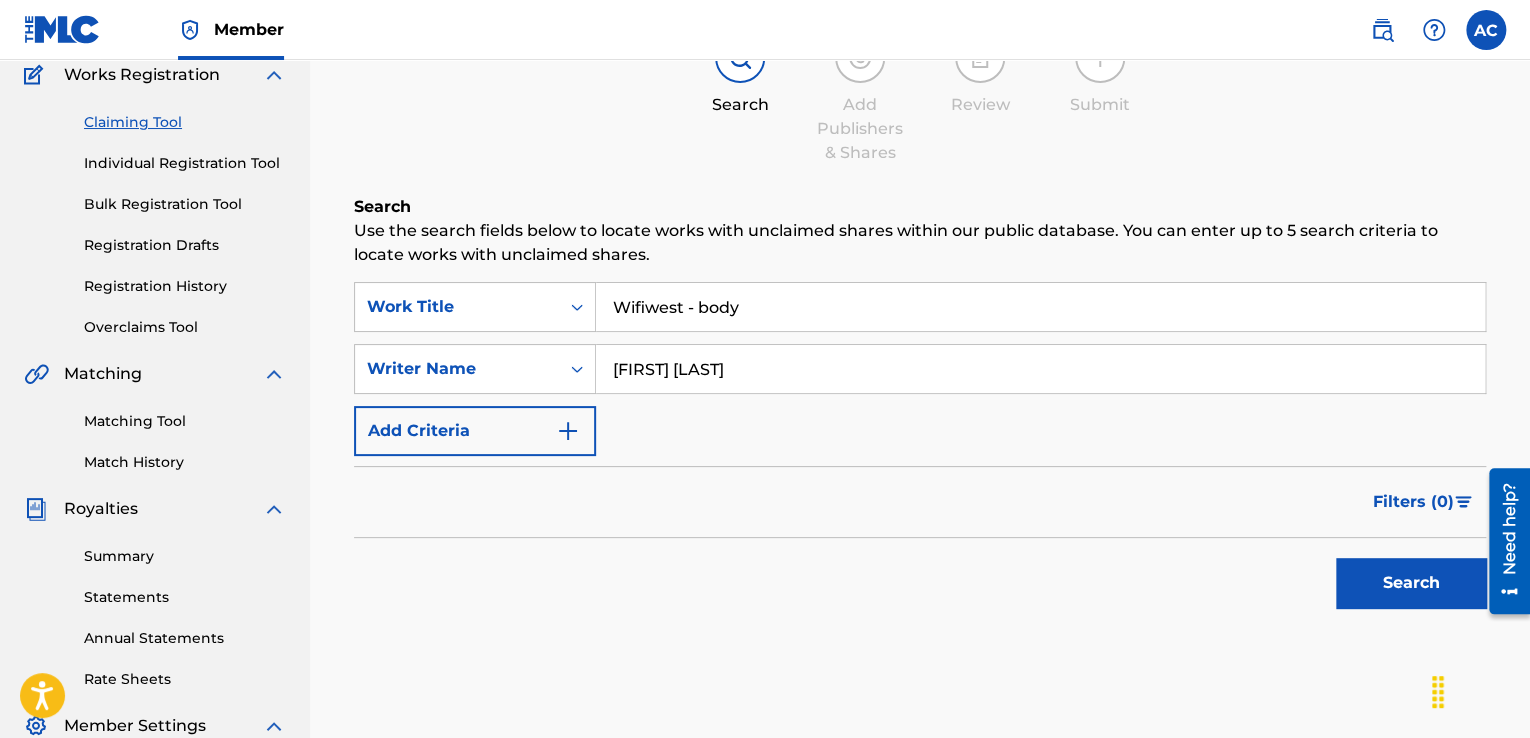 scroll, scrollTop: 199, scrollLeft: 0, axis: vertical 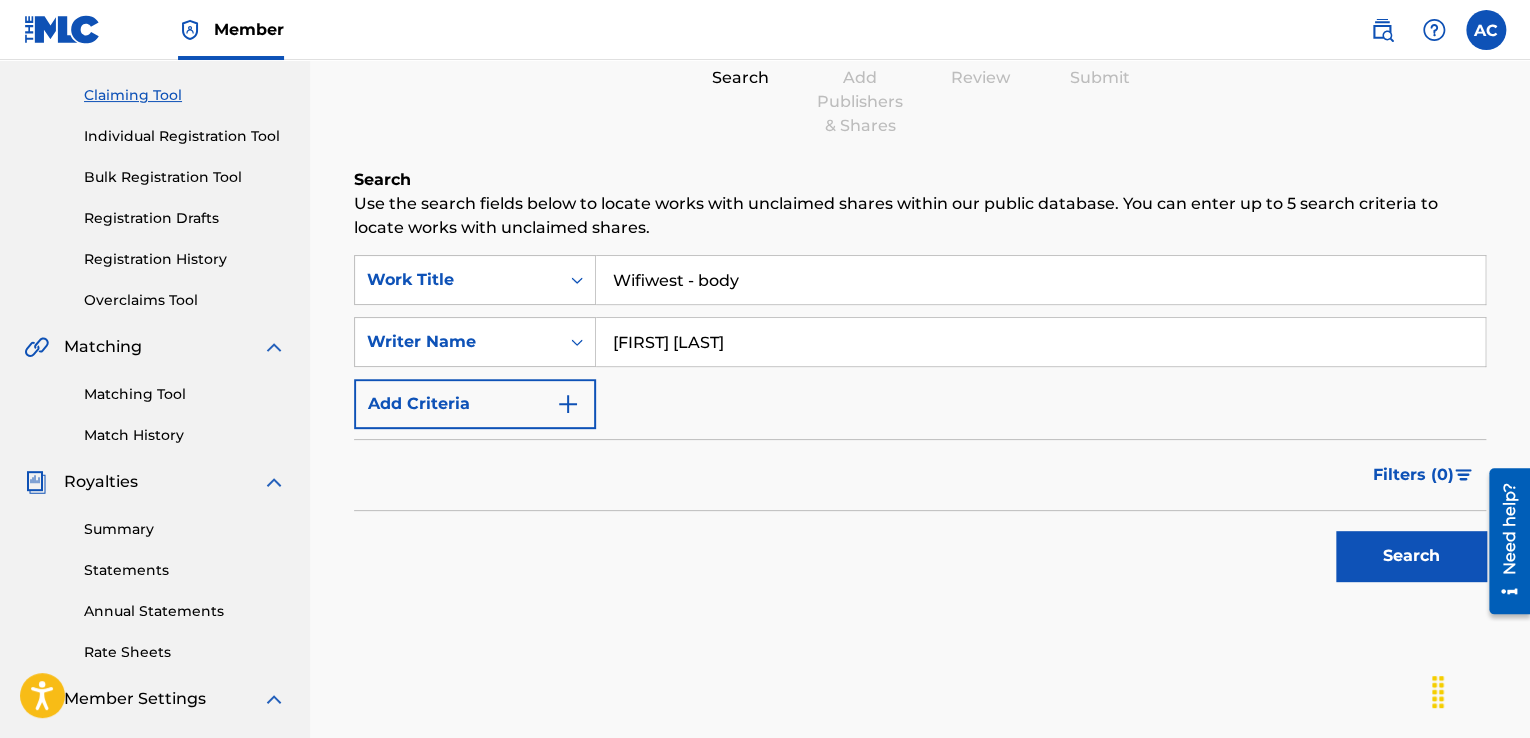 click on "Search" at bounding box center [1411, 556] 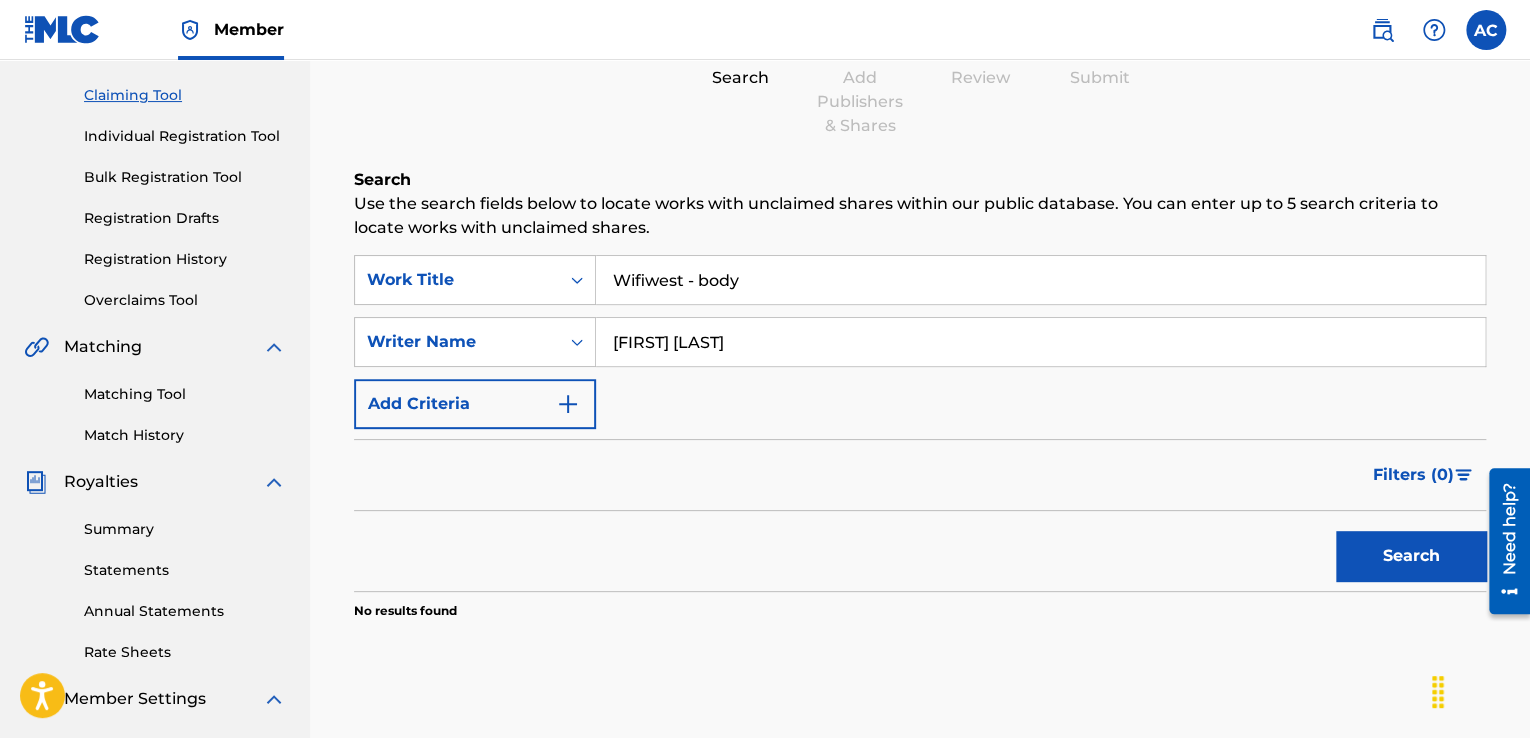 click on "Search" at bounding box center (1411, 556) 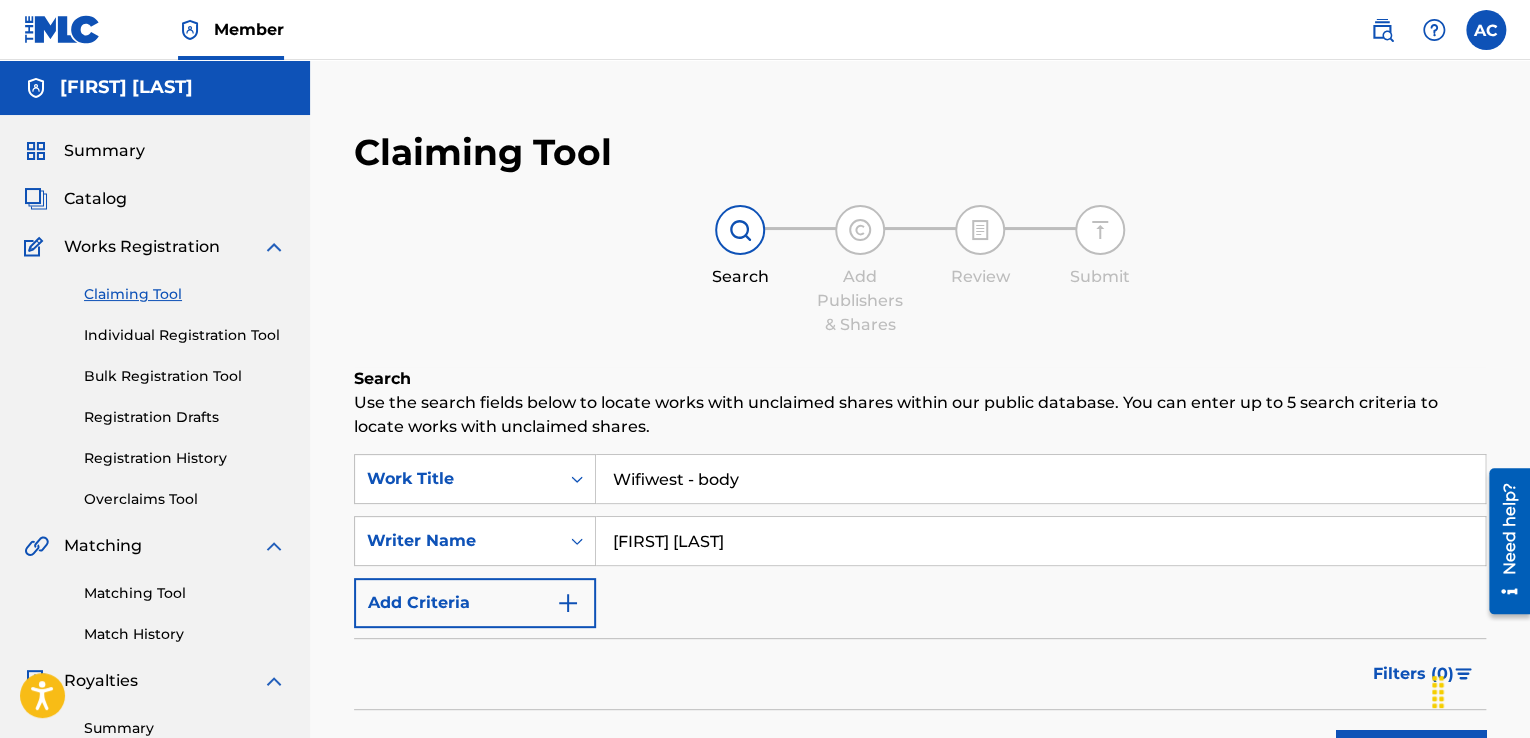 click on "Works Registration" at bounding box center [142, 247] 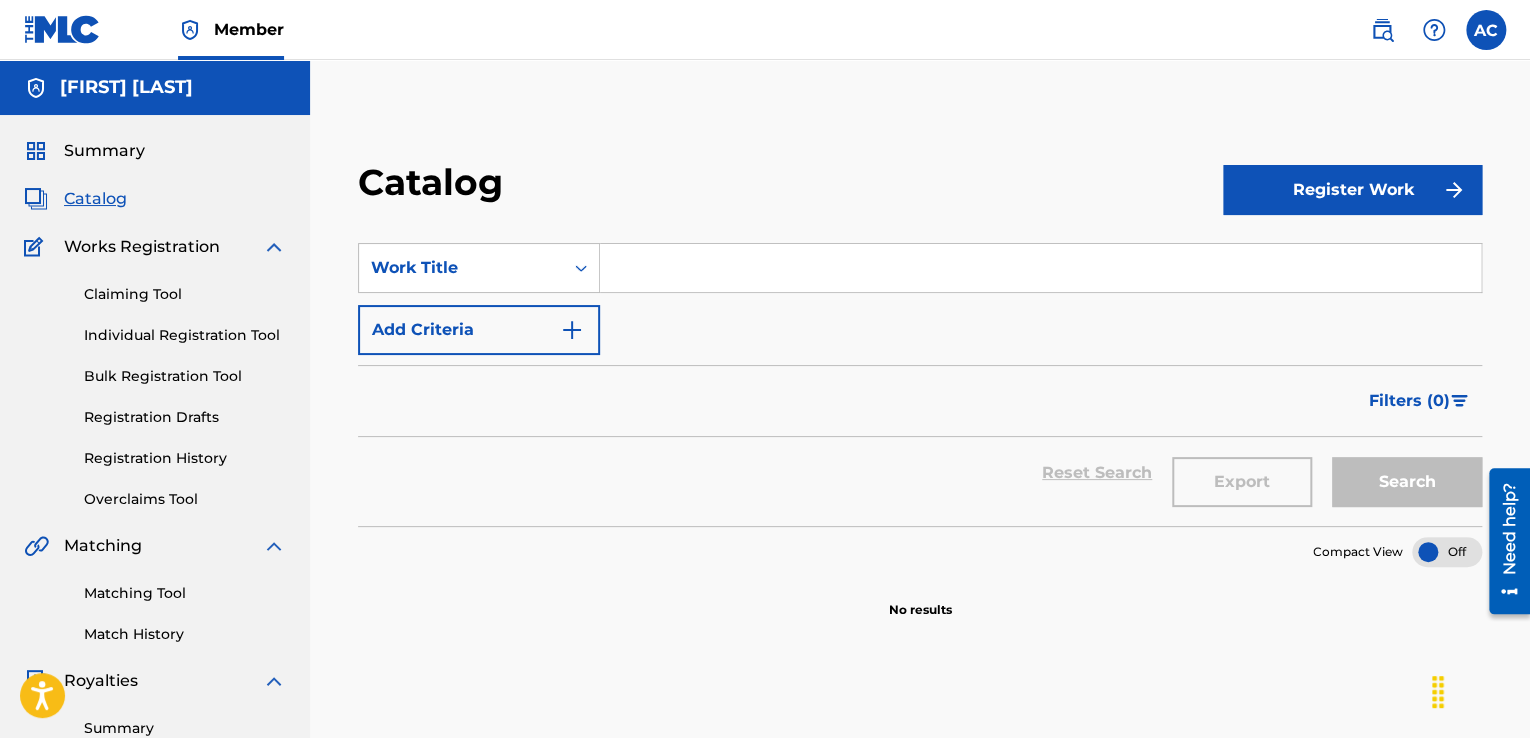 click on "Register Work" at bounding box center (1352, 190) 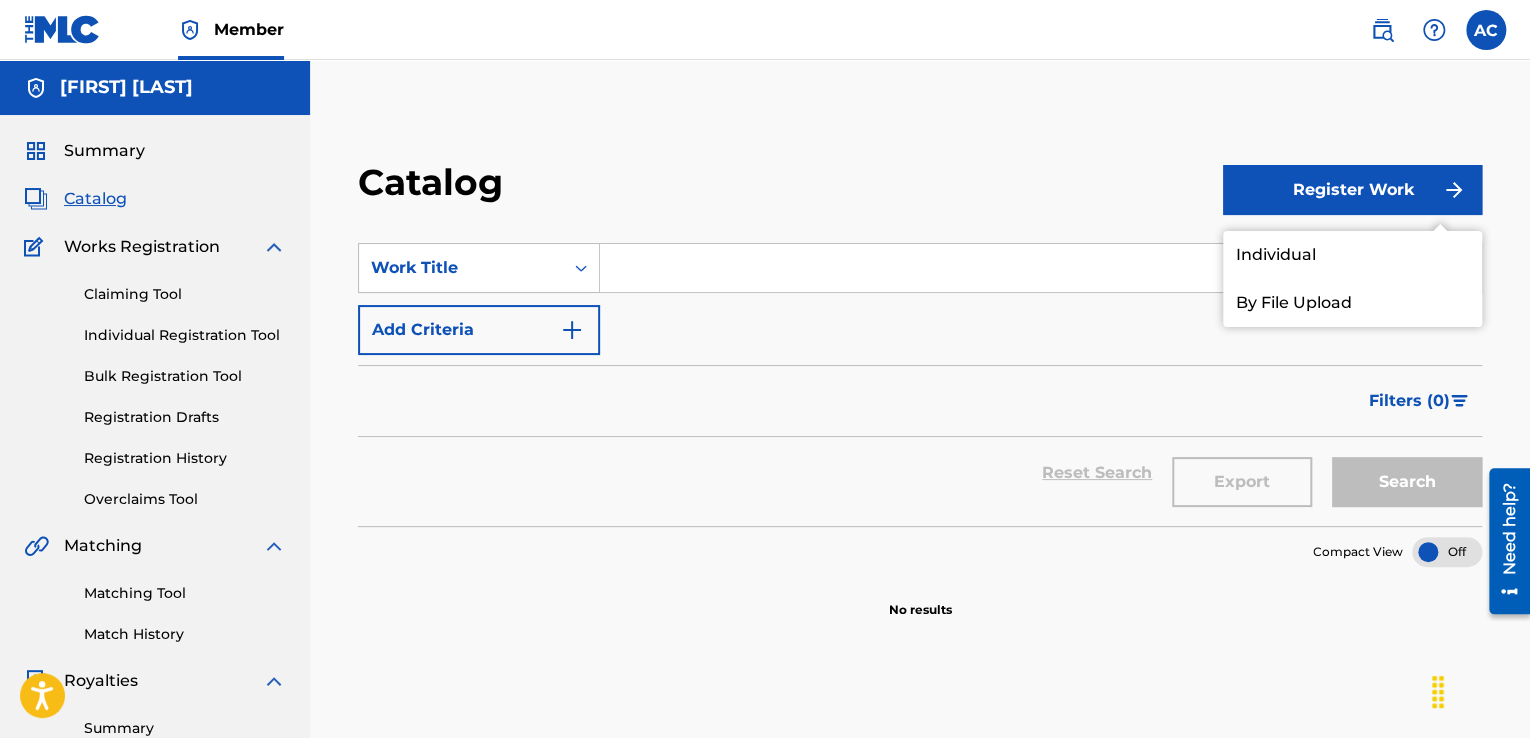 click on "Individual" at bounding box center (1352, 255) 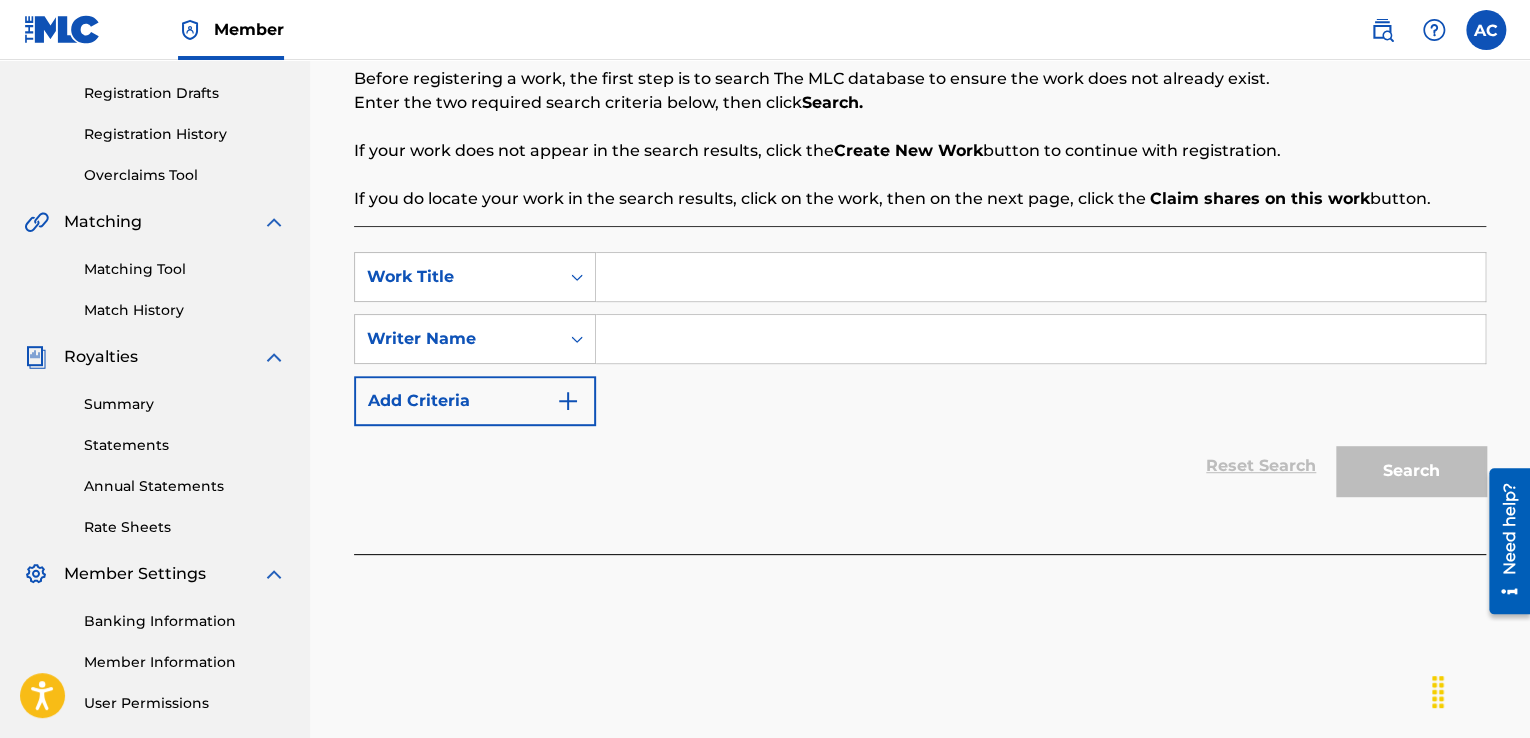 scroll, scrollTop: 359, scrollLeft: 0, axis: vertical 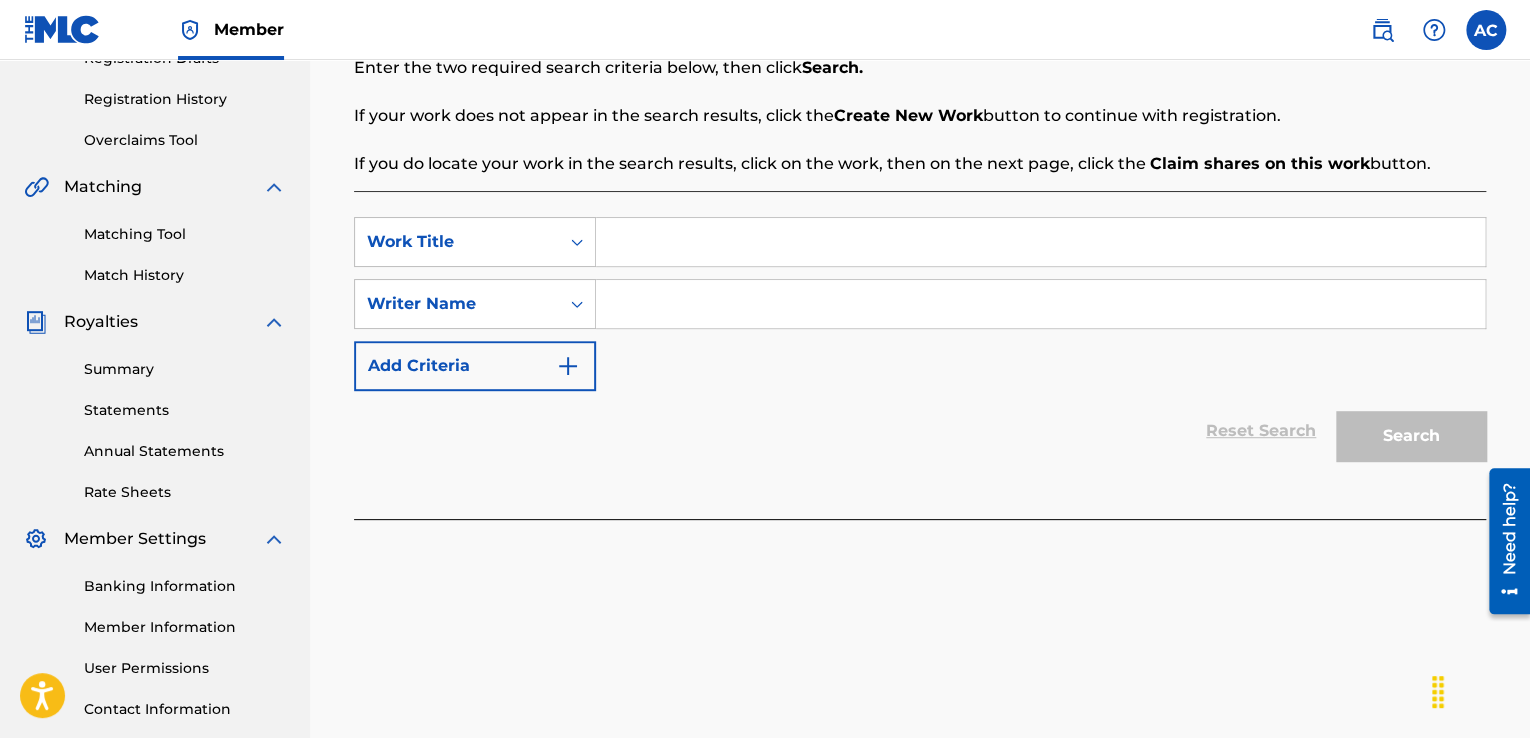 click at bounding box center (1040, 242) 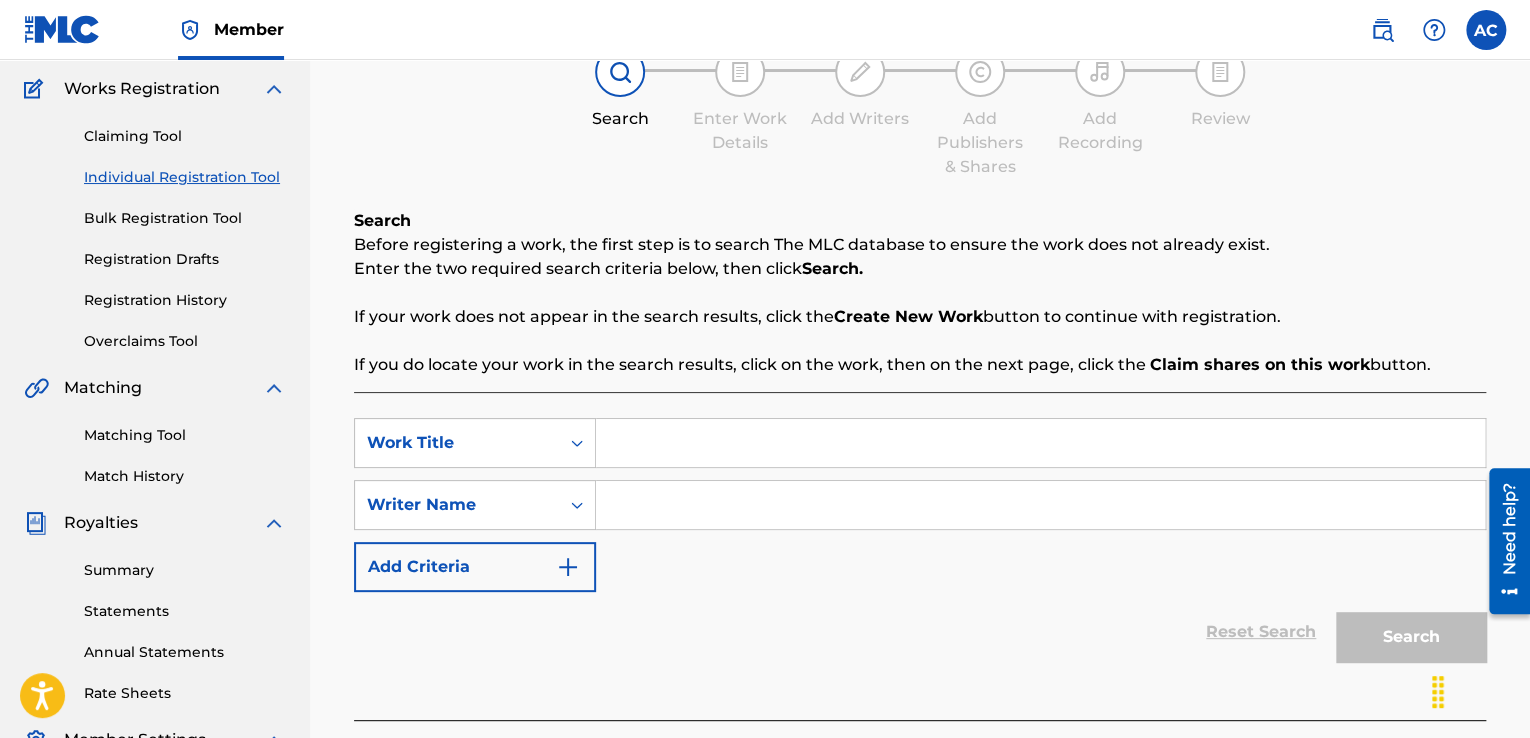 scroll, scrollTop: 156, scrollLeft: 0, axis: vertical 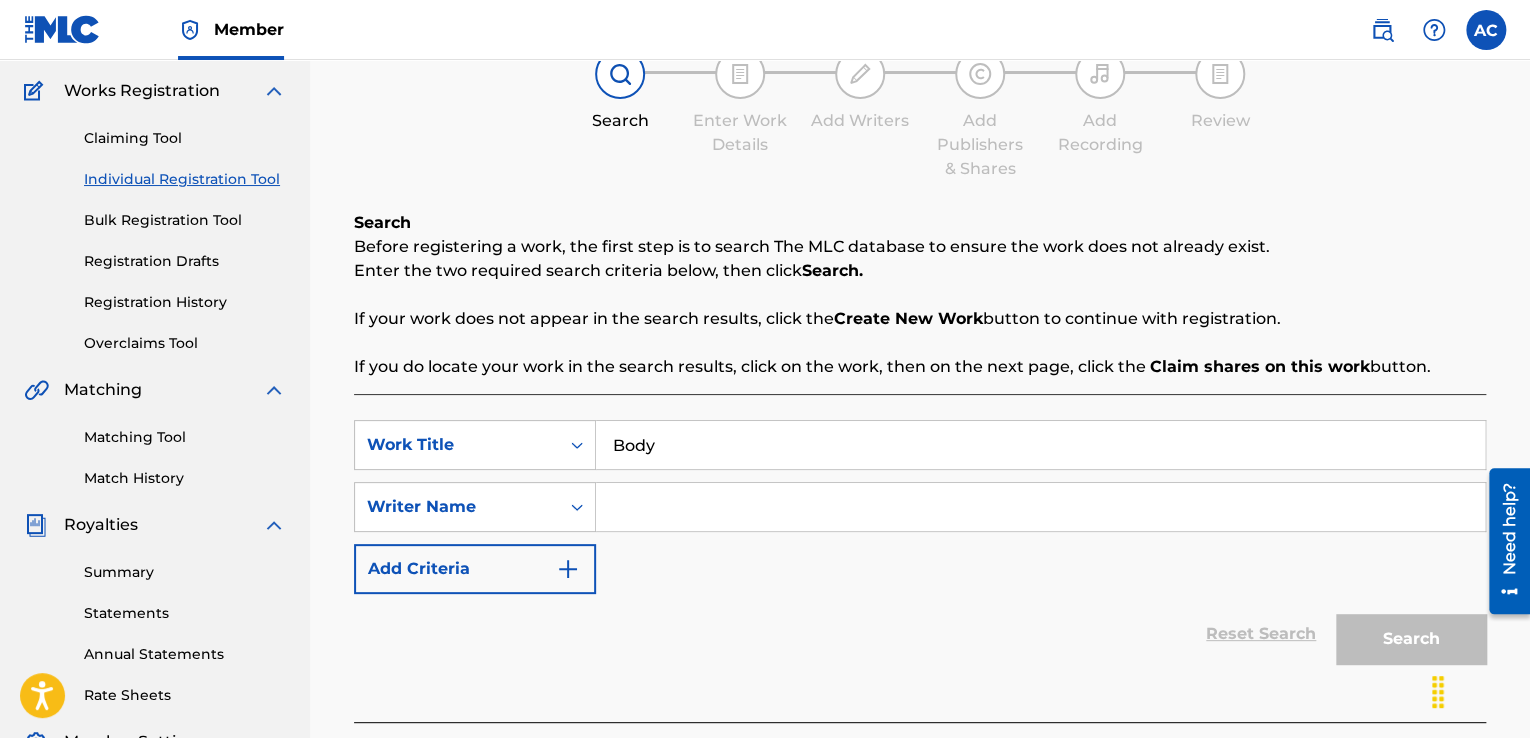 type on "Body" 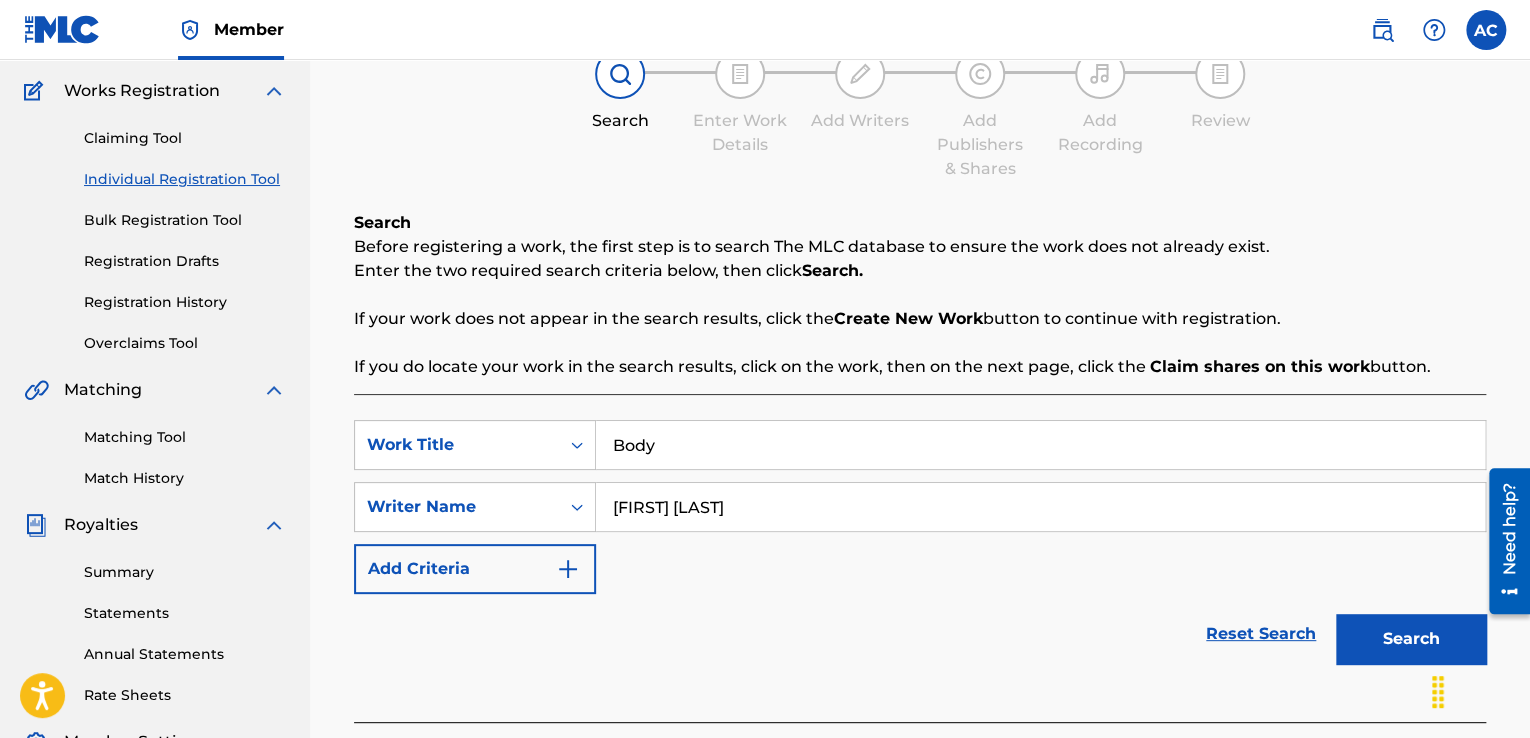 click on "Search" at bounding box center [1411, 639] 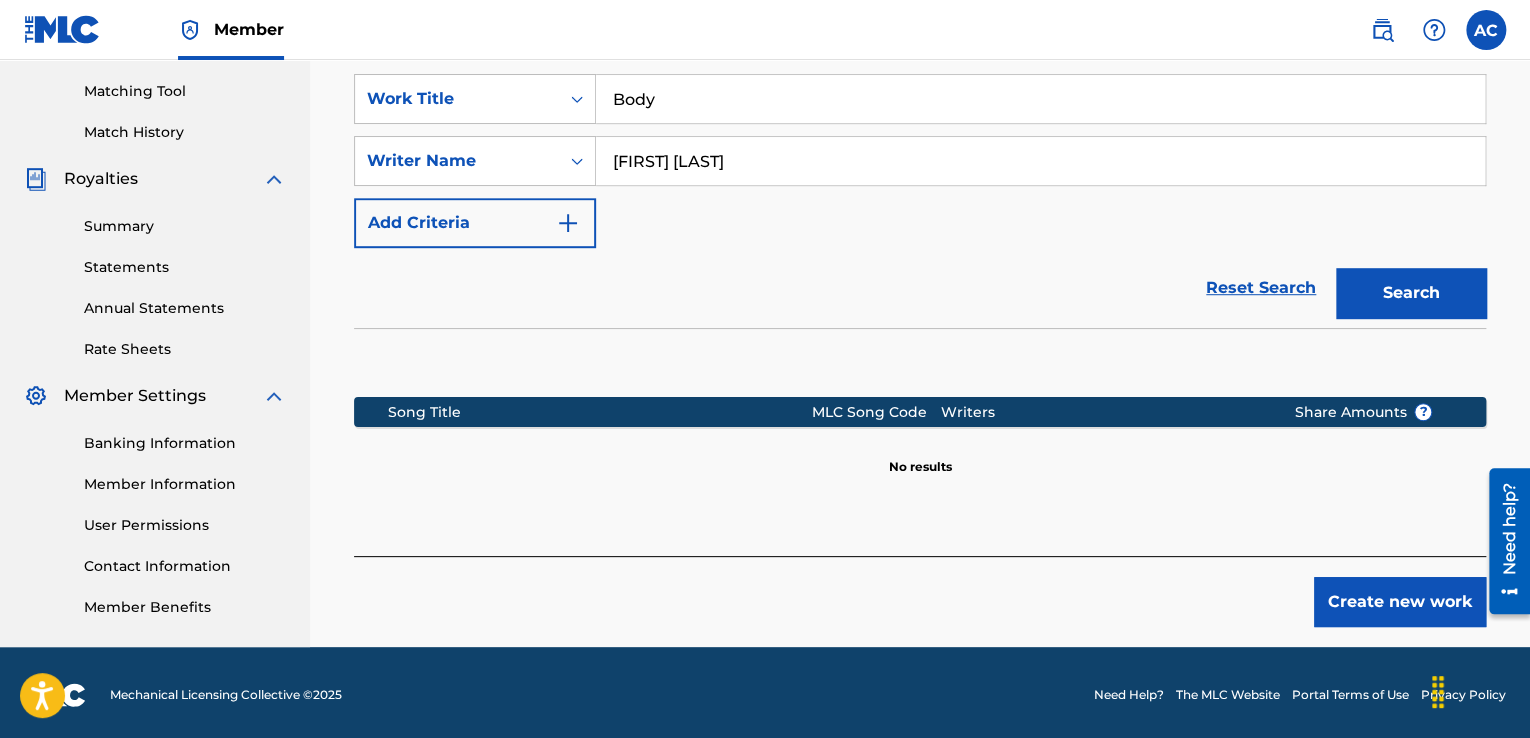 scroll, scrollTop: 507, scrollLeft: 0, axis: vertical 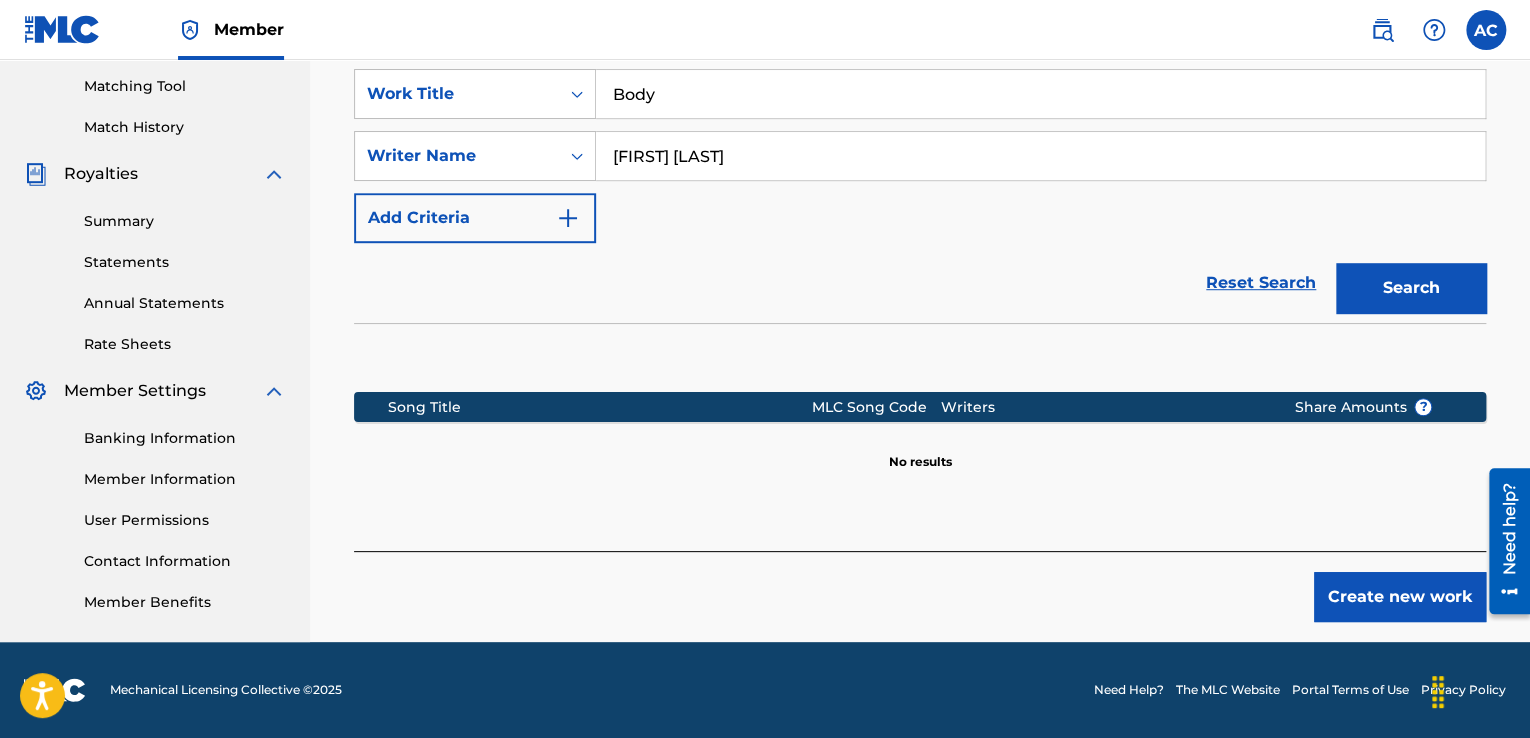 click on "Create new work" at bounding box center [1400, 597] 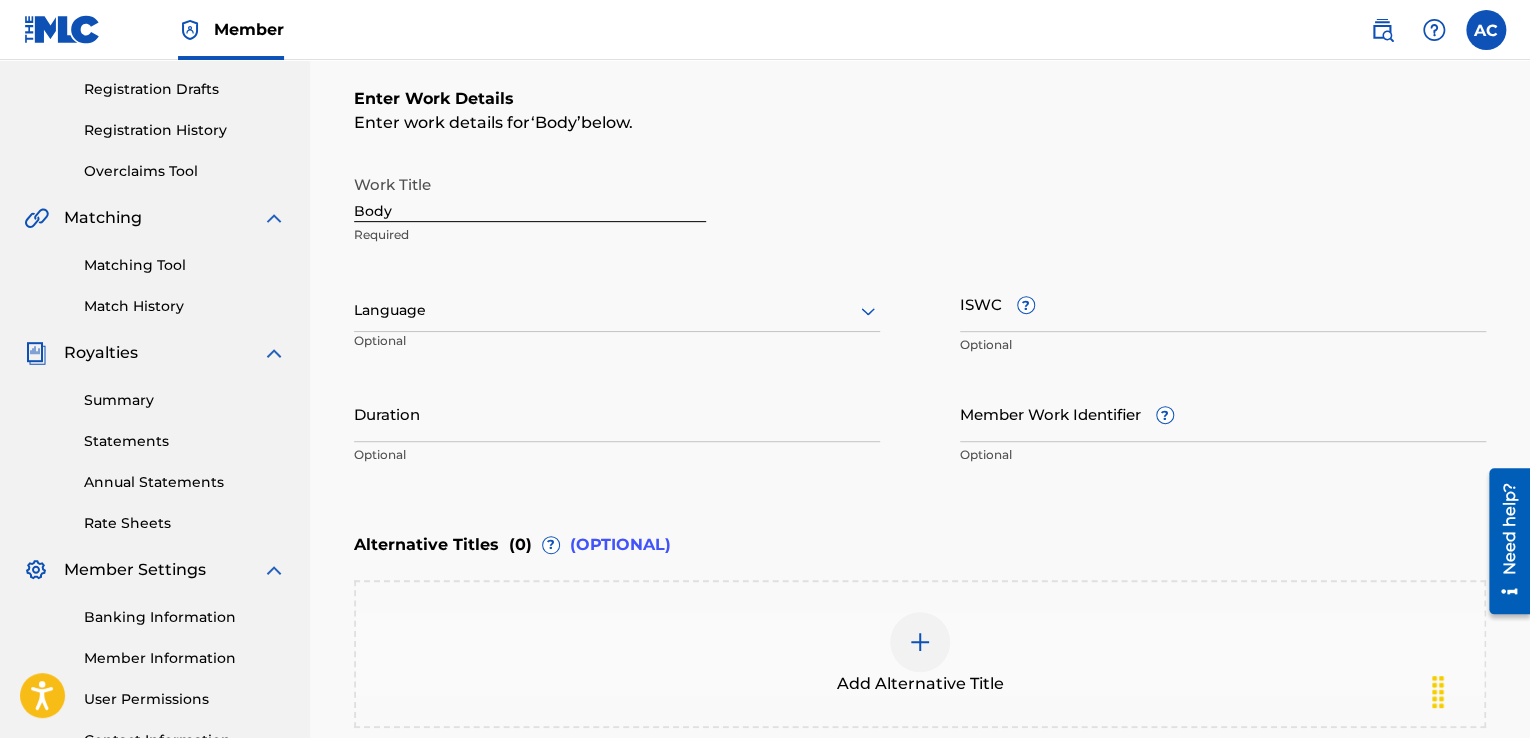 scroll, scrollTop: 278, scrollLeft: 0, axis: vertical 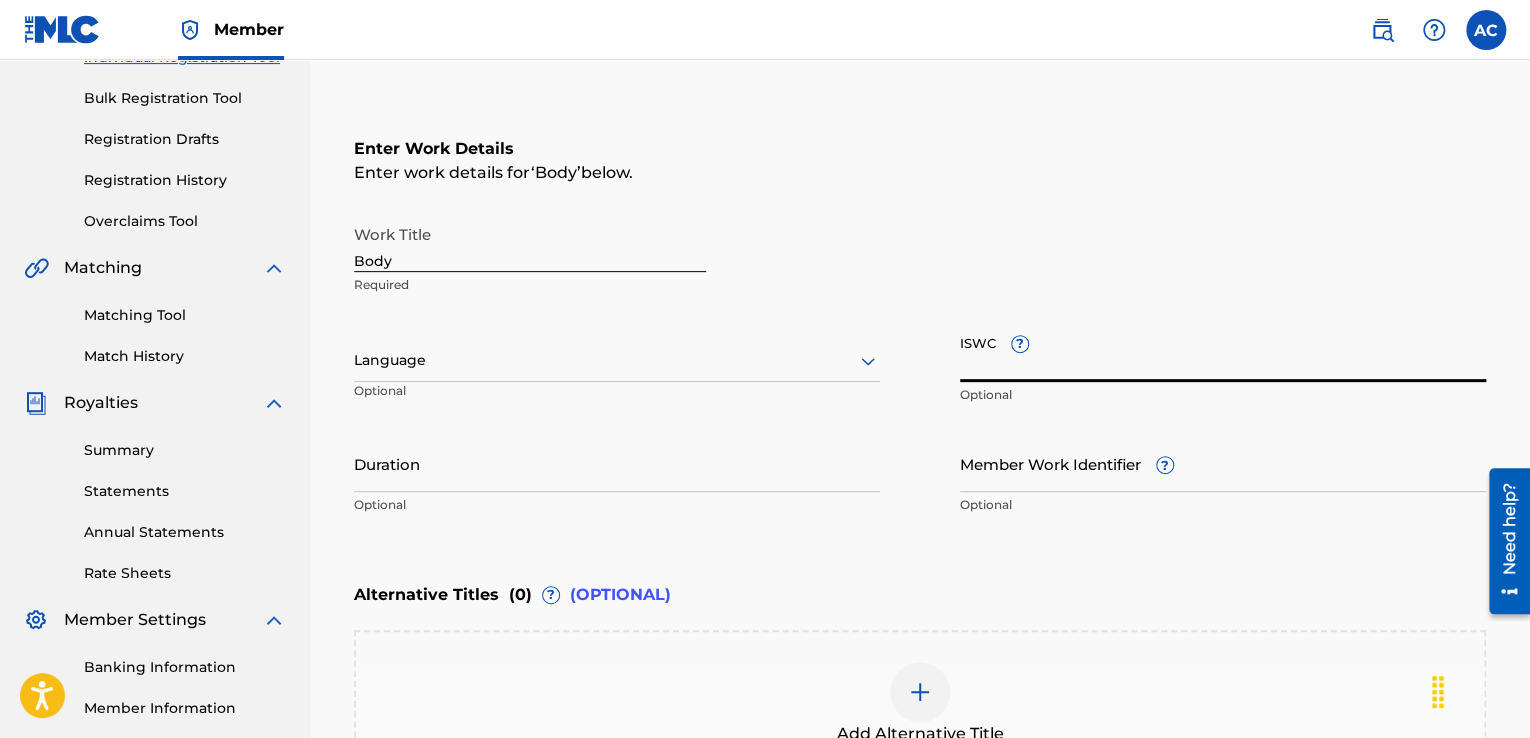 click on "ISWC   ?" at bounding box center (1223, 353) 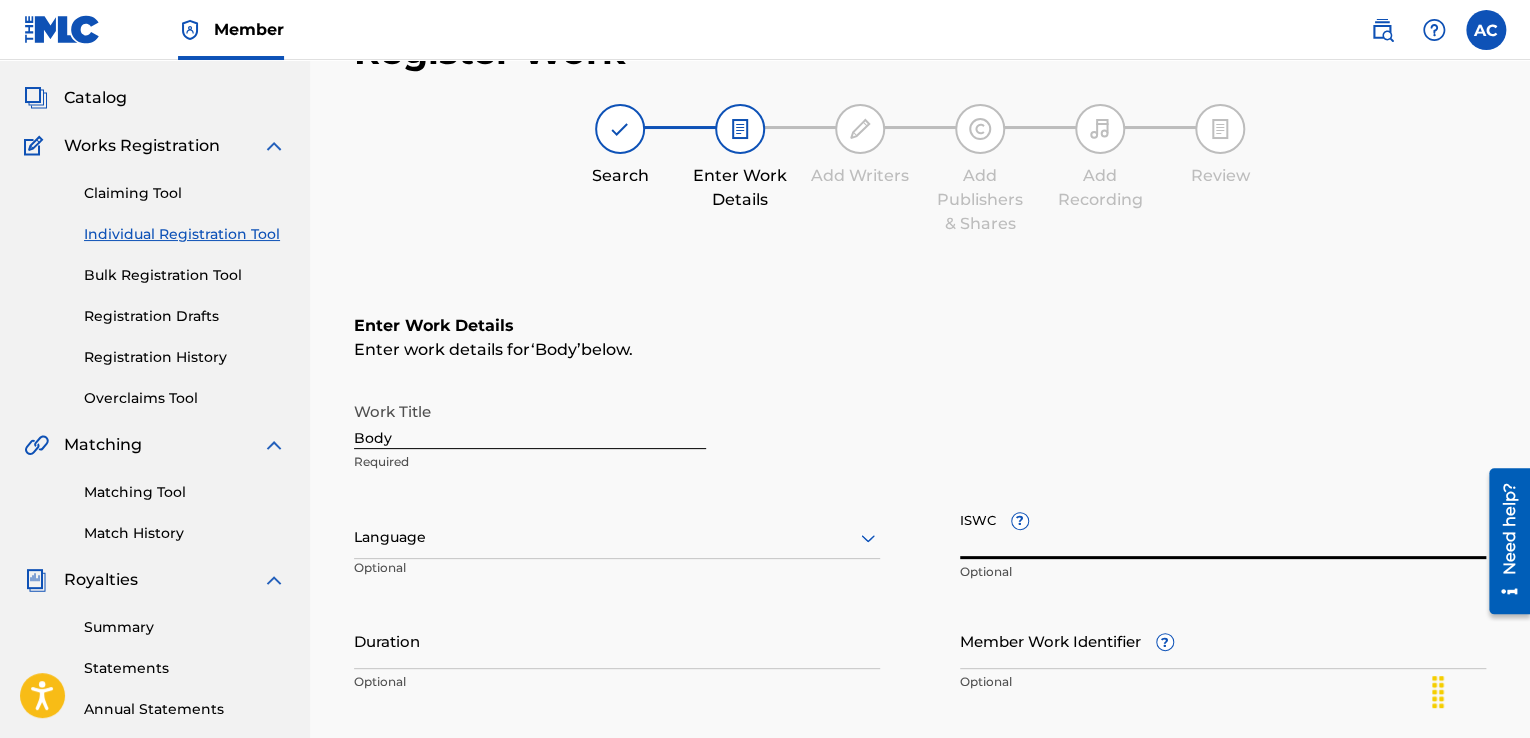 scroll, scrollTop: 102, scrollLeft: 0, axis: vertical 